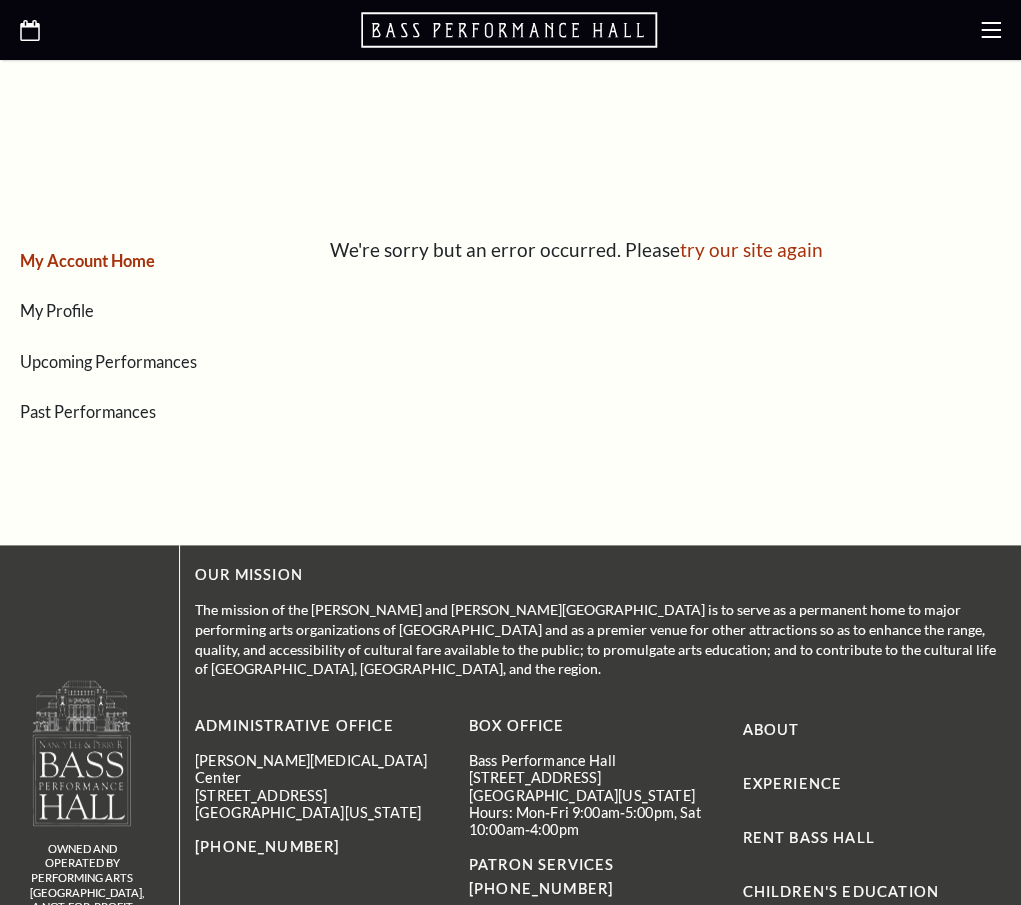 scroll, scrollTop: 152, scrollLeft: 0, axis: vertical 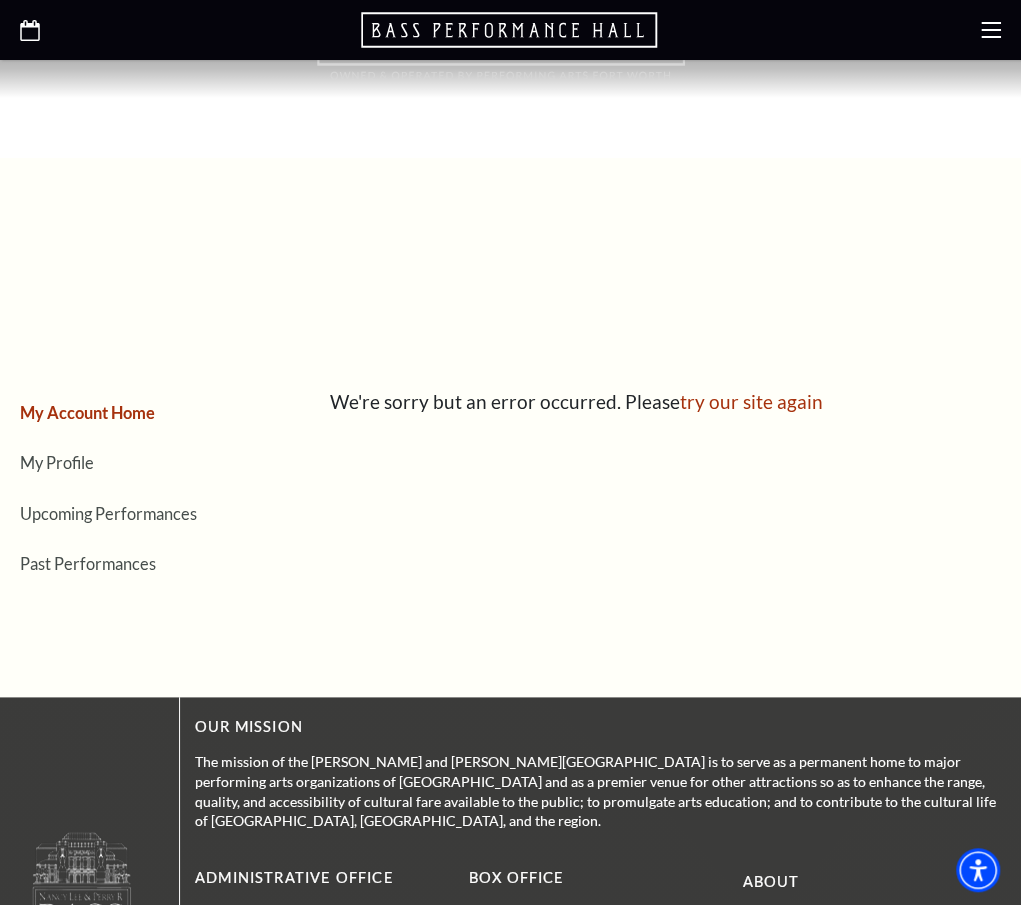 click 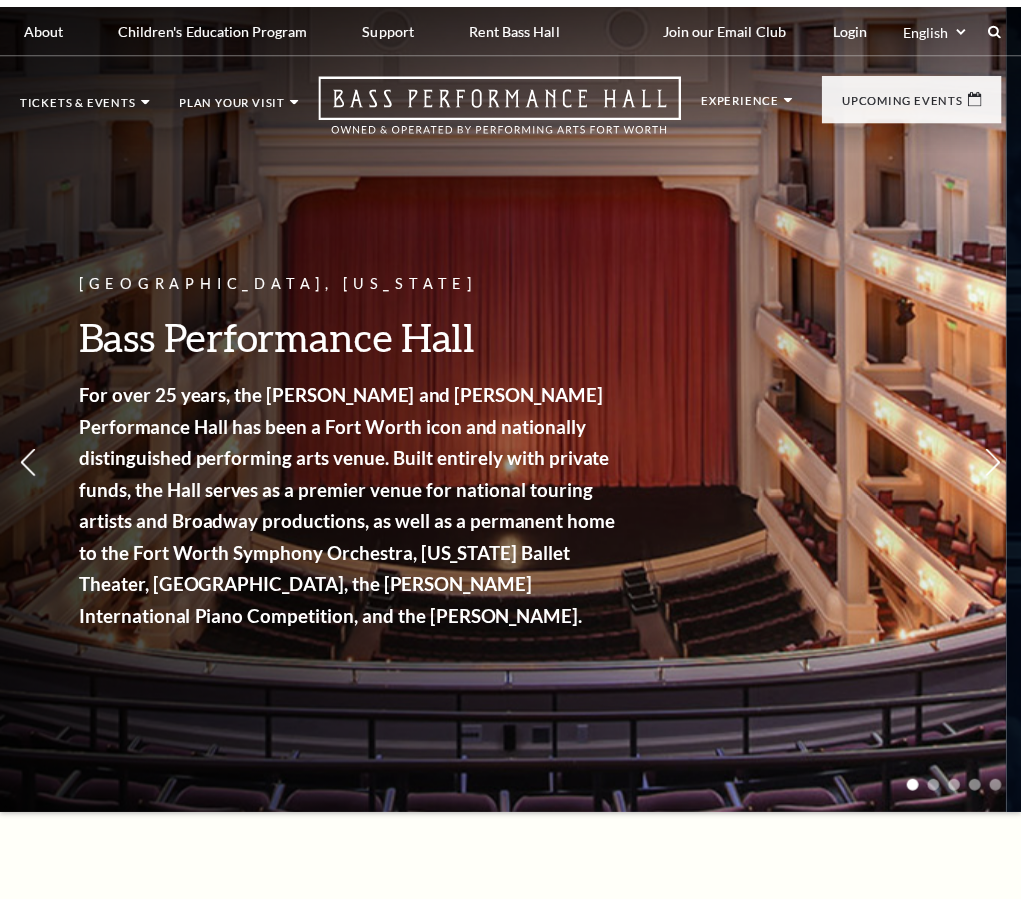 scroll, scrollTop: 0, scrollLeft: 0, axis: both 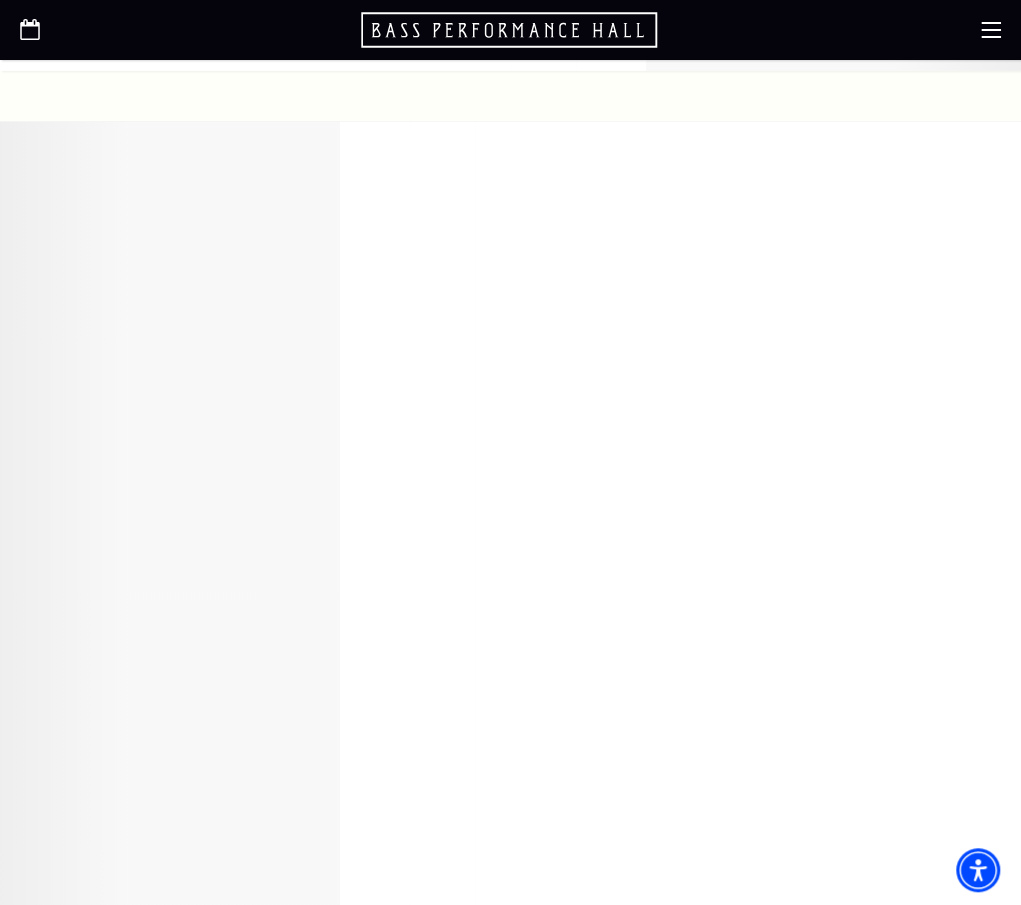 click on "Learn More" at bounding box center [157, 8] 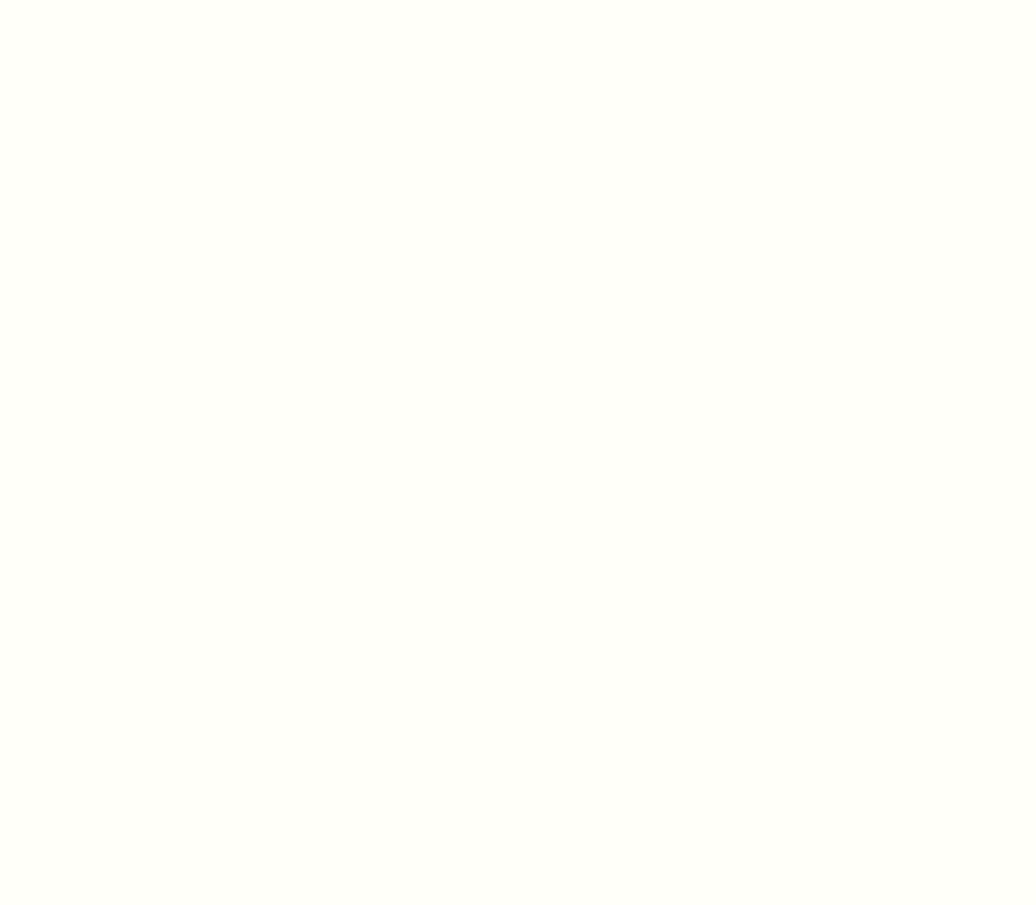 scroll, scrollTop: 0, scrollLeft: 0, axis: both 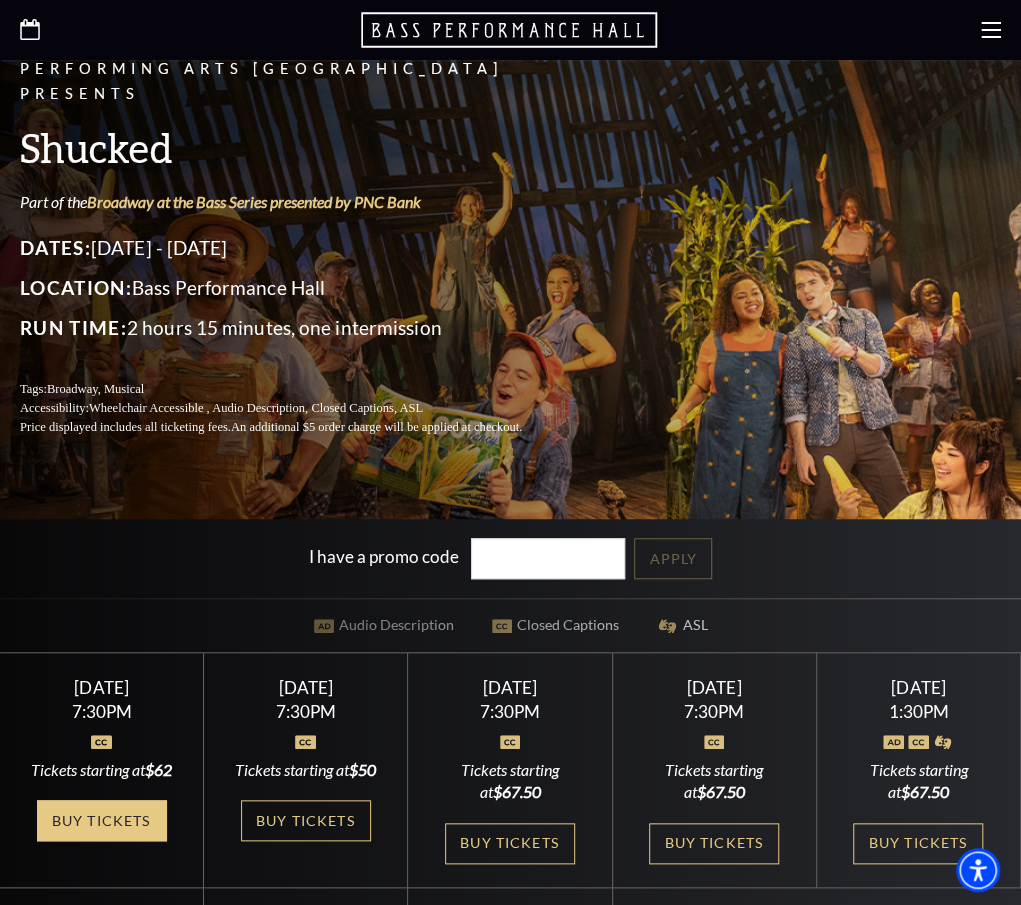 click on "Buy Tickets" at bounding box center [102, 820] 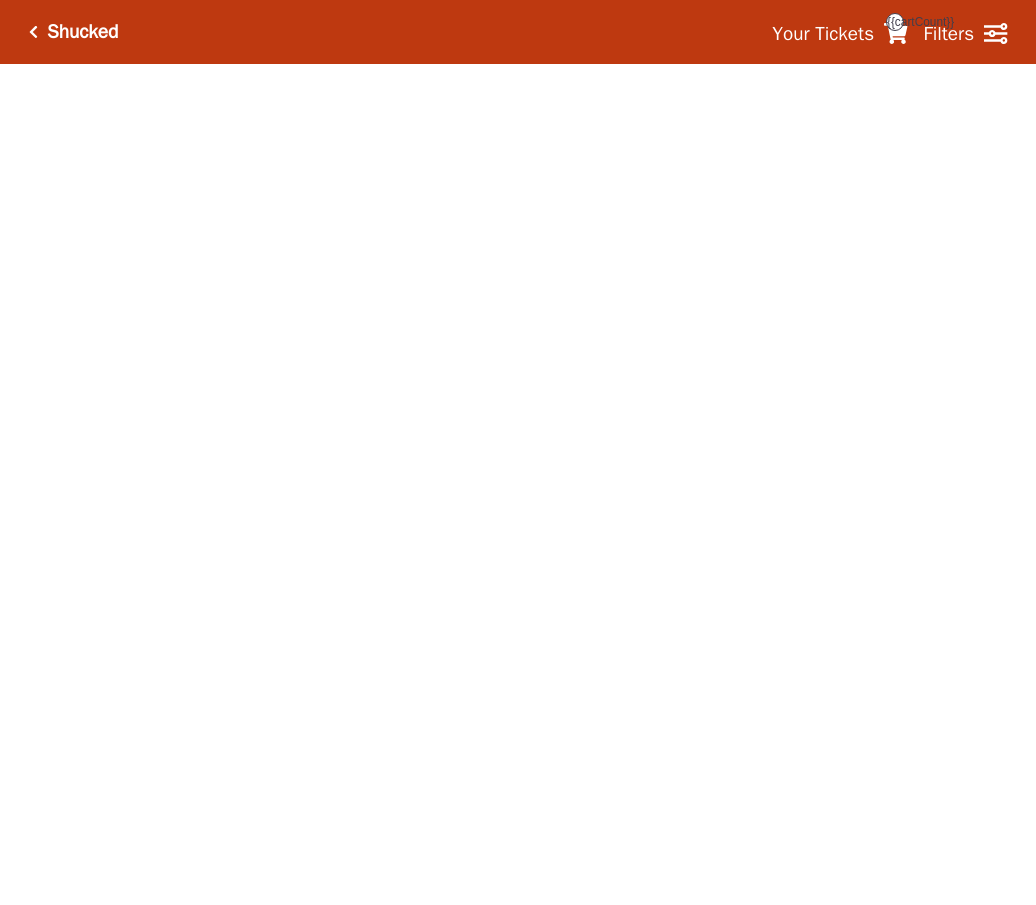 scroll, scrollTop: 0, scrollLeft: 0, axis: both 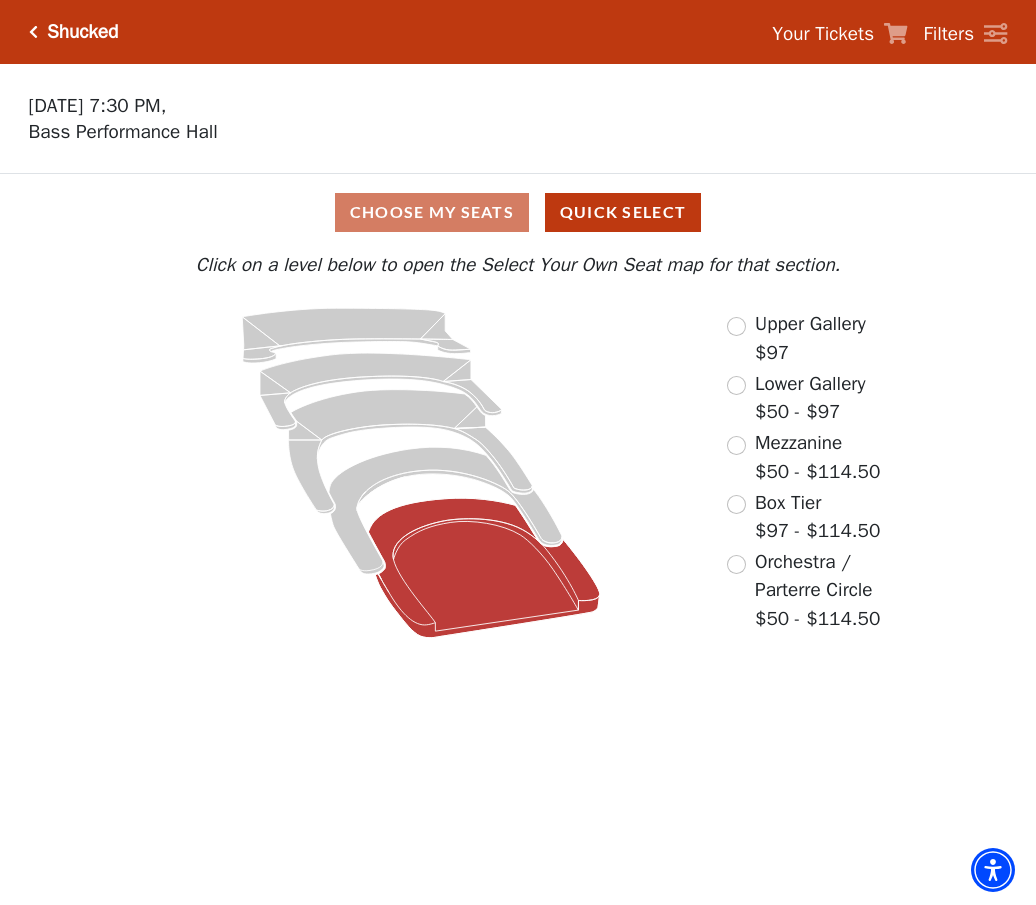 click 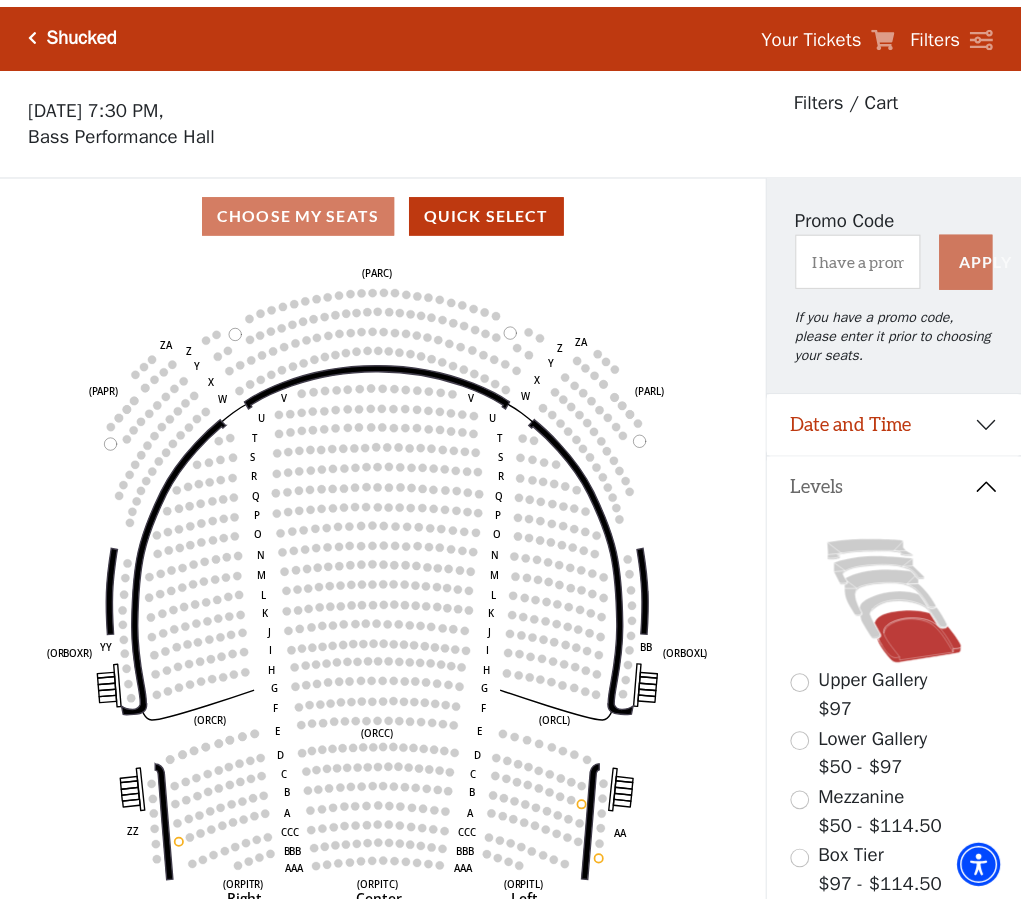 scroll, scrollTop: 92, scrollLeft: 0, axis: vertical 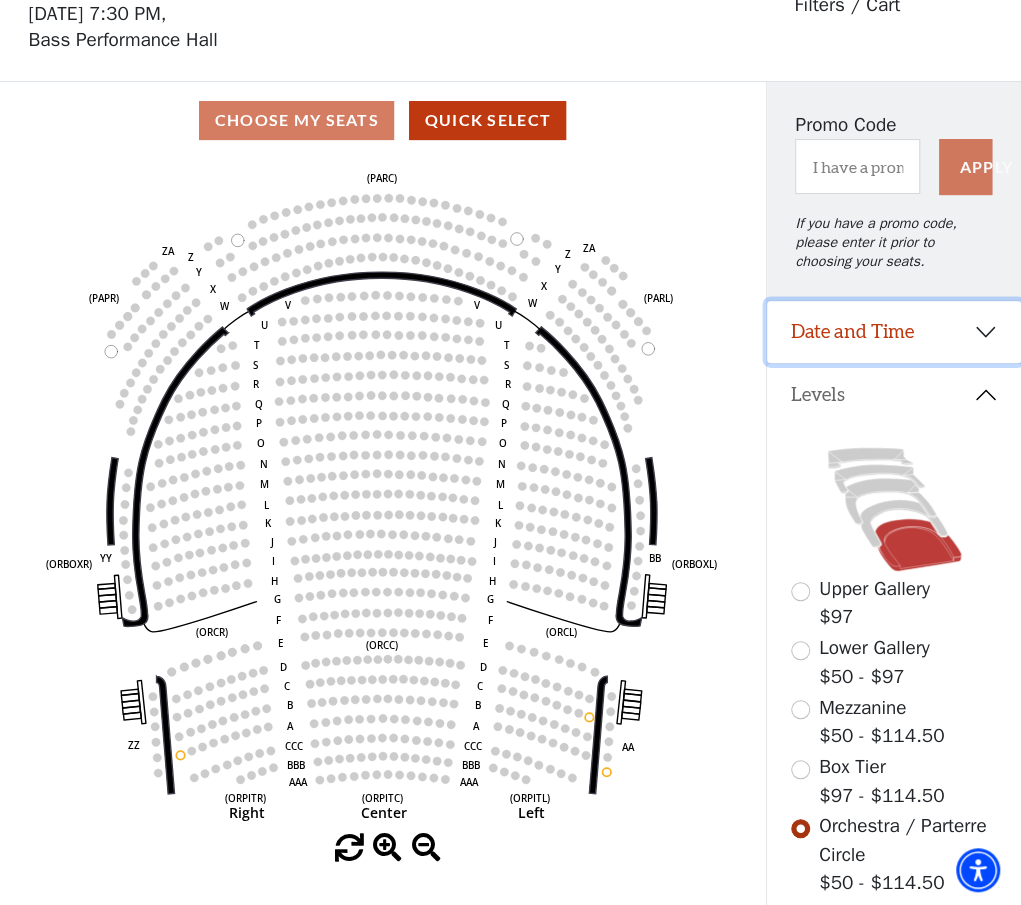 click on "Date and Time" at bounding box center [894, 332] 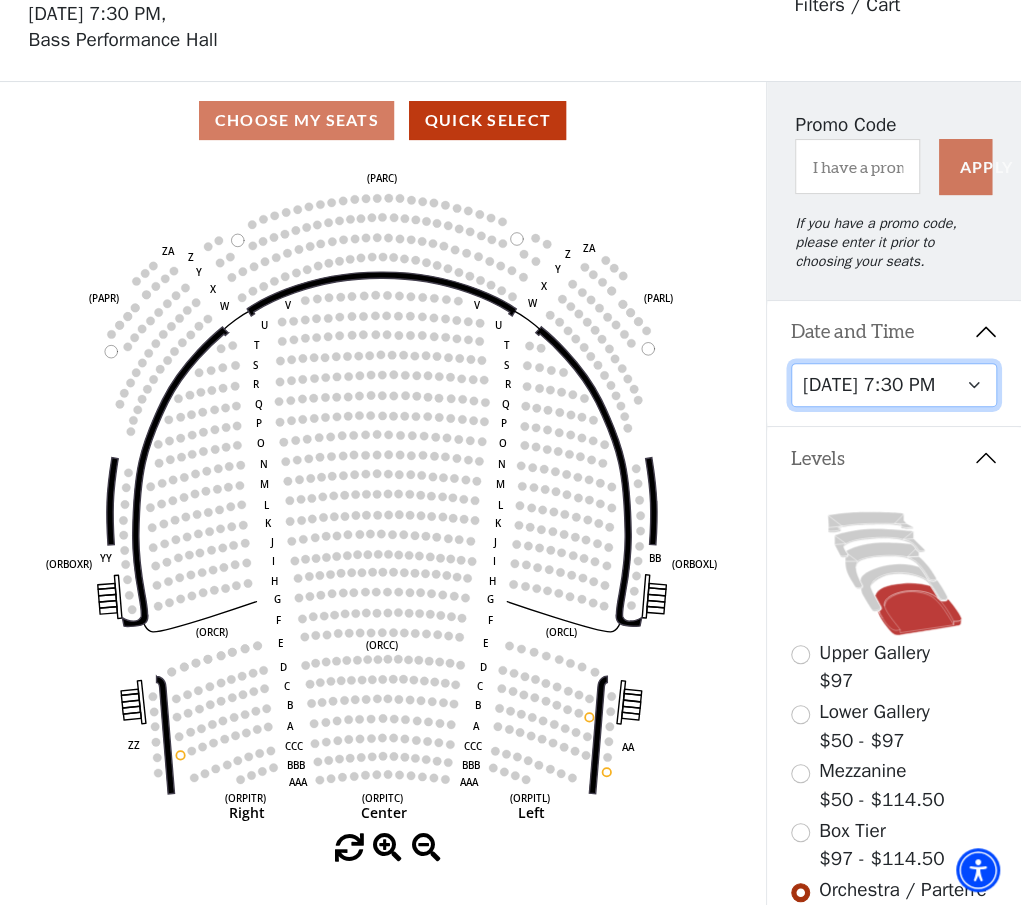 click on "Tuesday, July 29 at 7:30 PM Wednesday, July 30 at 7:30 PM Thursday, July 31 at 7:30 PM Friday, August 1 at 7:30 PM Saturday, August 2 at 1:30 PM Saturday, August 2 at 7:30 PM Sunday, August 3 at 1:30 PM Sunday, August 3 at 6:30 PM" at bounding box center [894, 385] 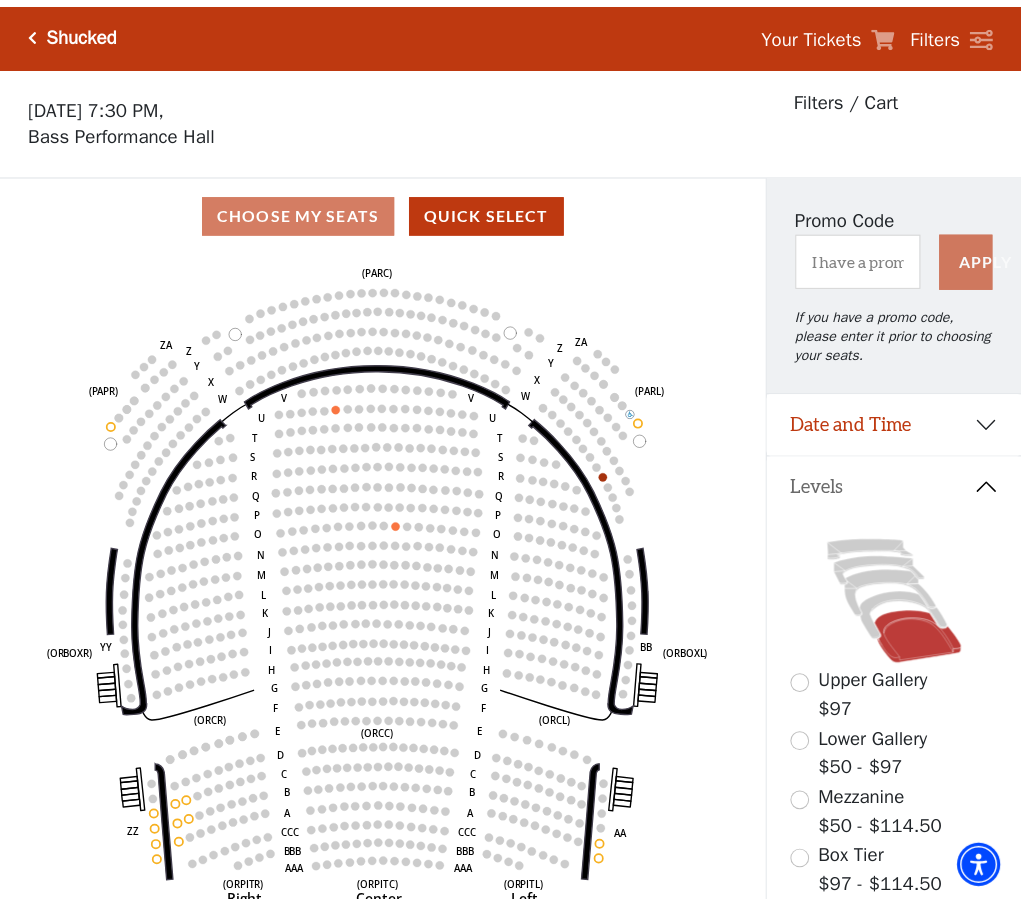 scroll, scrollTop: 92, scrollLeft: 0, axis: vertical 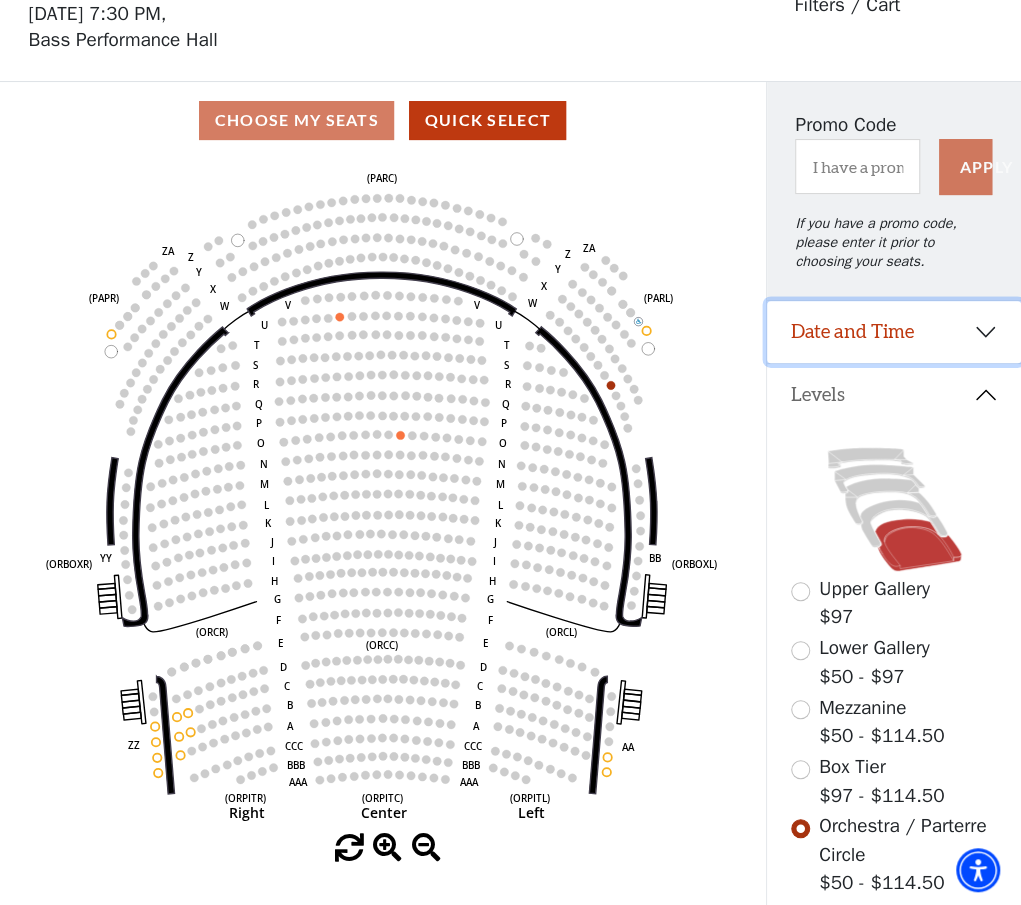 click on "Date and Time" at bounding box center (894, 332) 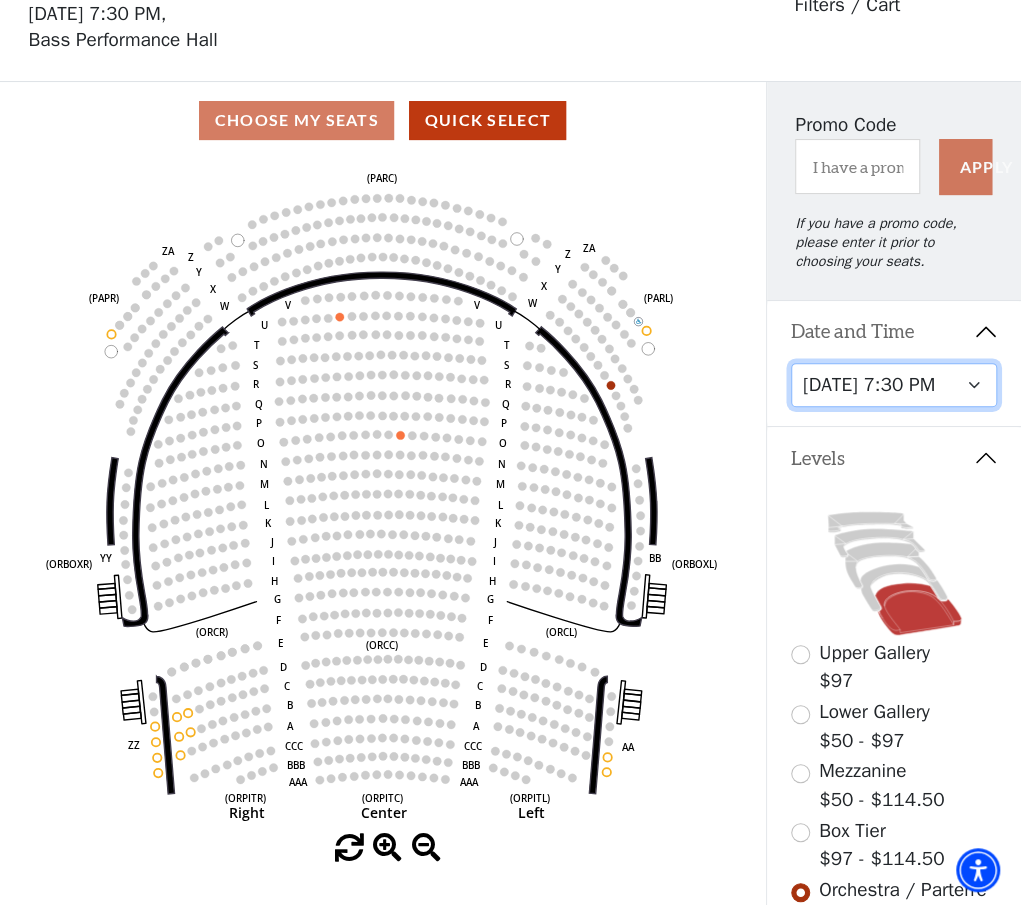 click on "Tuesday, July 29 at 7:30 PM Wednesday, July 30 at 7:30 PM Thursday, July 31 at 7:30 PM Friday, August 1 at 7:30 PM Saturday, August 2 at 1:30 PM Saturday, August 2 at 7:30 PM Sunday, August 3 at 1:30 PM Sunday, August 3 at 6:30 PM" at bounding box center [894, 385] 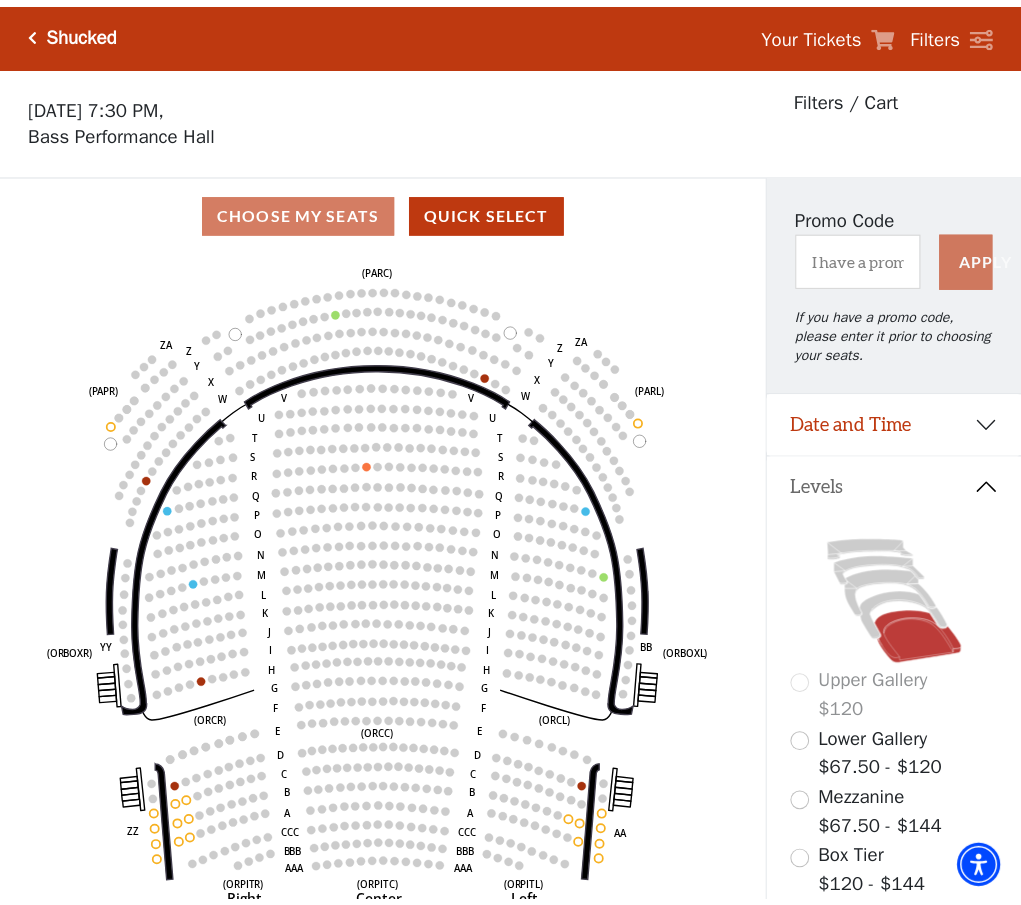scroll, scrollTop: 92, scrollLeft: 0, axis: vertical 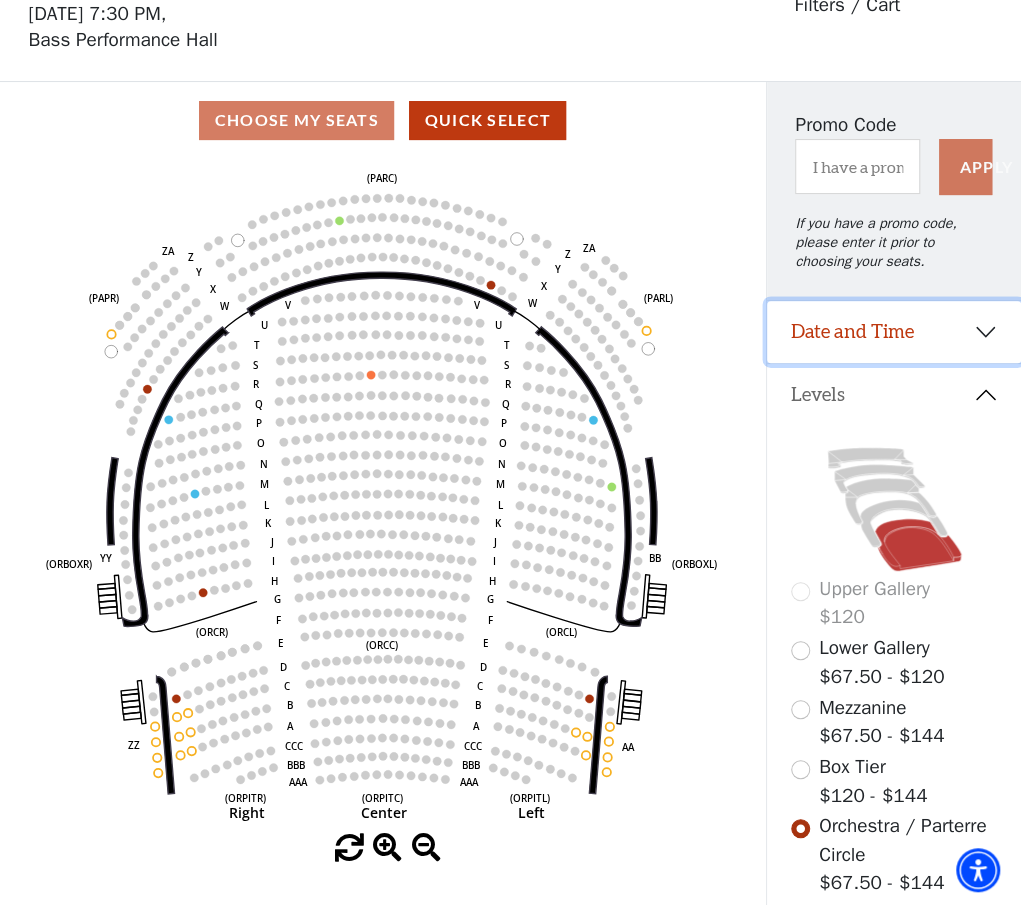 click on "Date and Time" at bounding box center (894, 332) 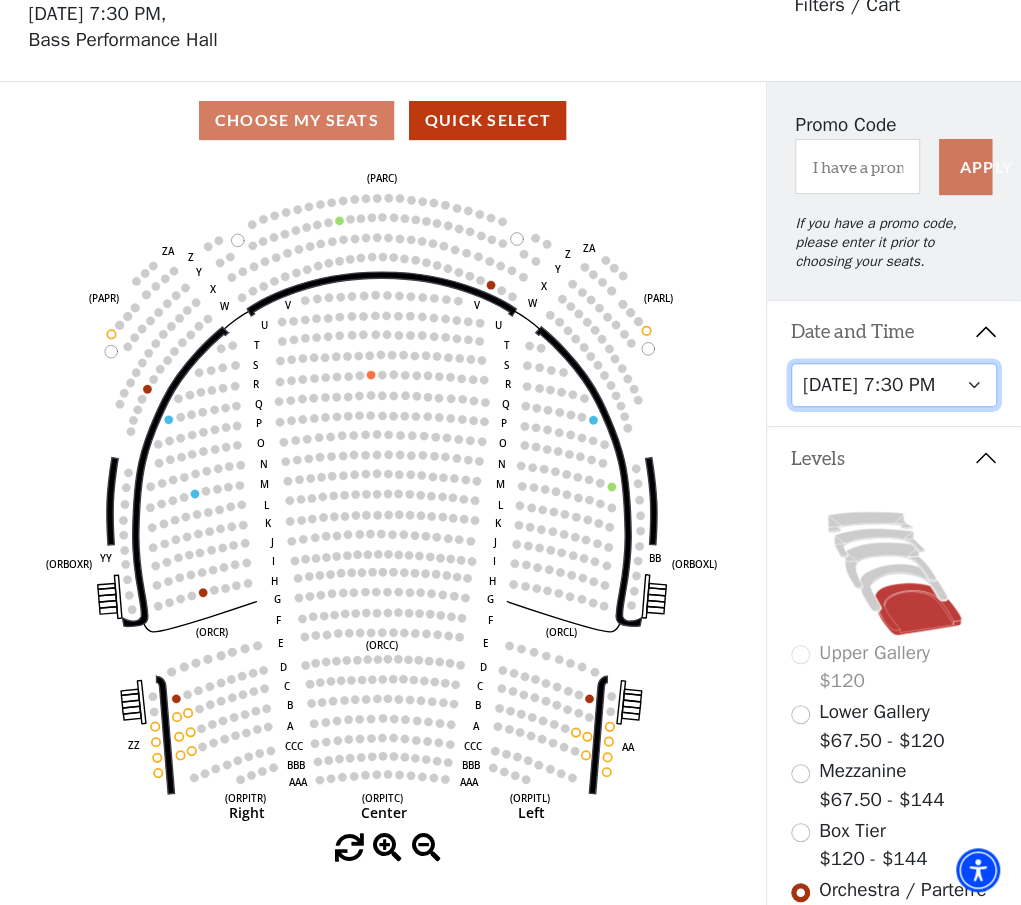 click on "Tuesday, July 29 at 7:30 PM Wednesday, July 30 at 7:30 PM Thursday, July 31 at 7:30 PM Friday, August 1 at 7:30 PM Saturday, August 2 at 1:30 PM Saturday, August 2 at 7:30 PM Sunday, August 3 at 1:30 PM Sunday, August 3 at 6:30 PM" at bounding box center (894, 385) 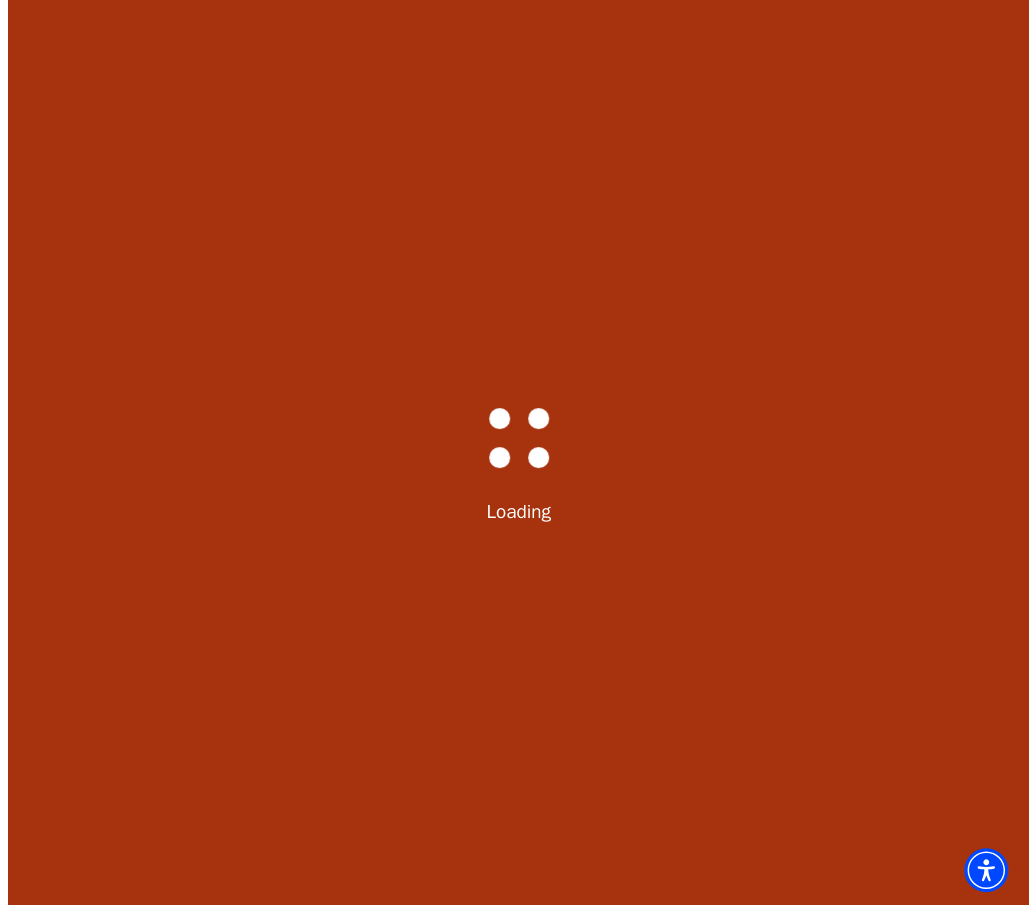 scroll, scrollTop: 0, scrollLeft: 0, axis: both 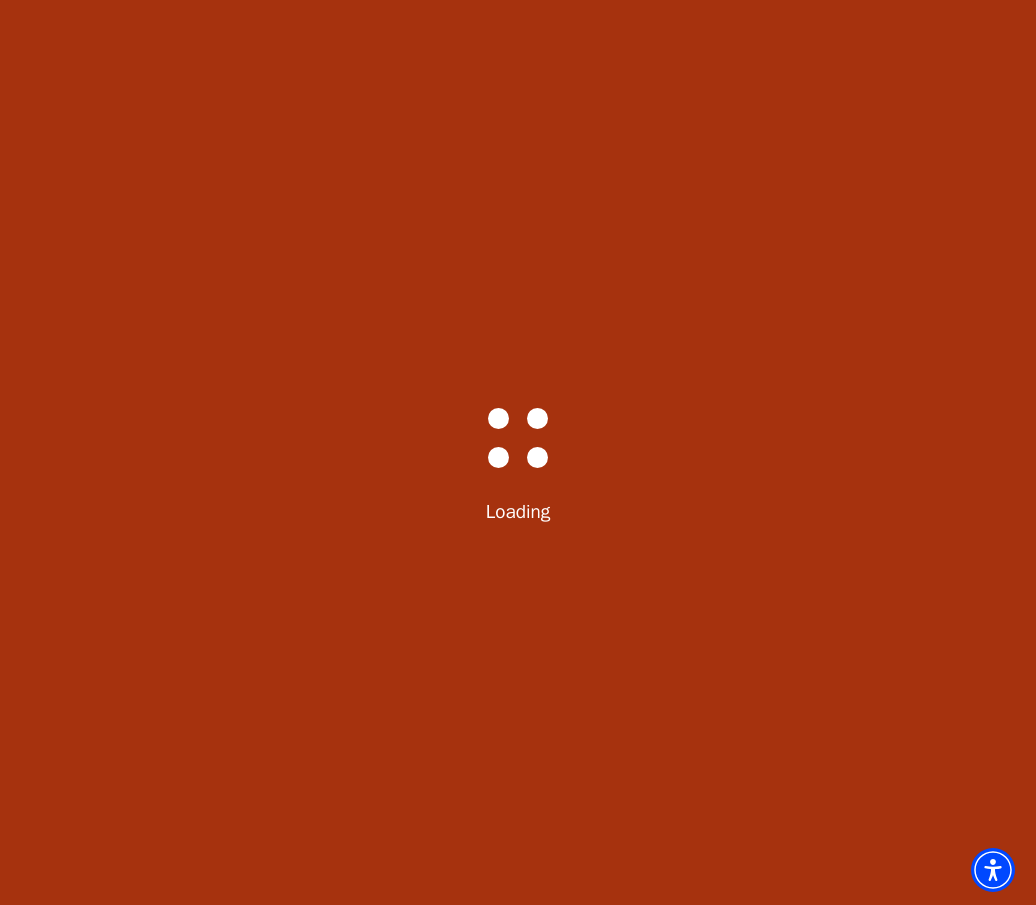select on "5414" 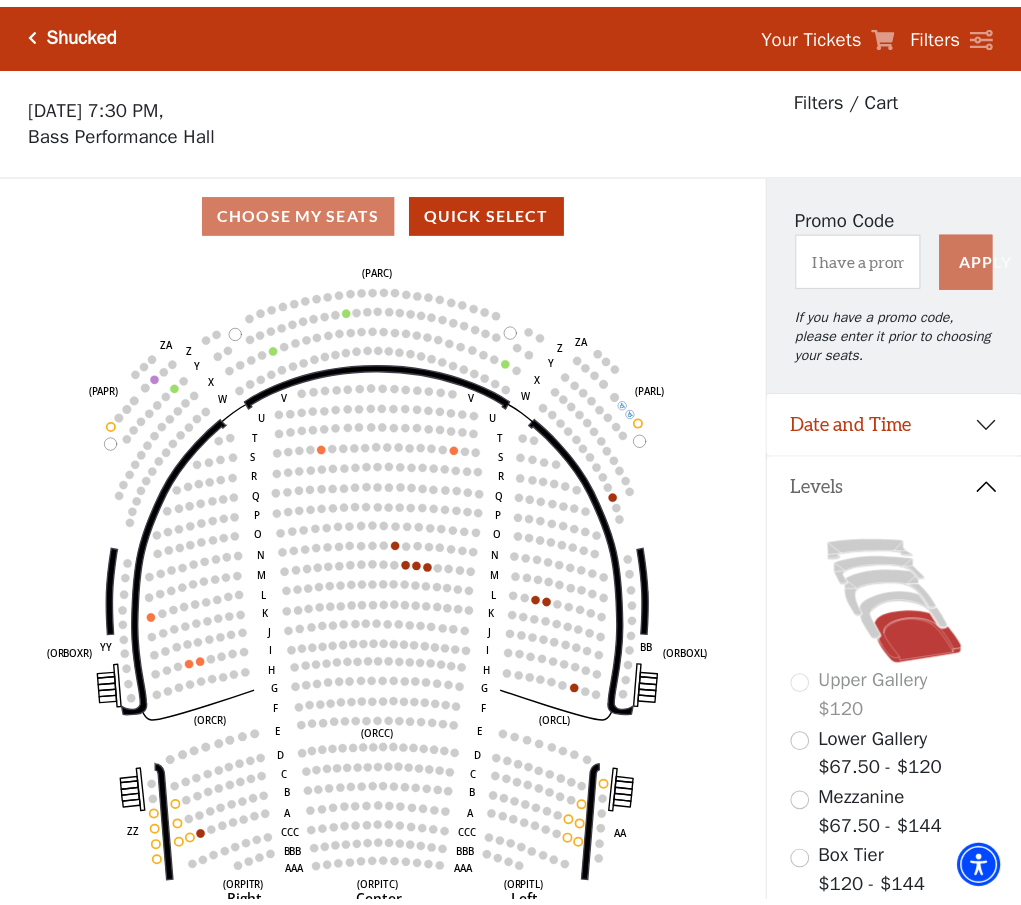 scroll, scrollTop: 92, scrollLeft: 0, axis: vertical 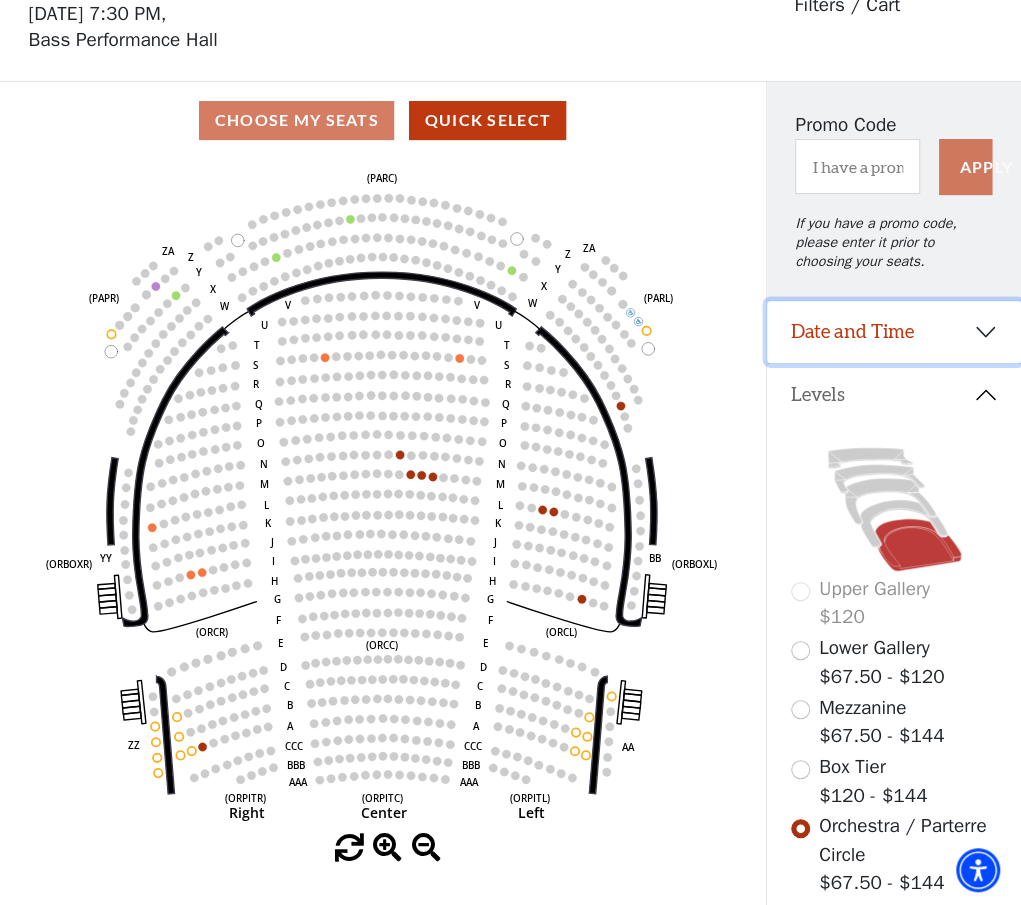 click on "Date and Time" at bounding box center (894, 332) 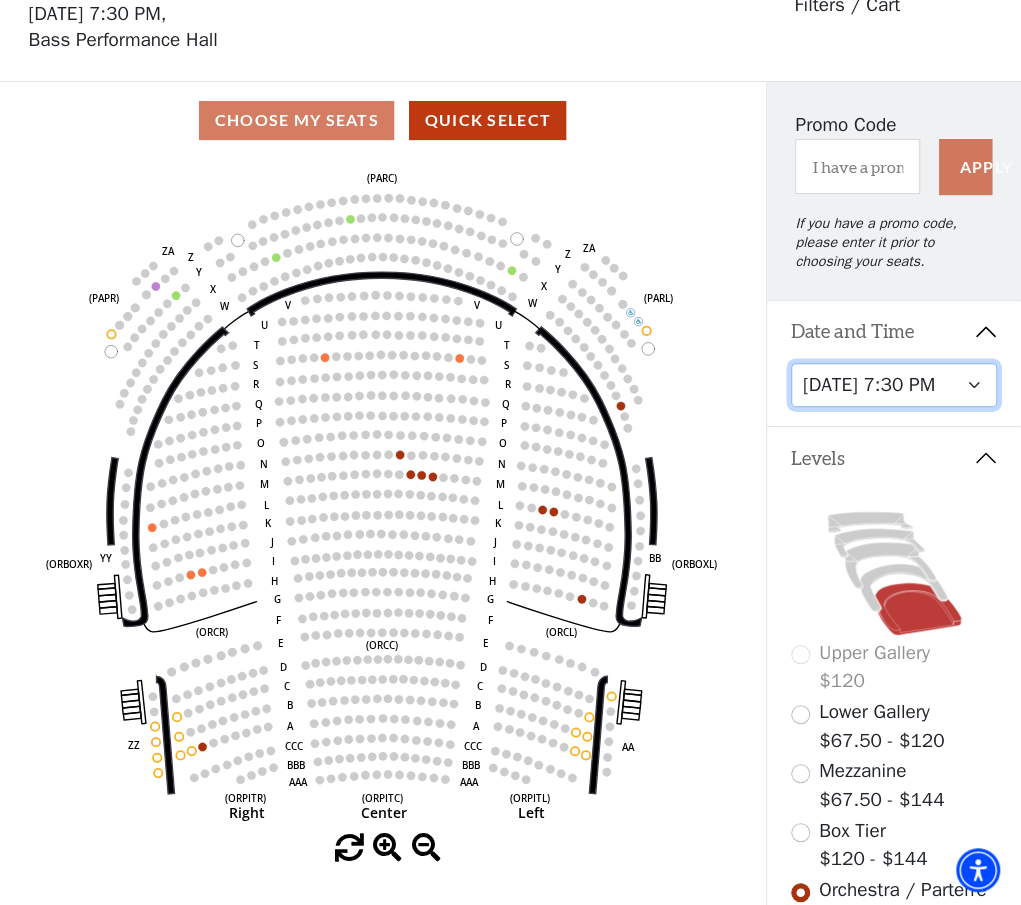 click on "Tuesday, July 29 at 7:30 PM Wednesday, July 30 at 7:30 PM Thursday, July 31 at 7:30 PM Friday, August 1 at 7:30 PM Saturday, August 2 at 1:30 PM Saturday, August 2 at 7:30 PM Sunday, August 3 at 1:30 PM Sunday, August 3 at 6:30 PM" at bounding box center (894, 385) 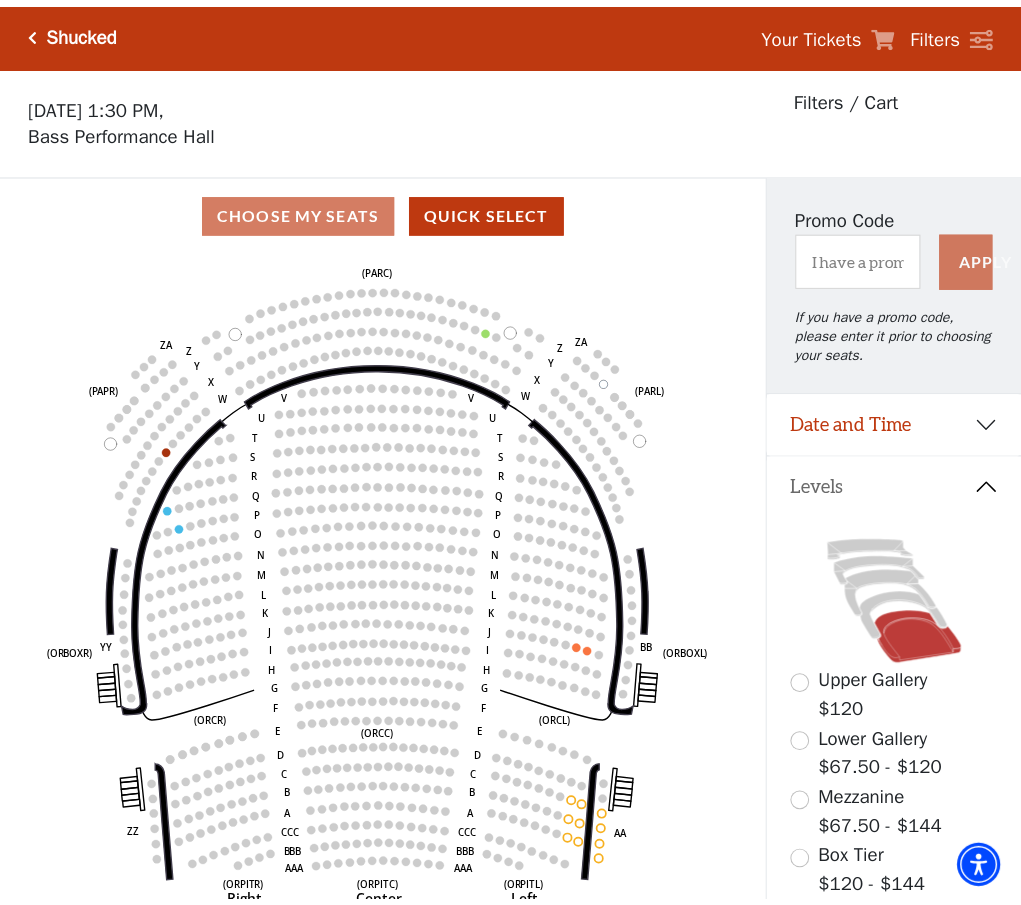 scroll, scrollTop: 92, scrollLeft: 0, axis: vertical 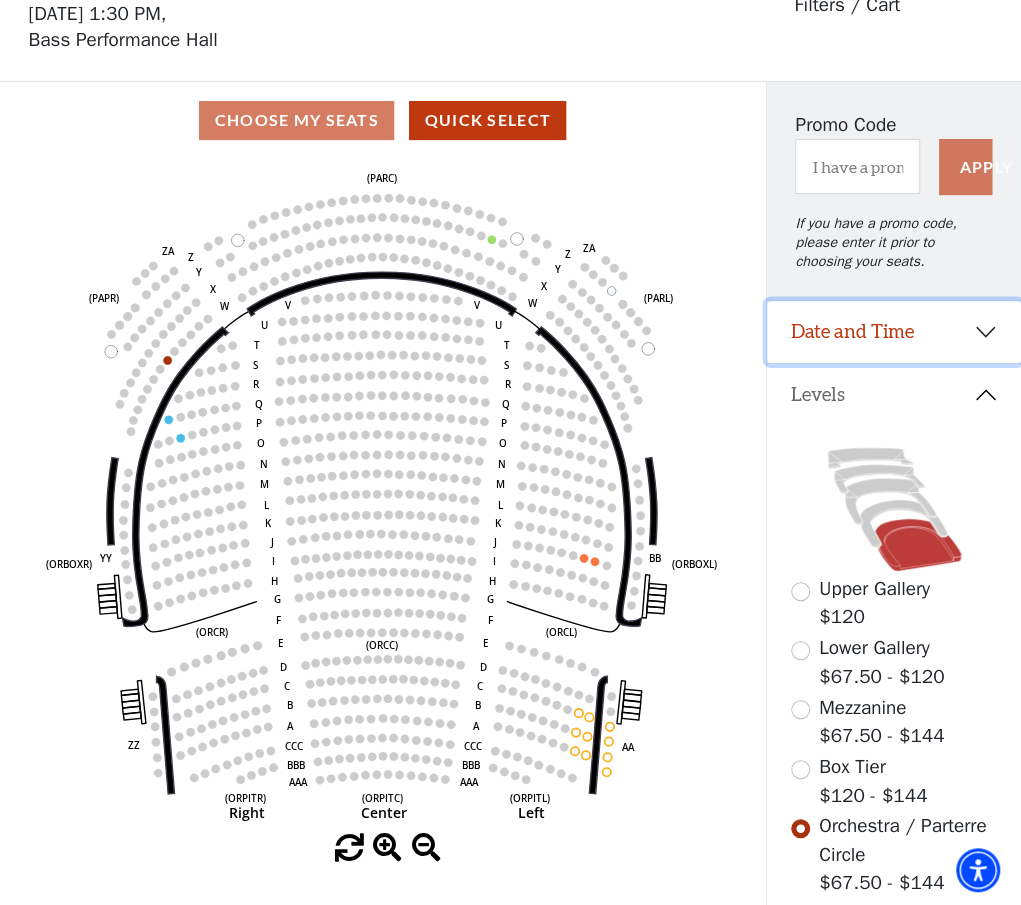 click on "Date and Time" at bounding box center [894, 332] 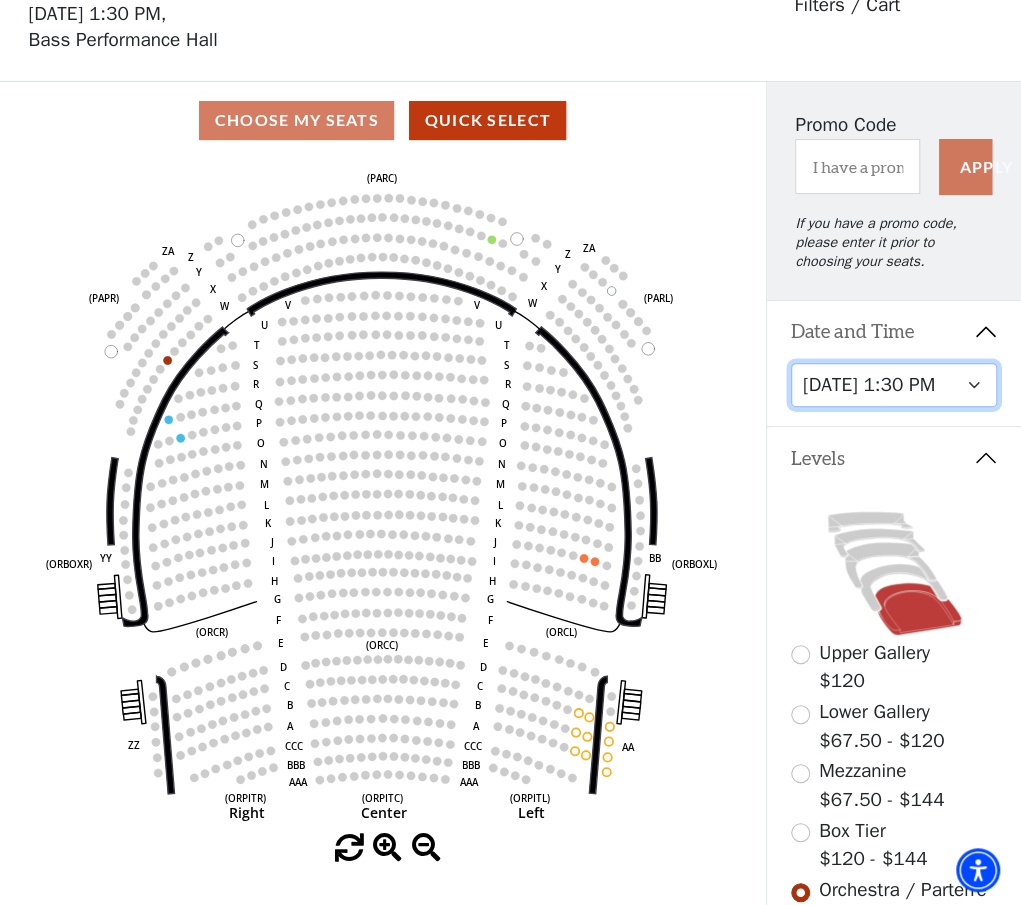 click on "Tuesday, July 29 at 7:30 PM Wednesday, July 30 at 7:30 PM Thursday, July 31 at 7:30 PM Friday, August 1 at 7:30 PM Saturday, August 2 at 1:30 PM Saturday, August 2 at 7:30 PM Sunday, August 3 at 1:30 PM Sunday, August 3 at 6:30 PM" at bounding box center [894, 385] 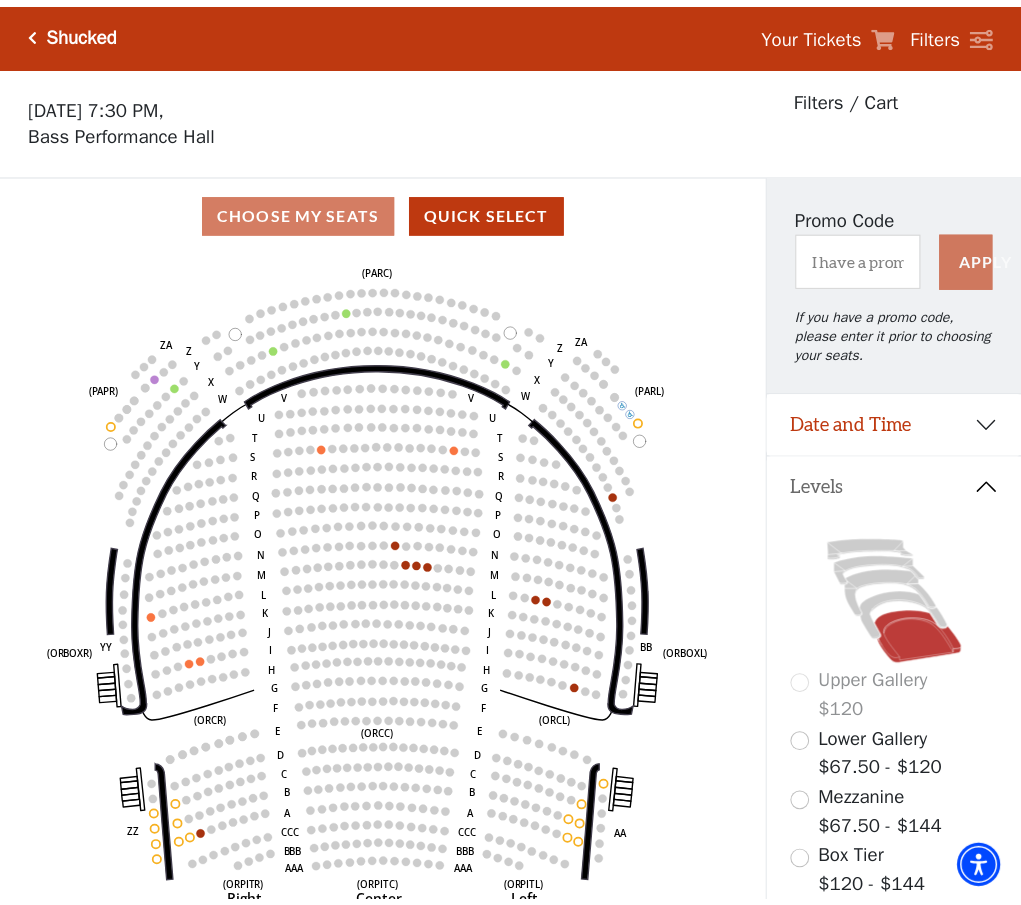scroll, scrollTop: 92, scrollLeft: 0, axis: vertical 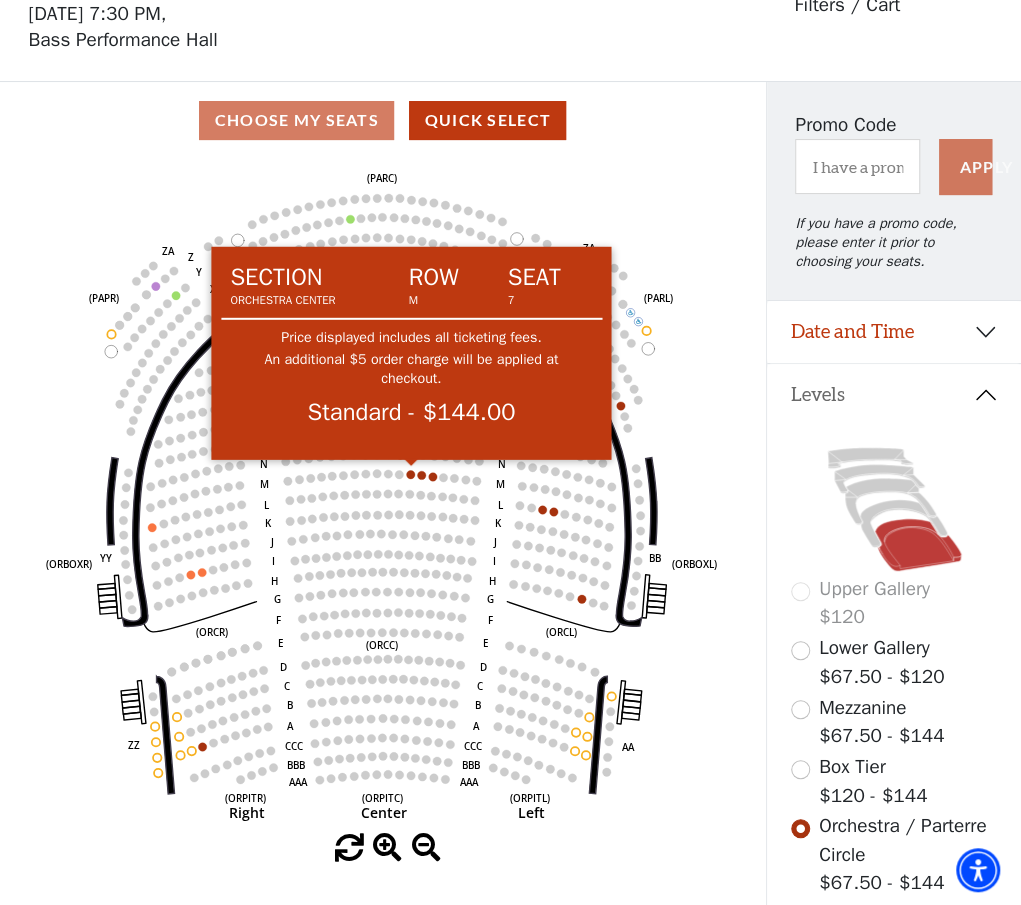click 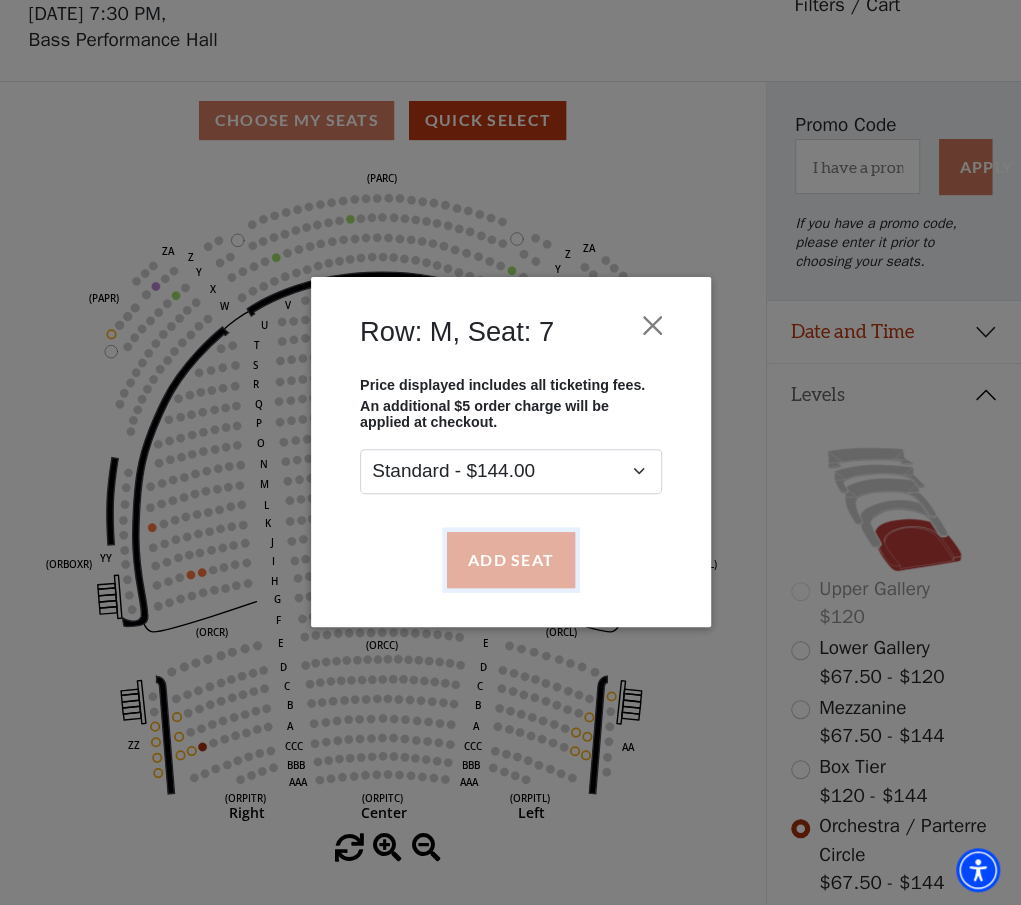 click on "Add Seat" at bounding box center [510, 560] 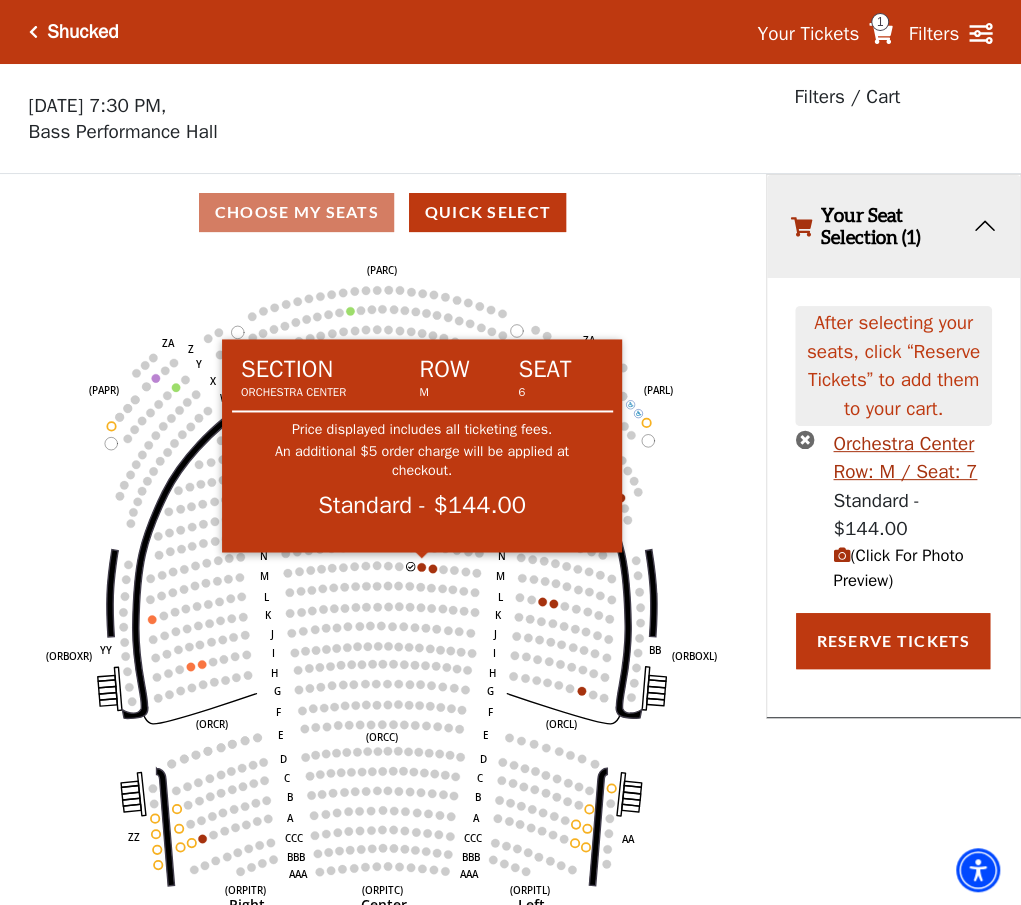 click 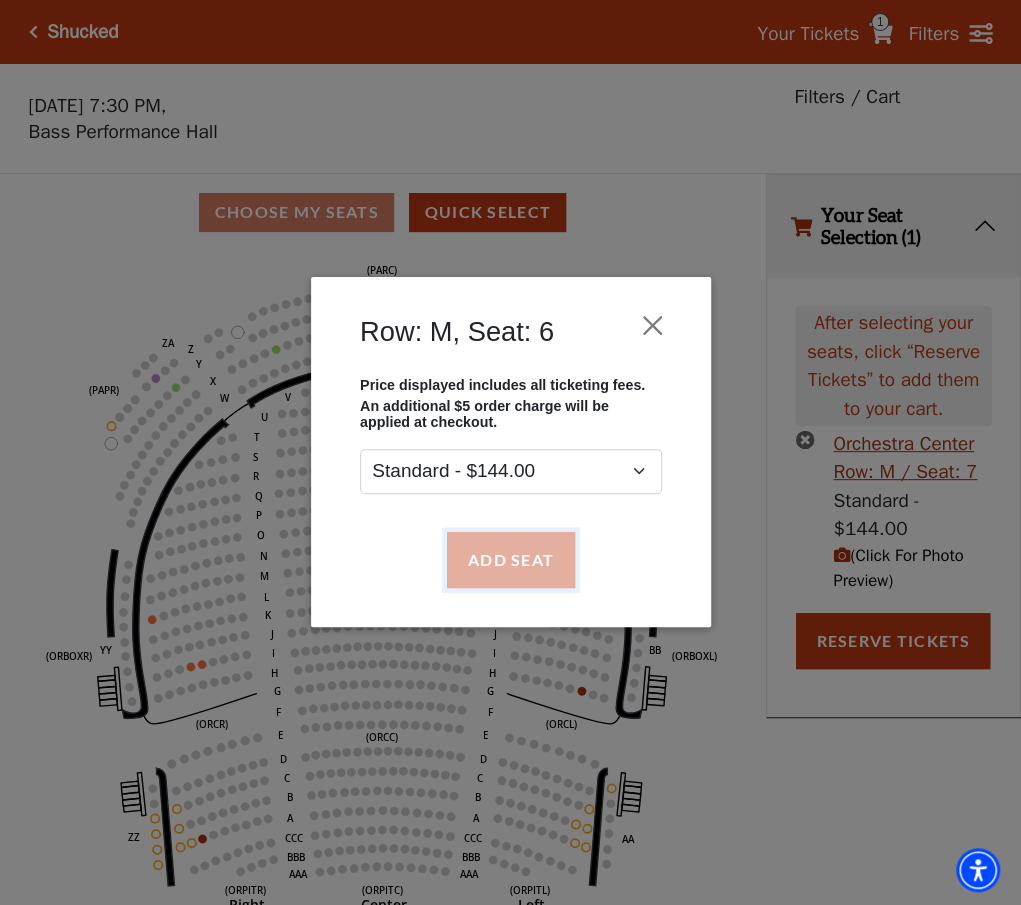 click on "Add Seat" at bounding box center (510, 560) 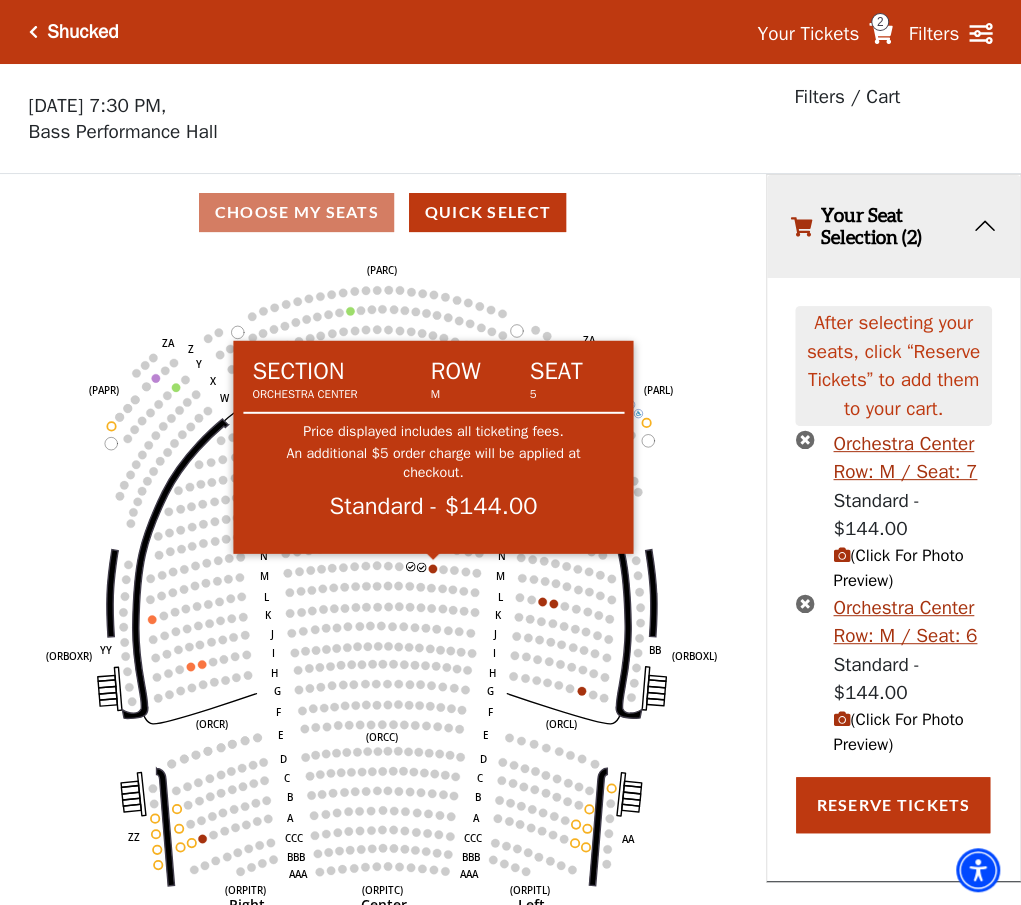 click 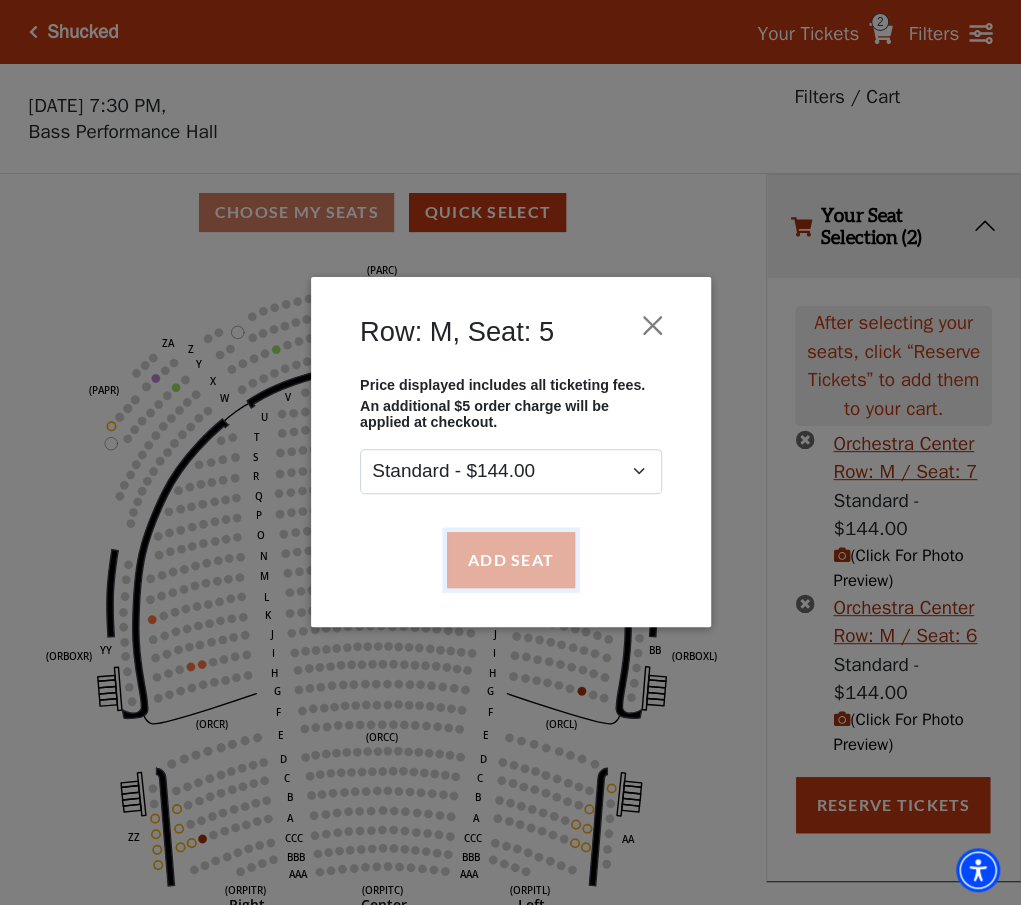 click on "Add Seat" at bounding box center [510, 560] 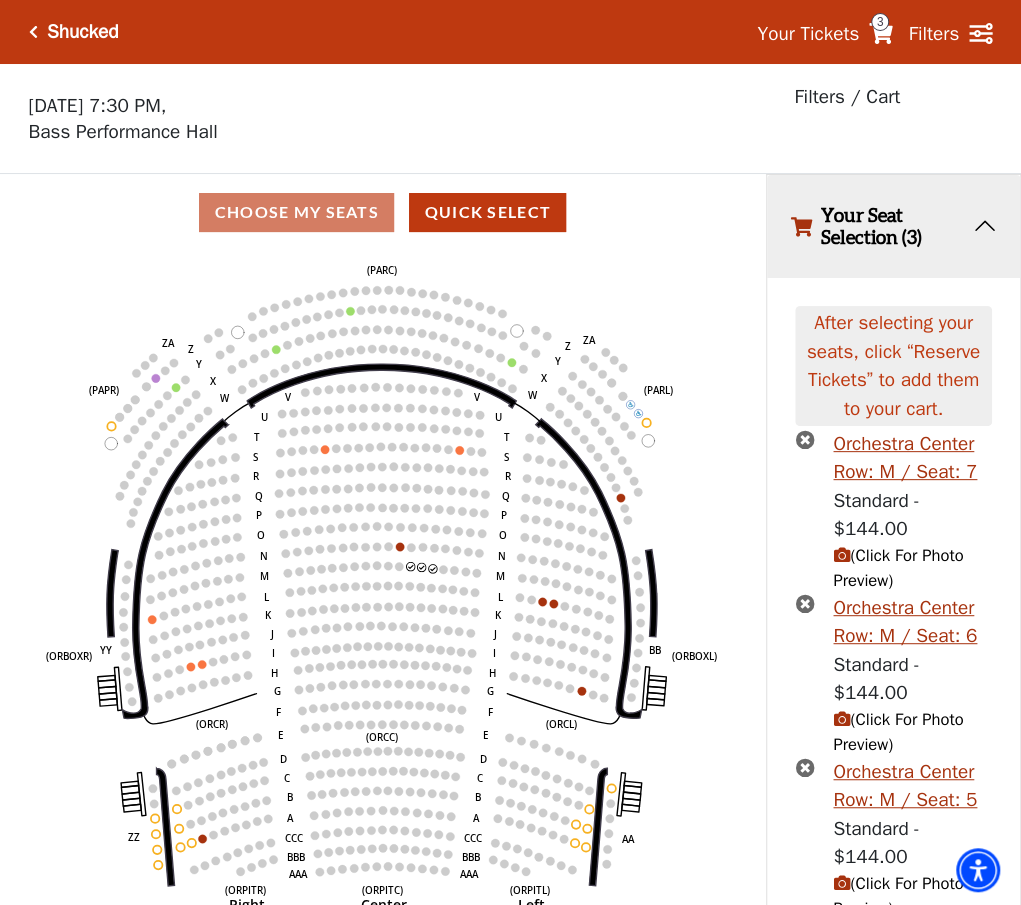 scroll, scrollTop: 2, scrollLeft: 0, axis: vertical 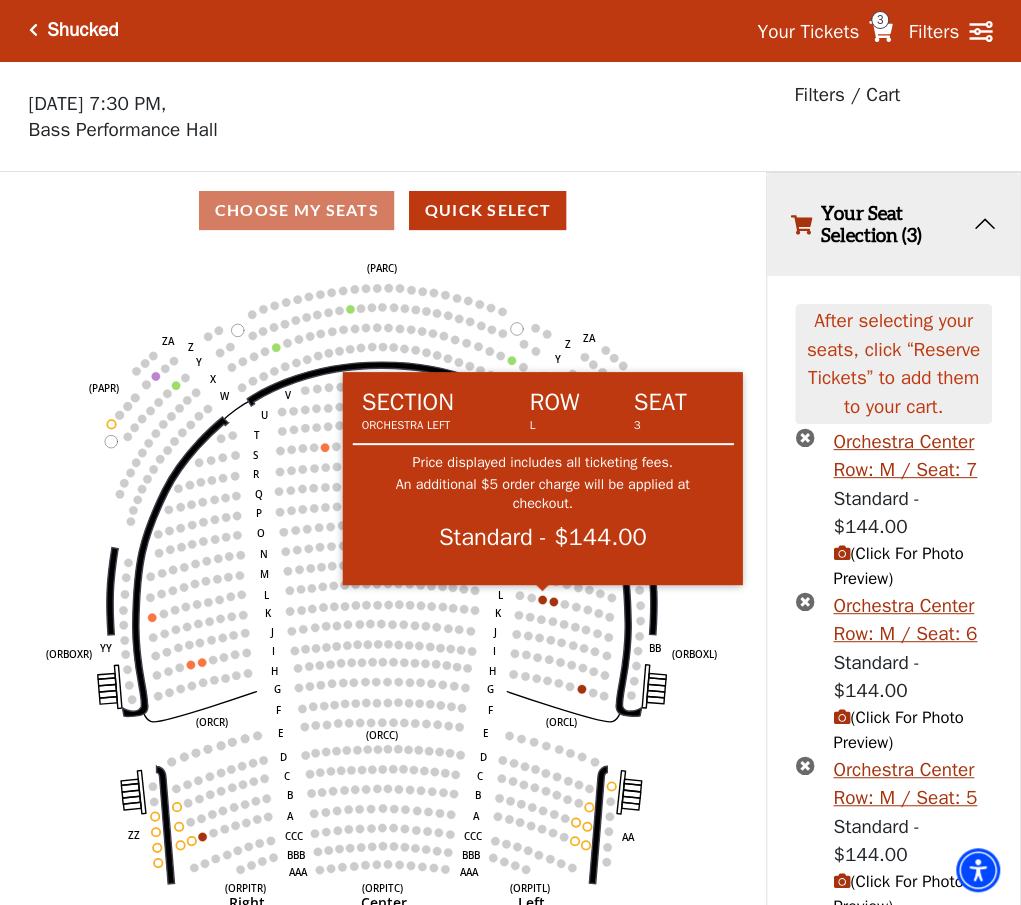 click 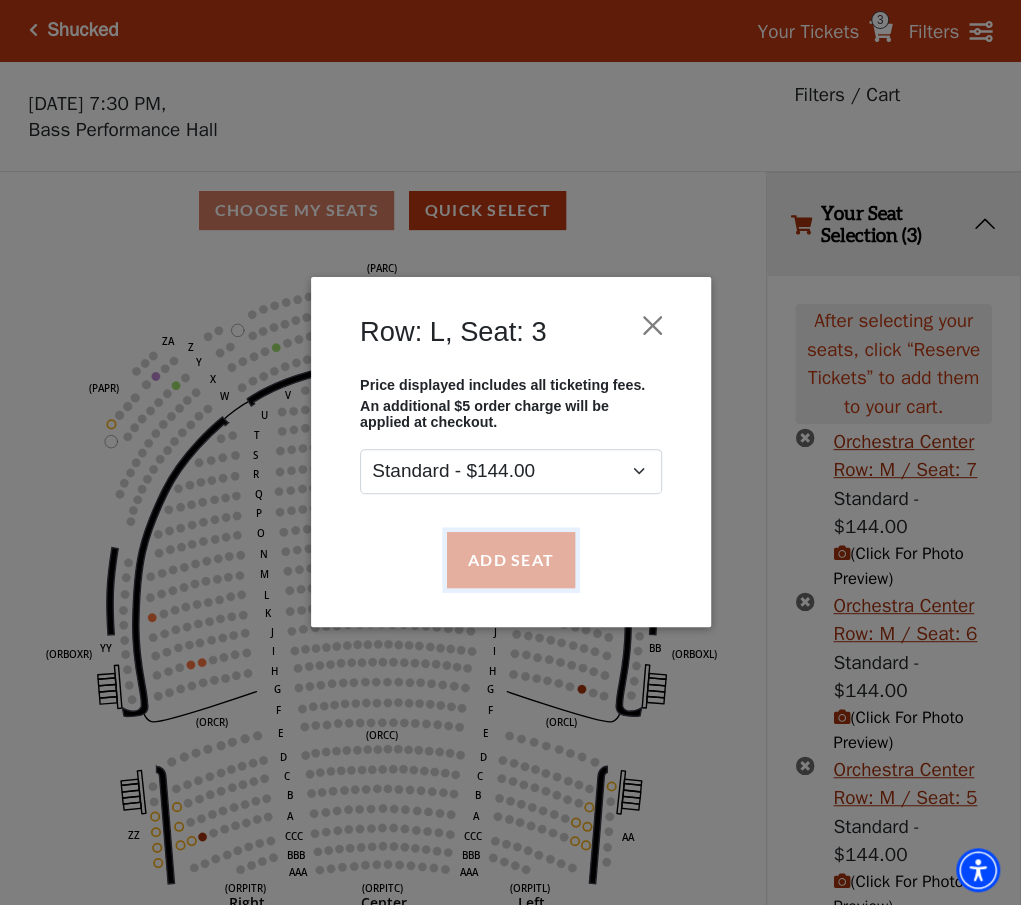 click on "Add Seat" at bounding box center [510, 560] 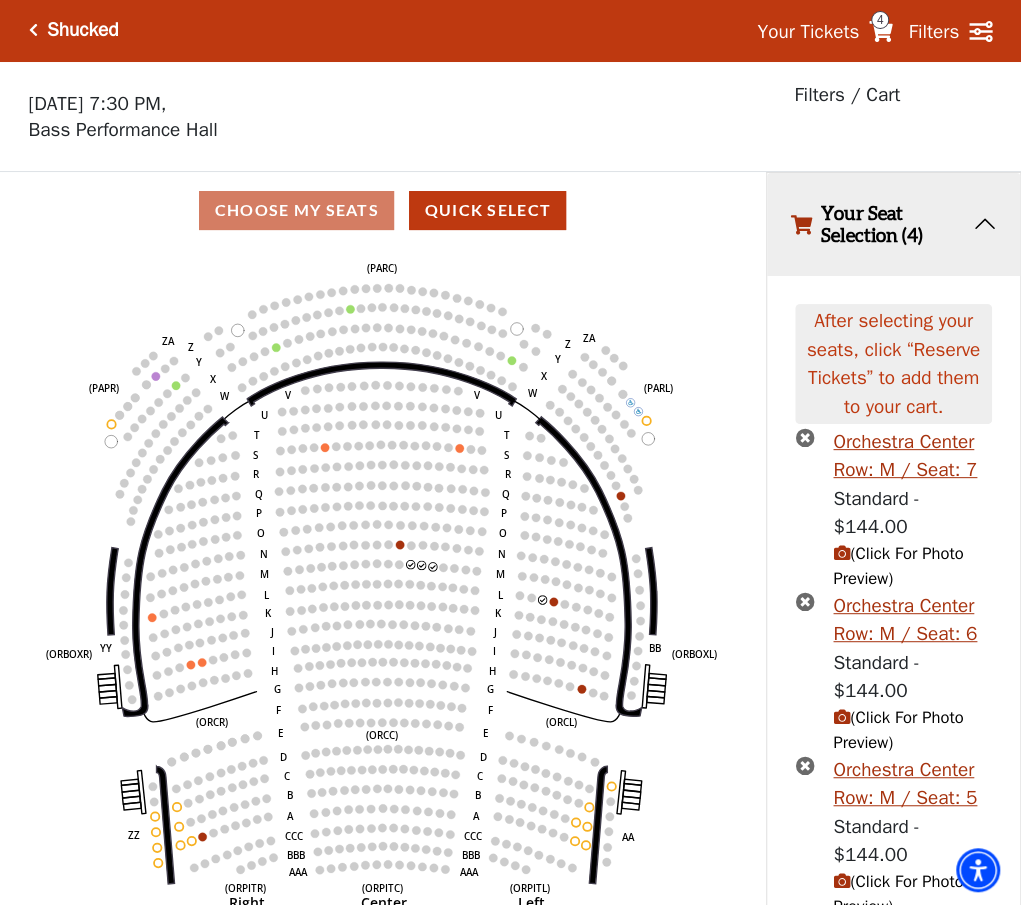 scroll, scrollTop: 138, scrollLeft: 0, axis: vertical 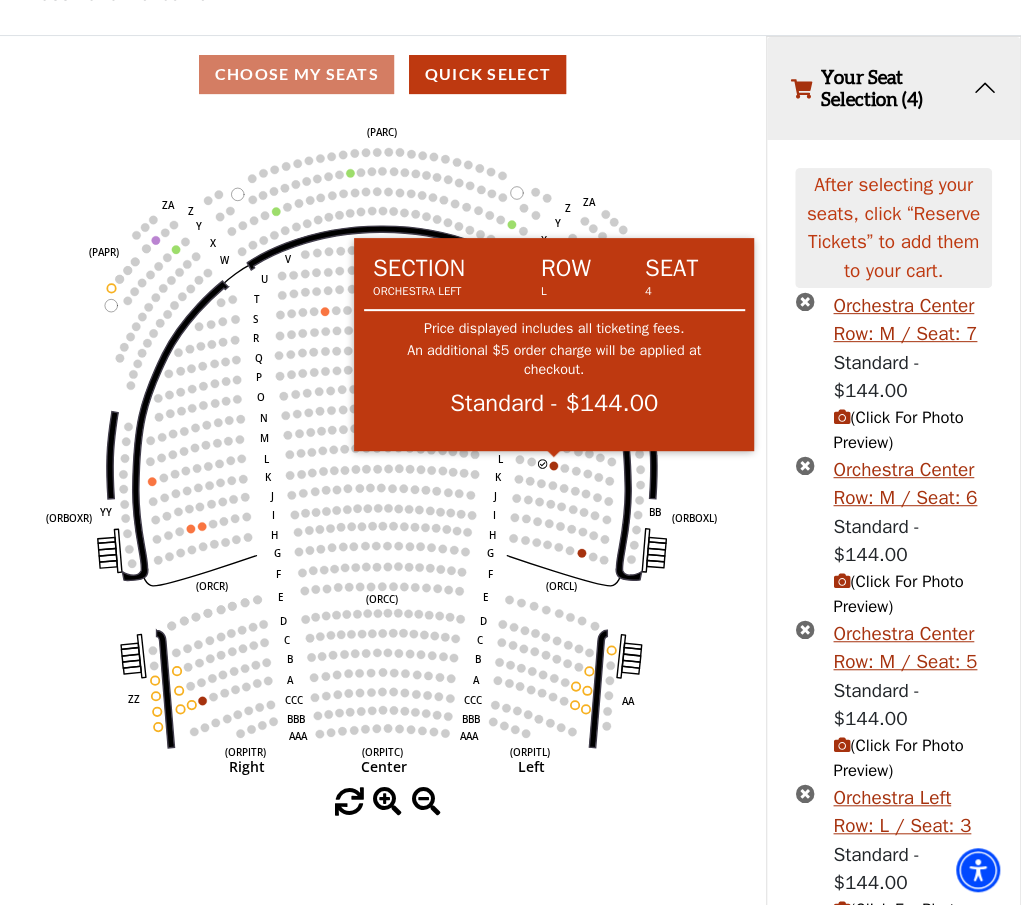 click 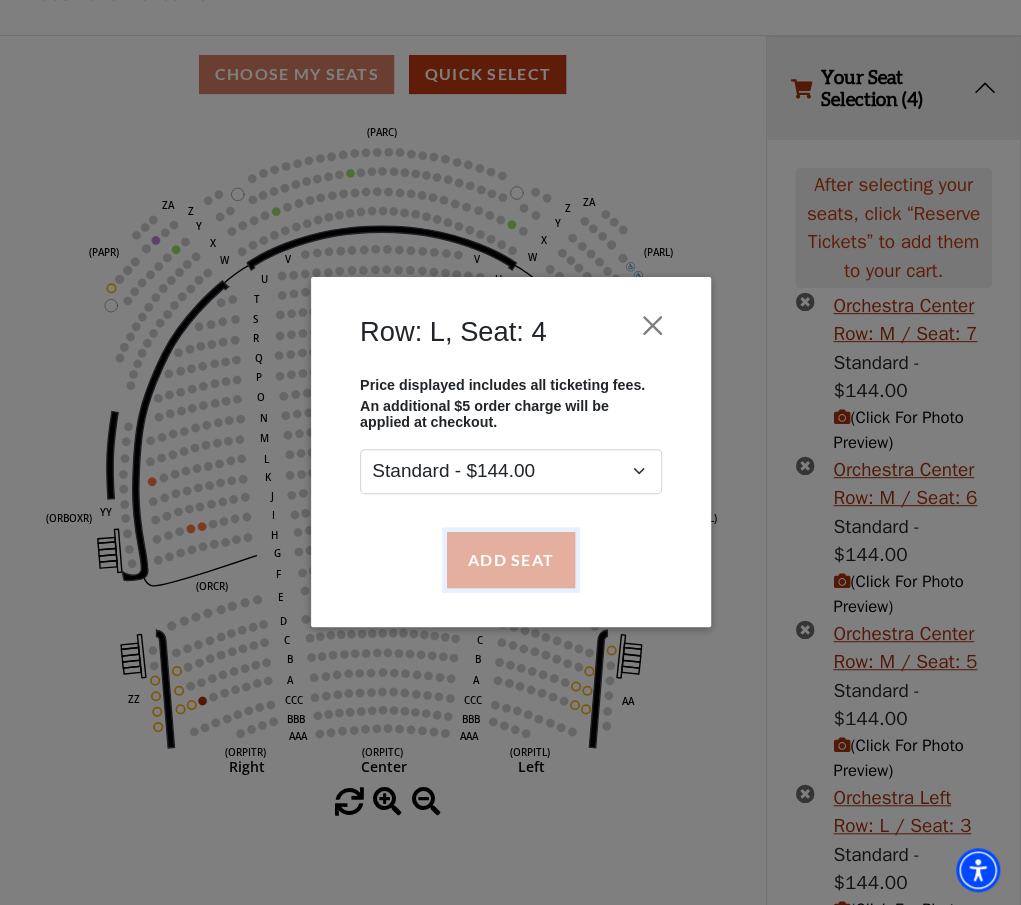 click on "Add Seat" at bounding box center (510, 560) 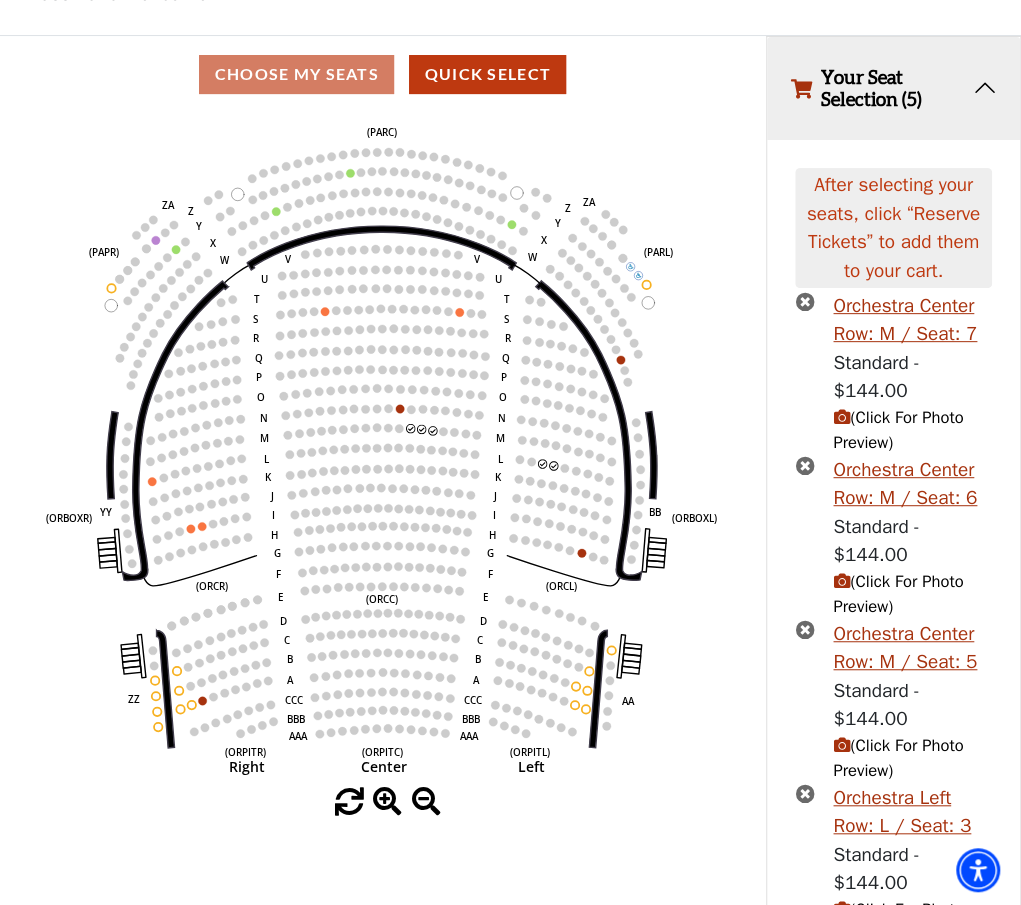 scroll, scrollTop: 273, scrollLeft: 0, axis: vertical 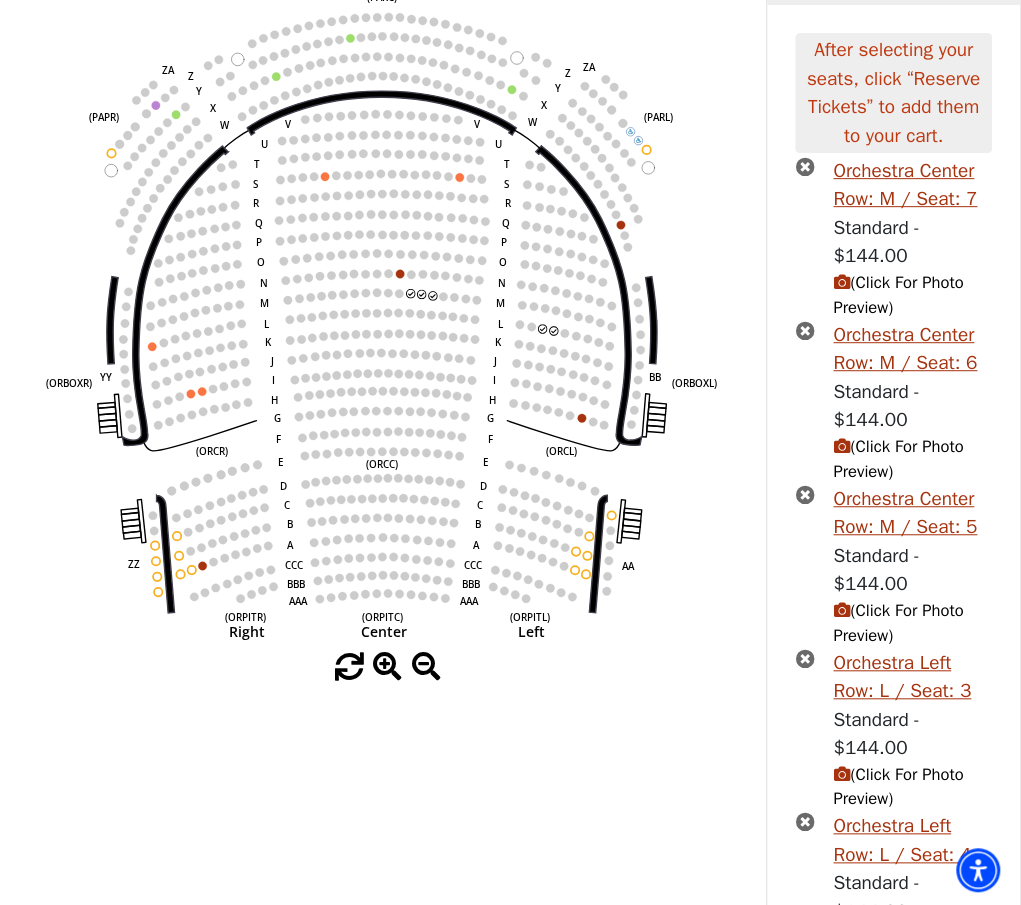 click on "Reserve Tickets" at bounding box center [893, 1023] 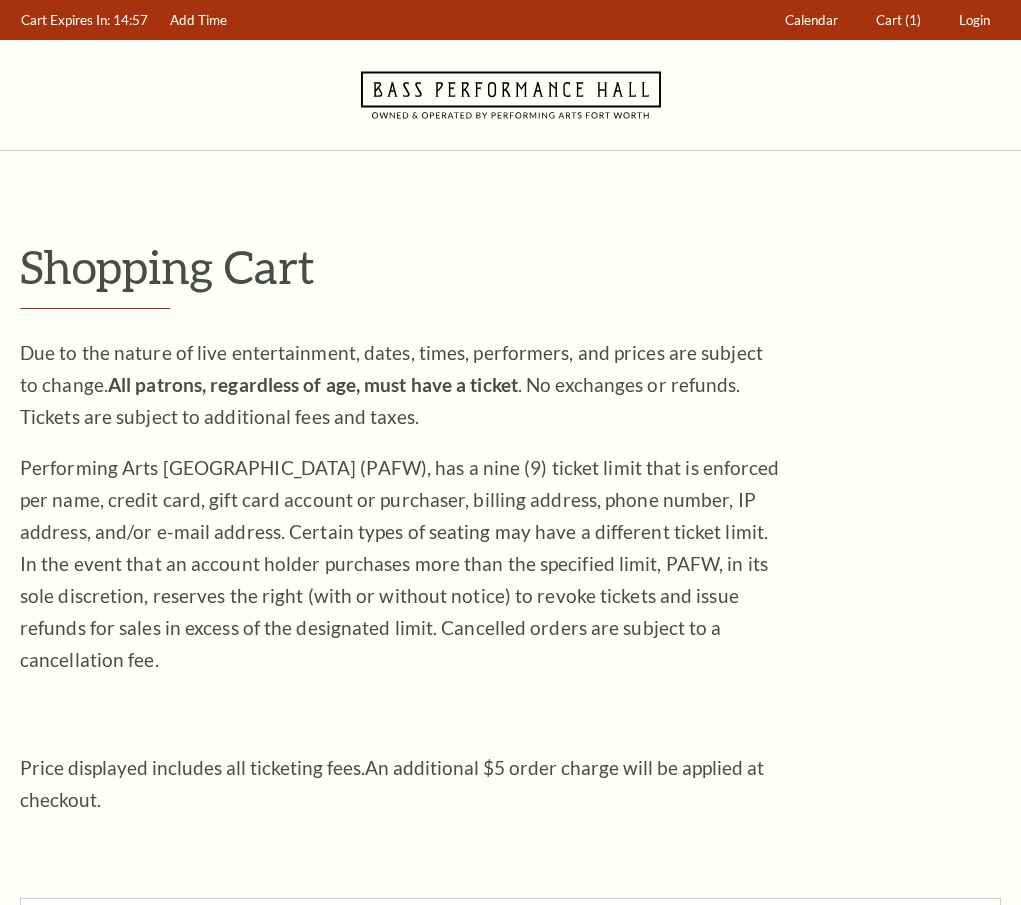 scroll, scrollTop: 0, scrollLeft: 0, axis: both 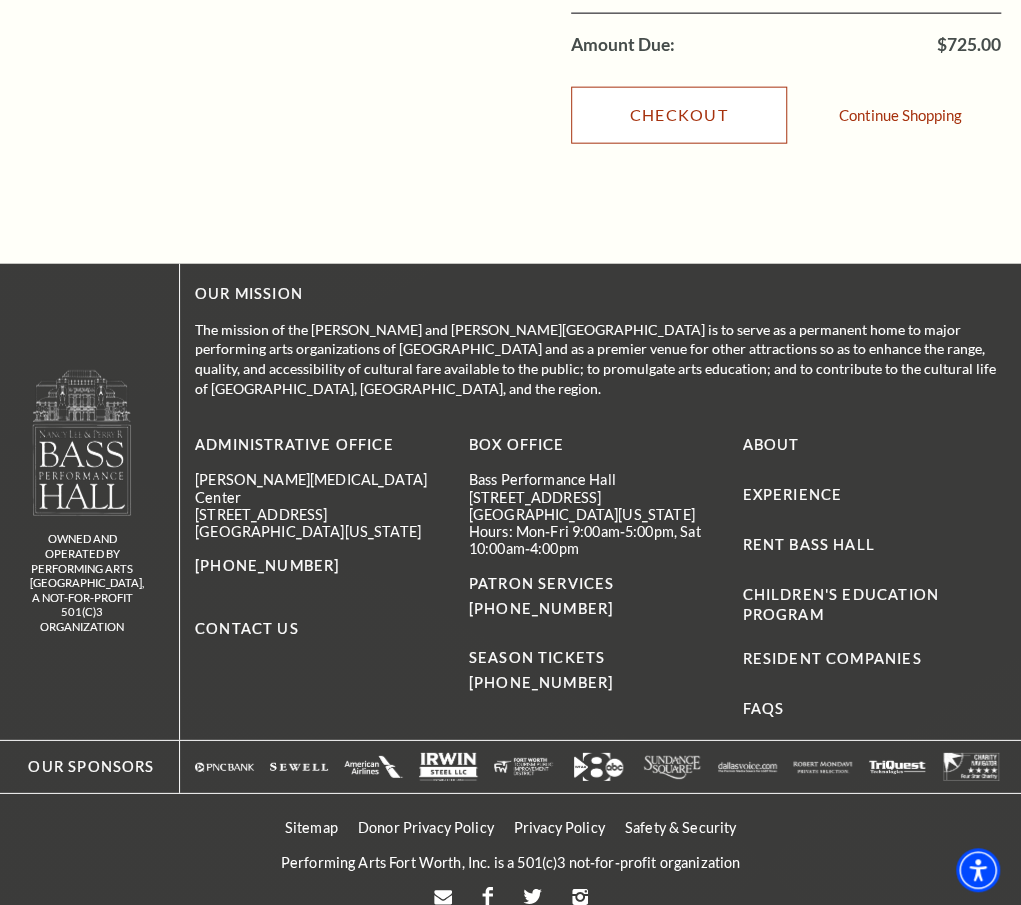 click on "Checkout" at bounding box center [679, 115] 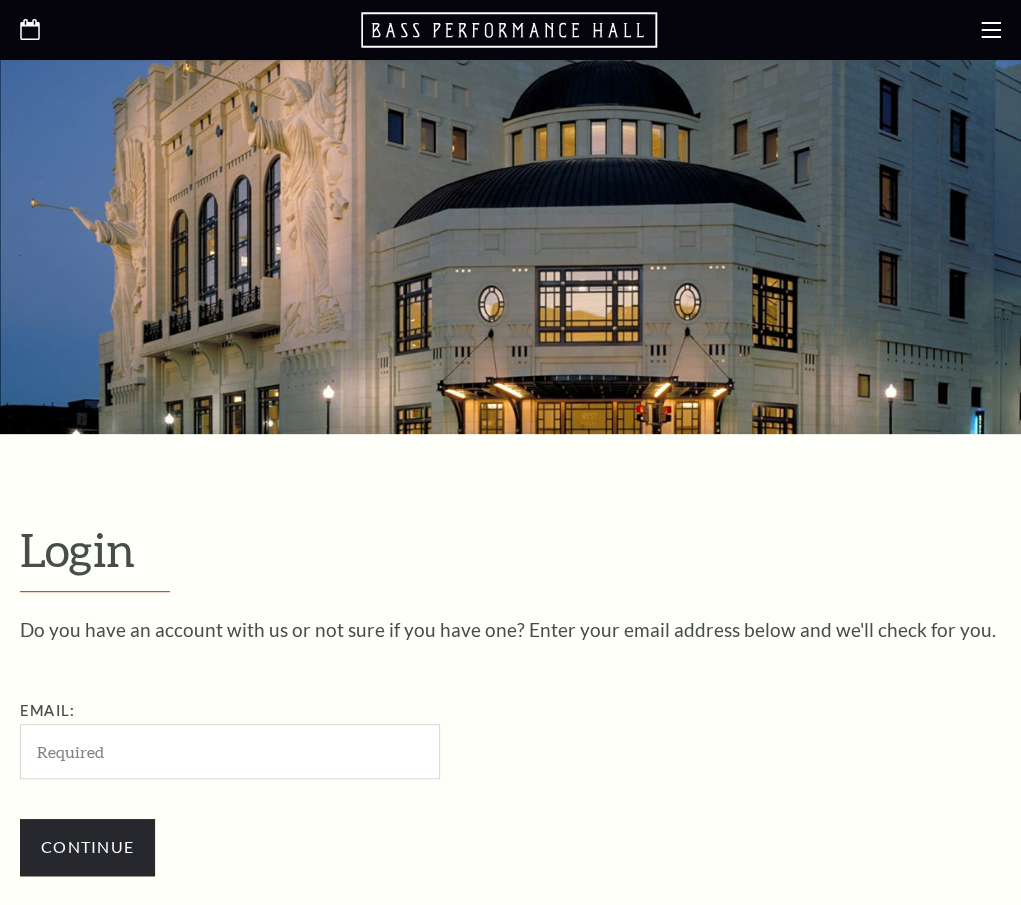scroll, scrollTop: 500, scrollLeft: 0, axis: vertical 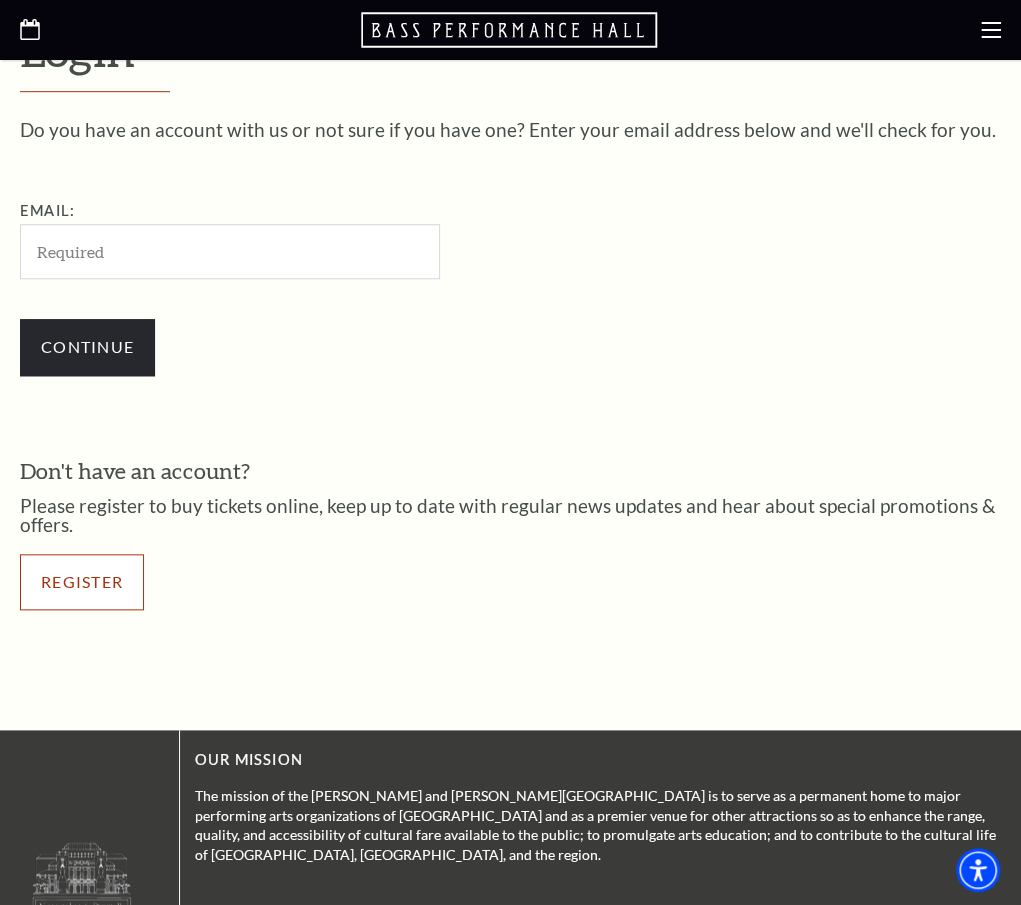click on "Register" at bounding box center [82, 582] 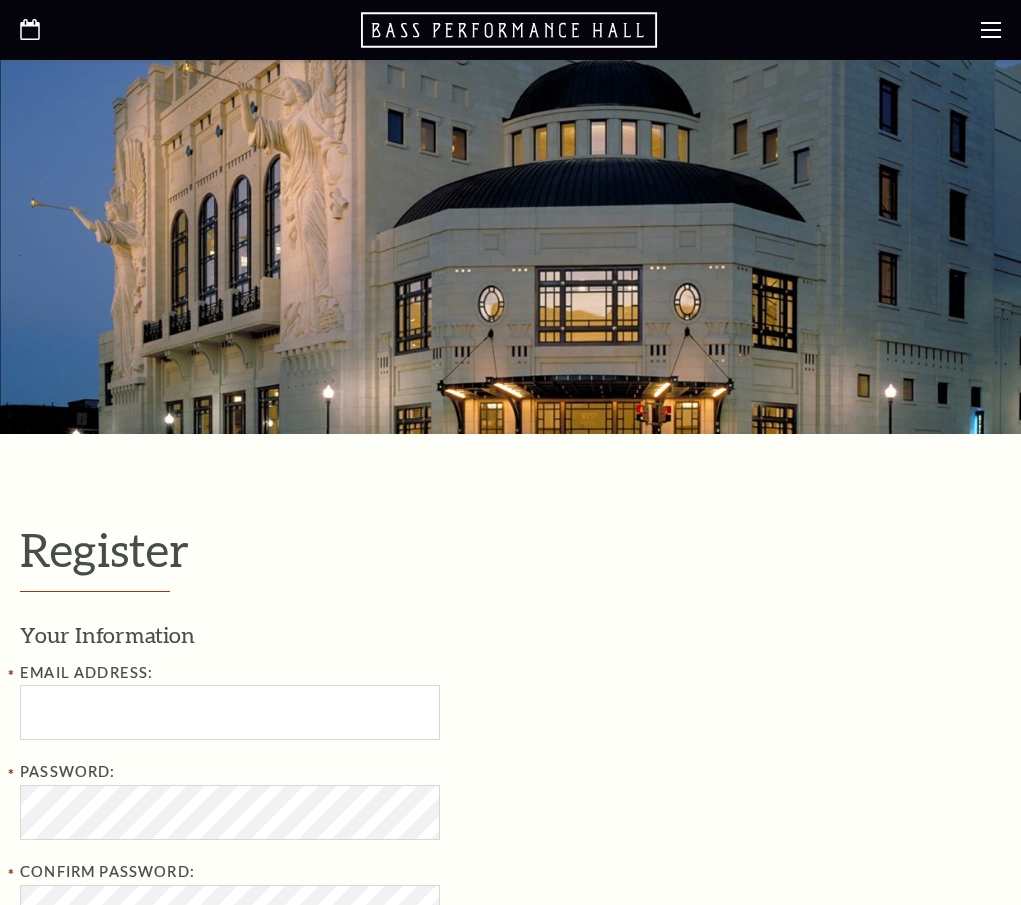 select on "1" 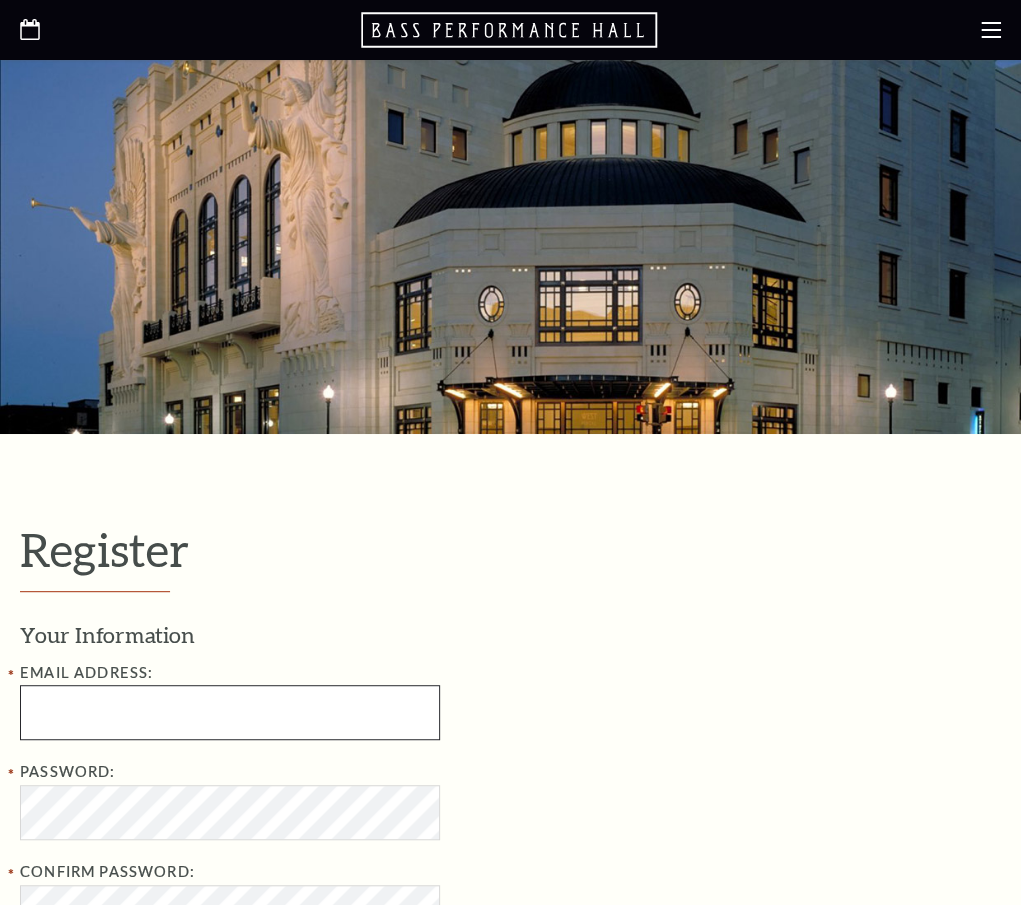 click at bounding box center (230, 712) 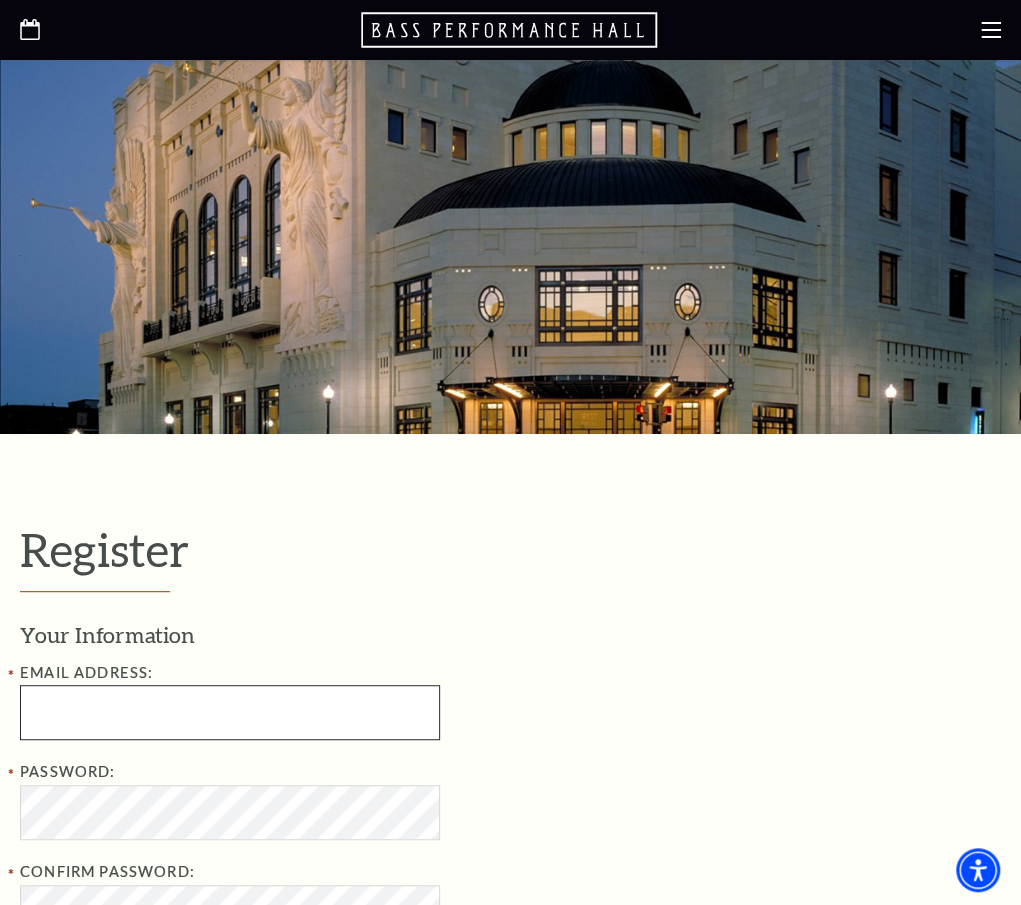 type on "calebferro@agento.shop" 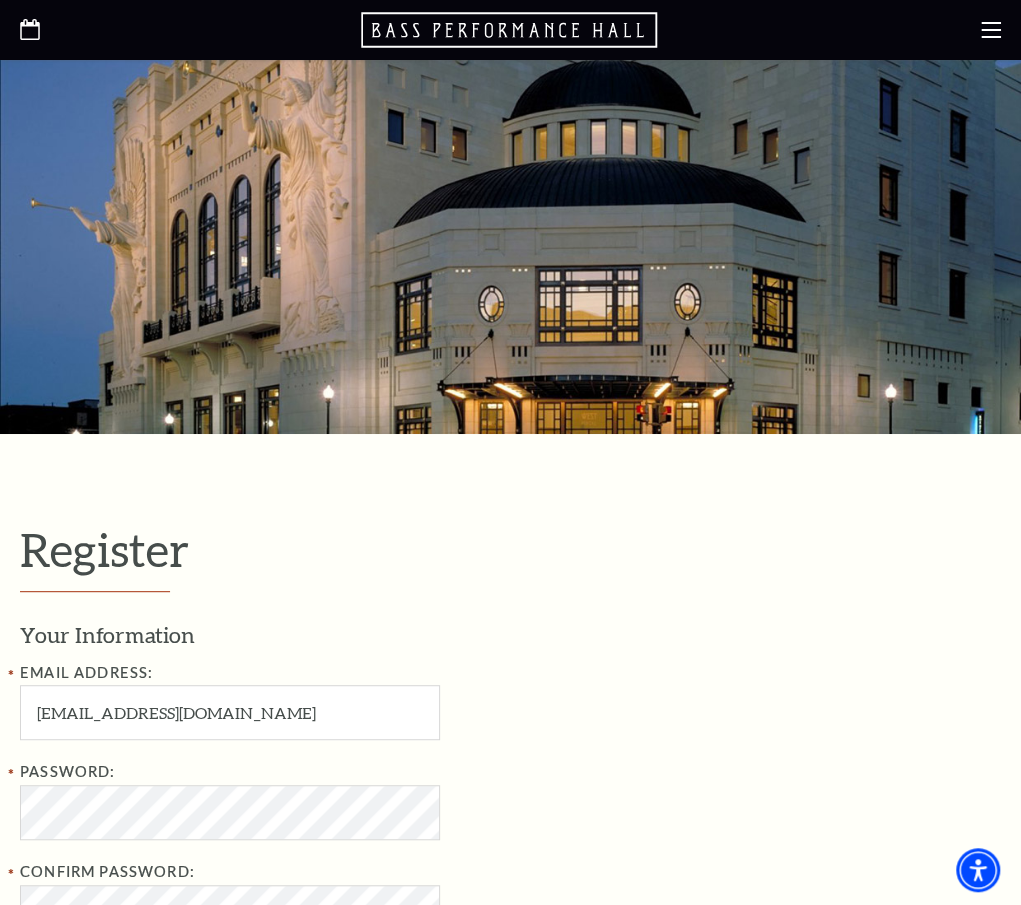 type on "Caleb" 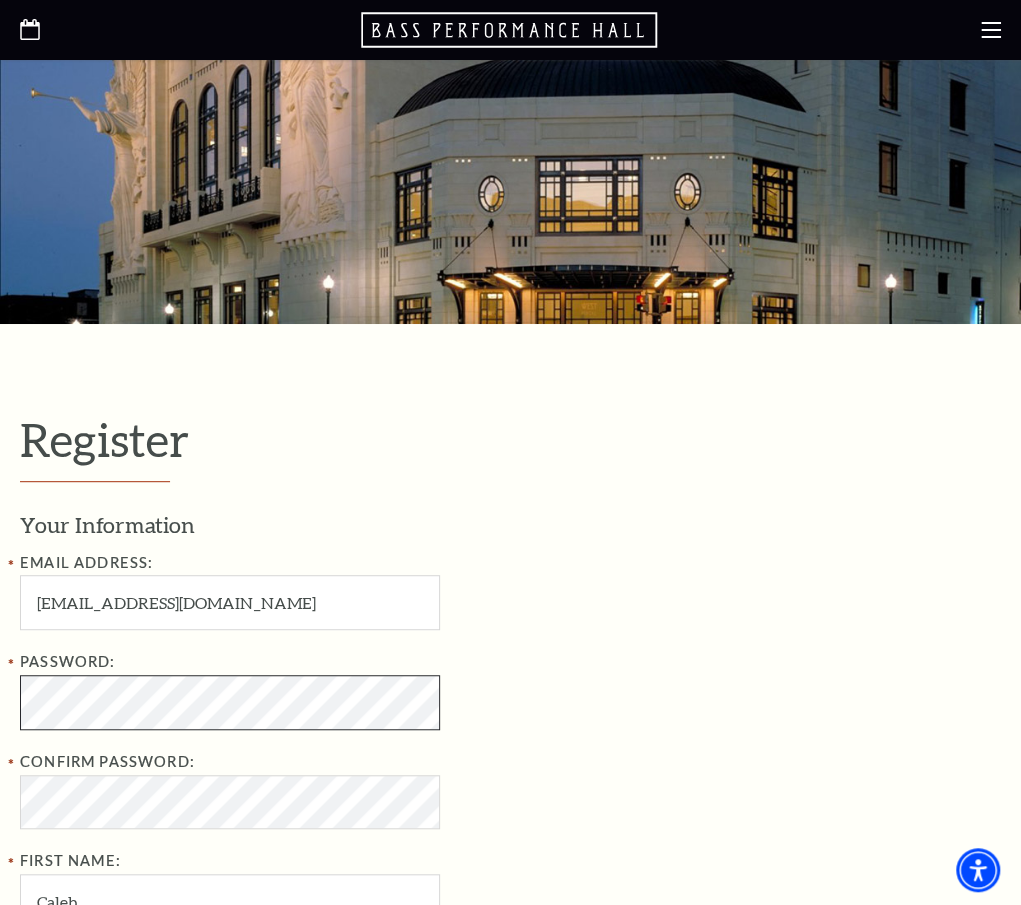scroll, scrollTop: 139, scrollLeft: 0, axis: vertical 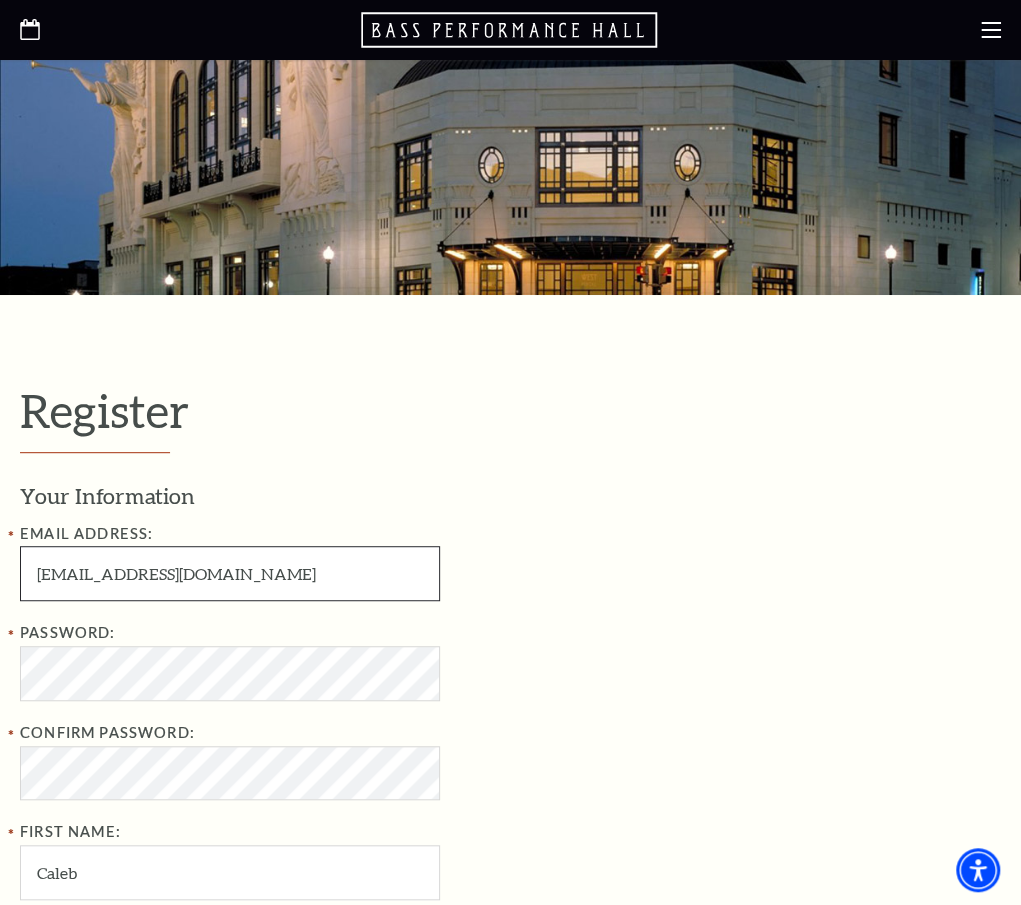 click on "calebferro@agento.shop" at bounding box center [230, 573] 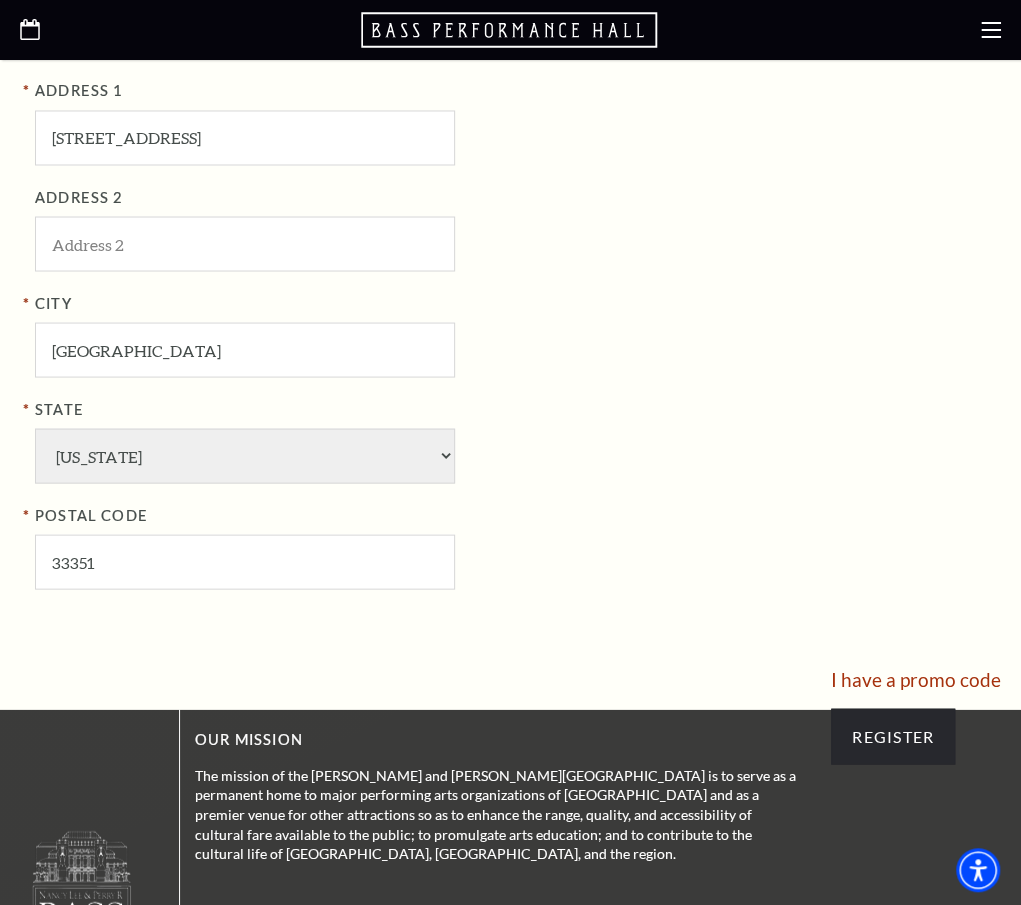 scroll, scrollTop: 1387, scrollLeft: 0, axis: vertical 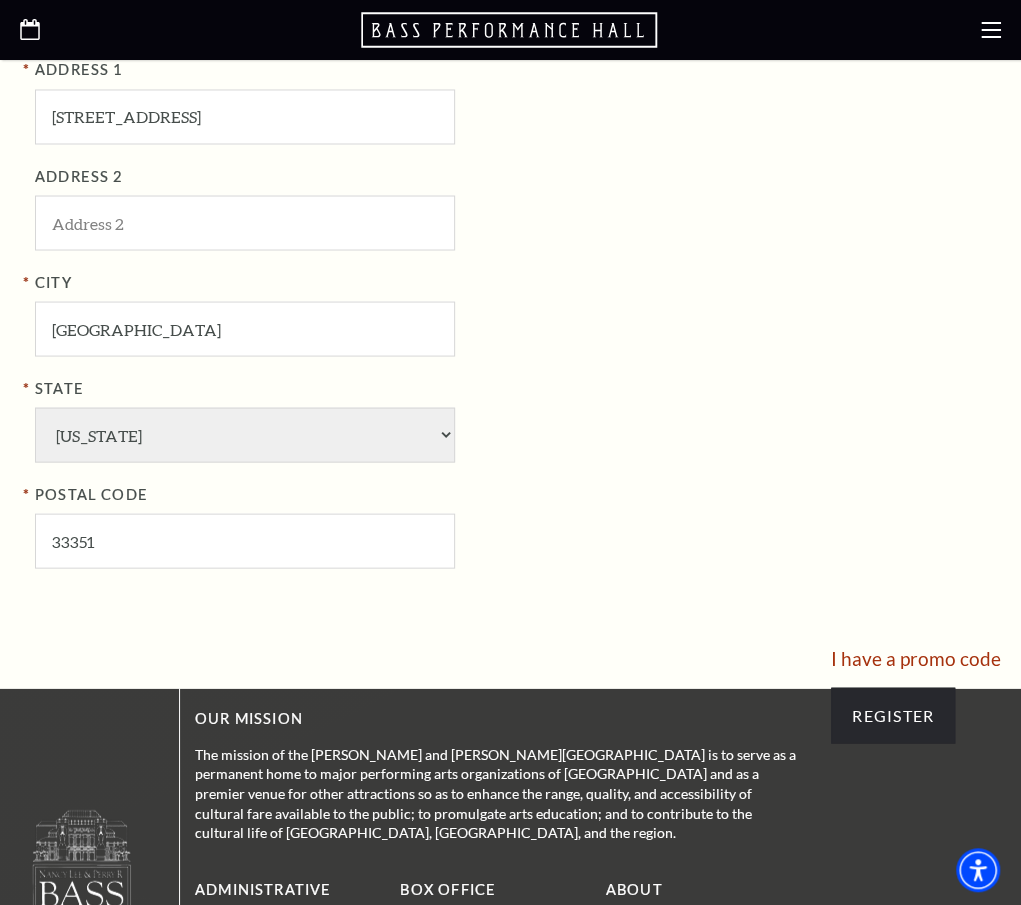 type on "calebferro11@gmail.com" 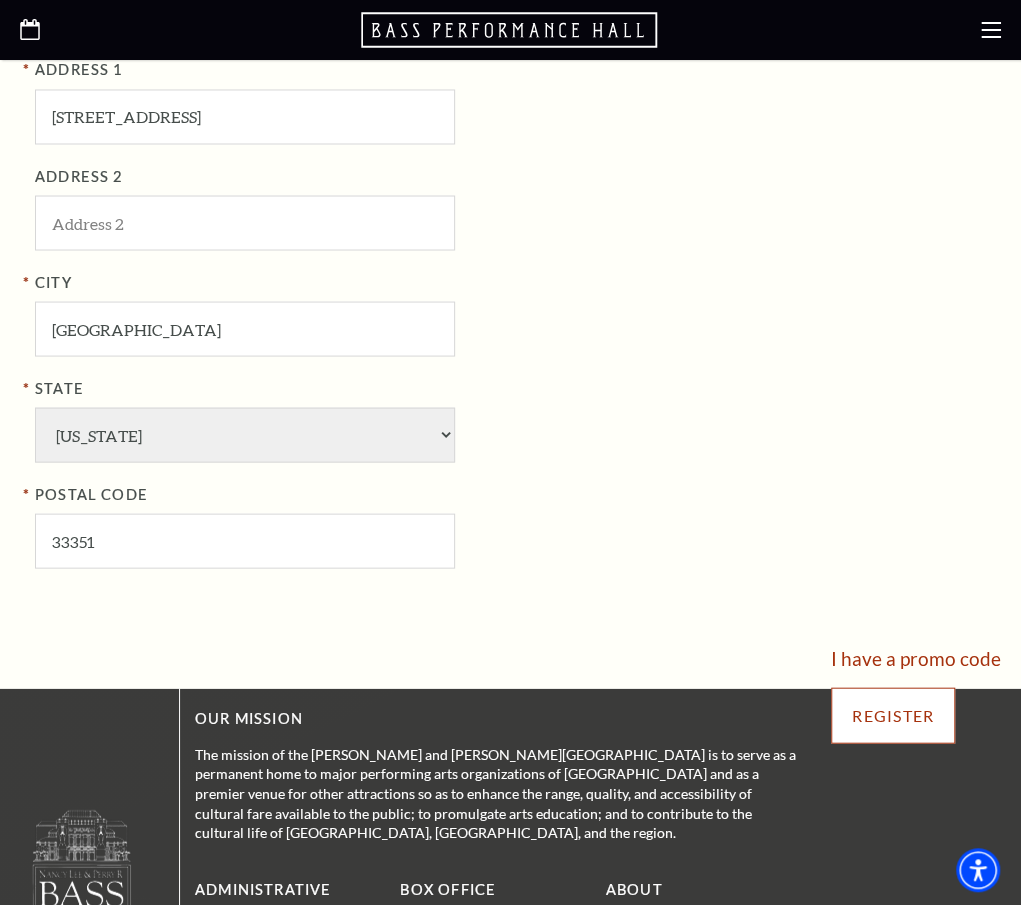 click on "Register" at bounding box center (893, 715) 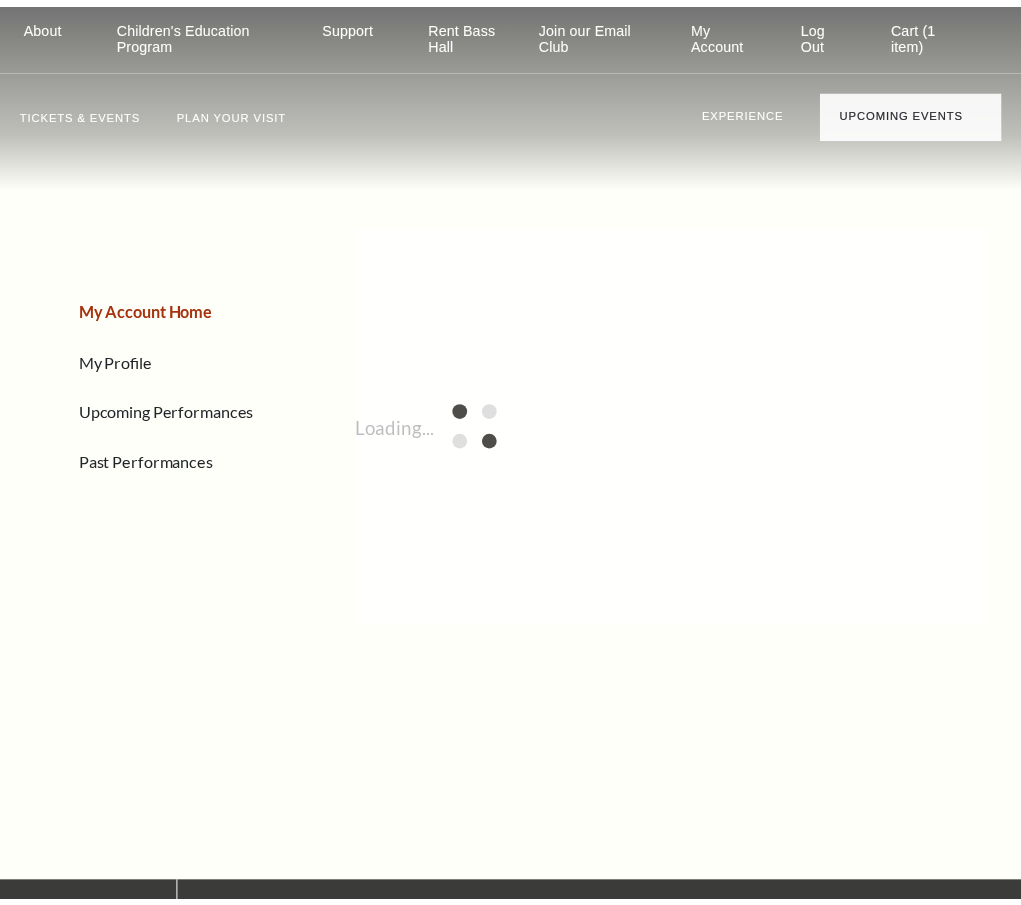scroll, scrollTop: 0, scrollLeft: 0, axis: both 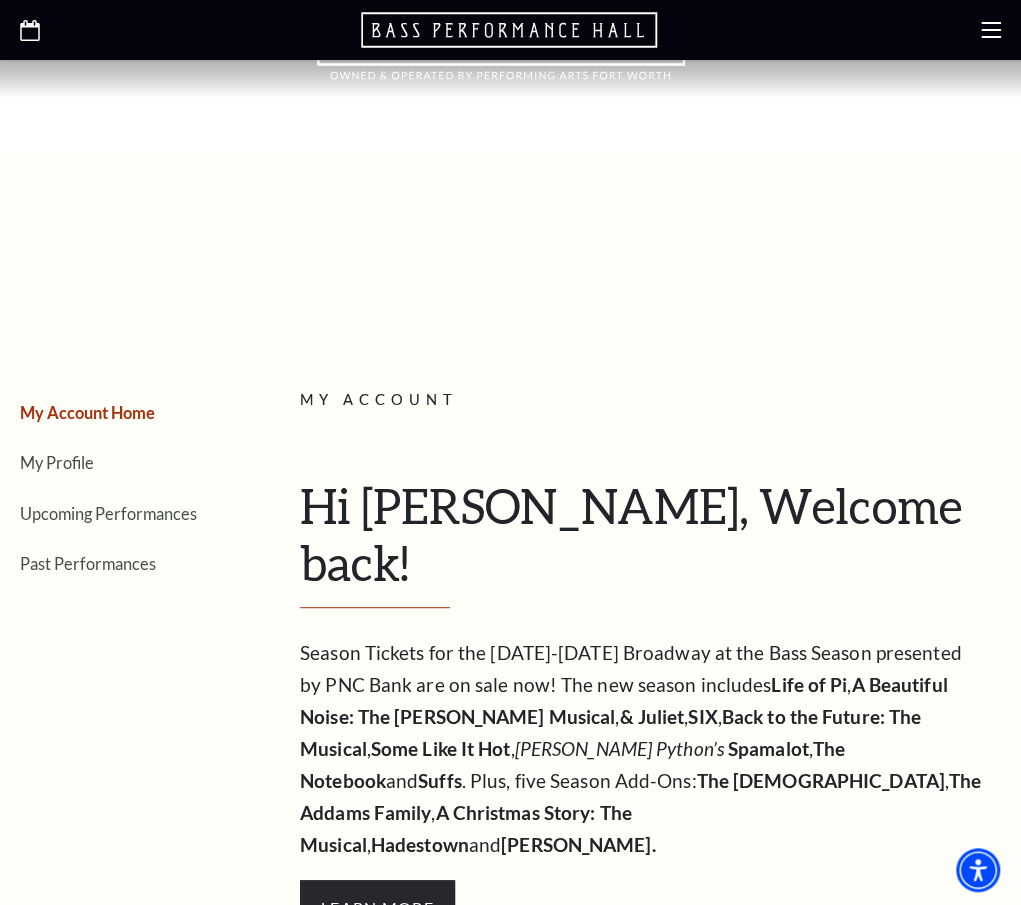 click on "Cart (1 item)" at bounding box center [0, 0] 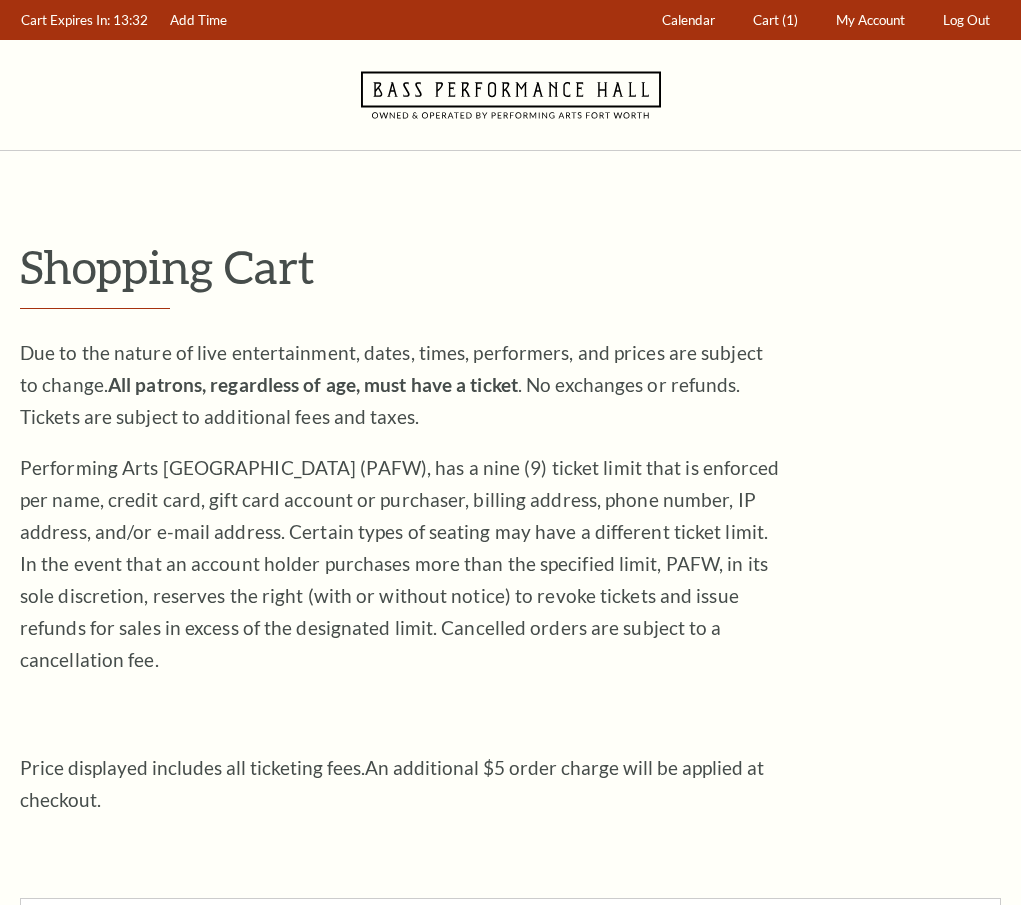 scroll, scrollTop: 0, scrollLeft: 0, axis: both 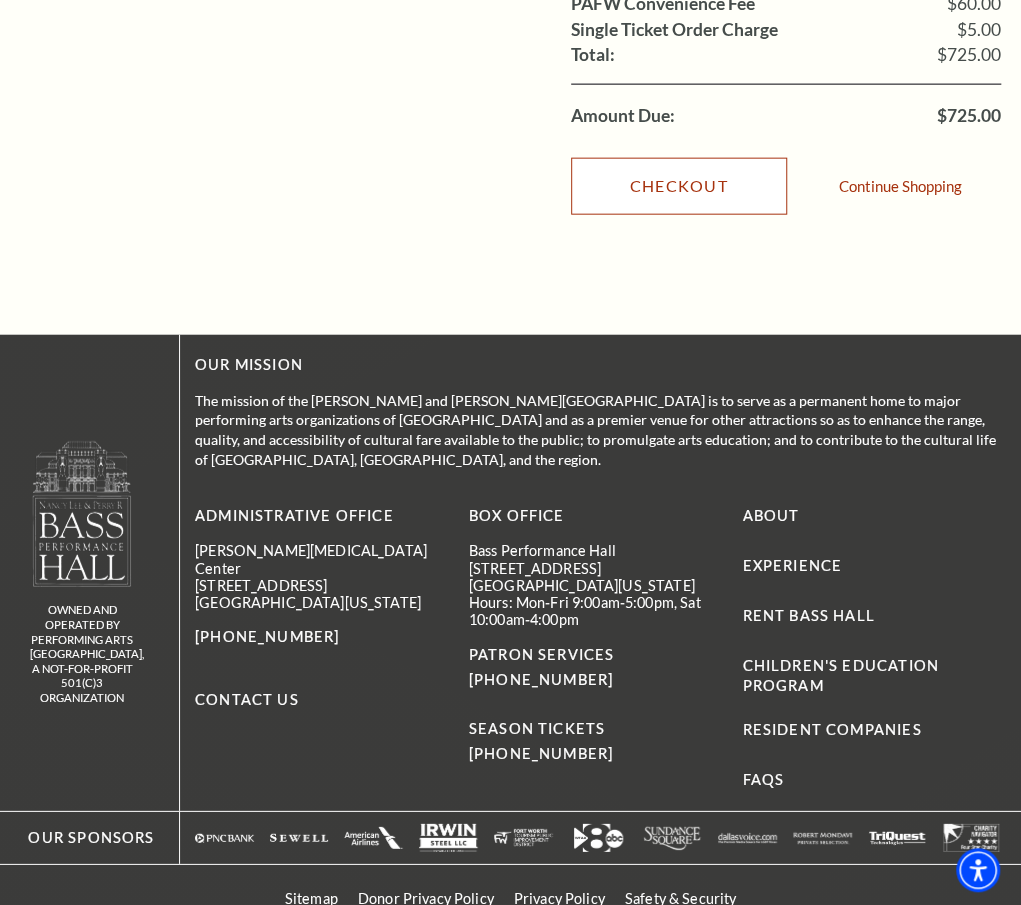 click on "Checkout" at bounding box center [679, 186] 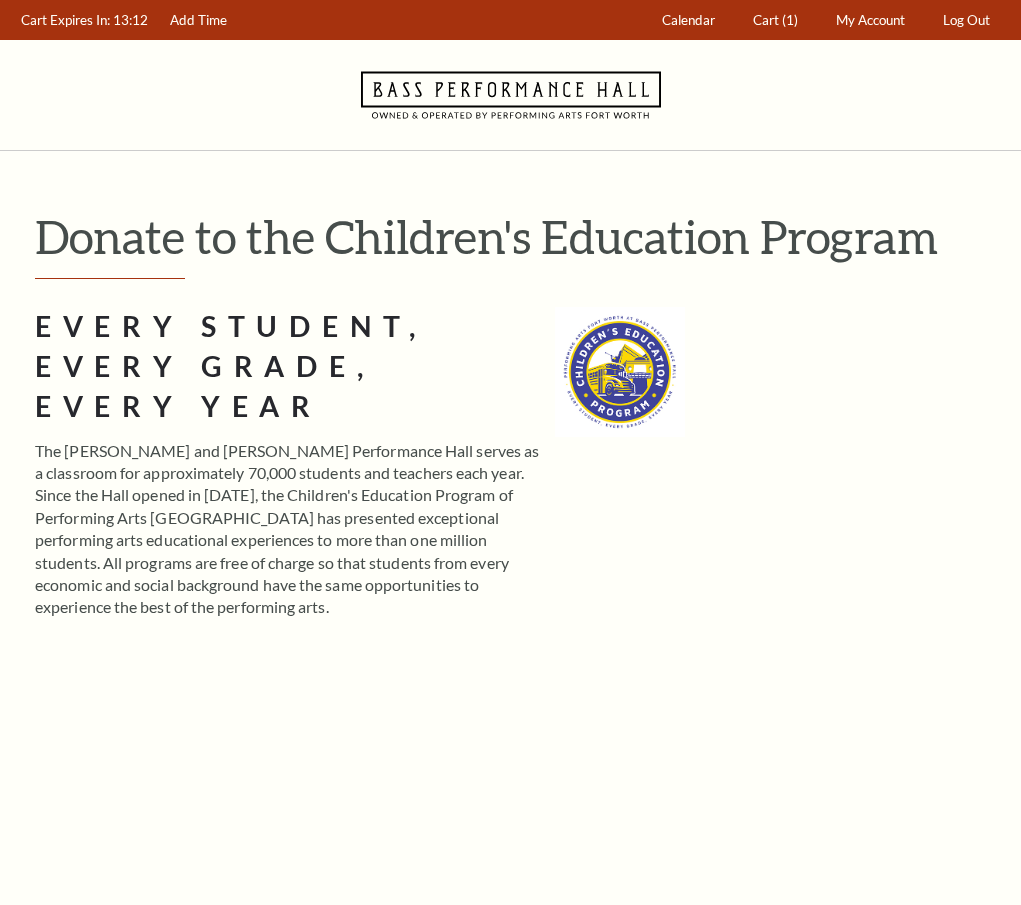 scroll, scrollTop: 0, scrollLeft: 0, axis: both 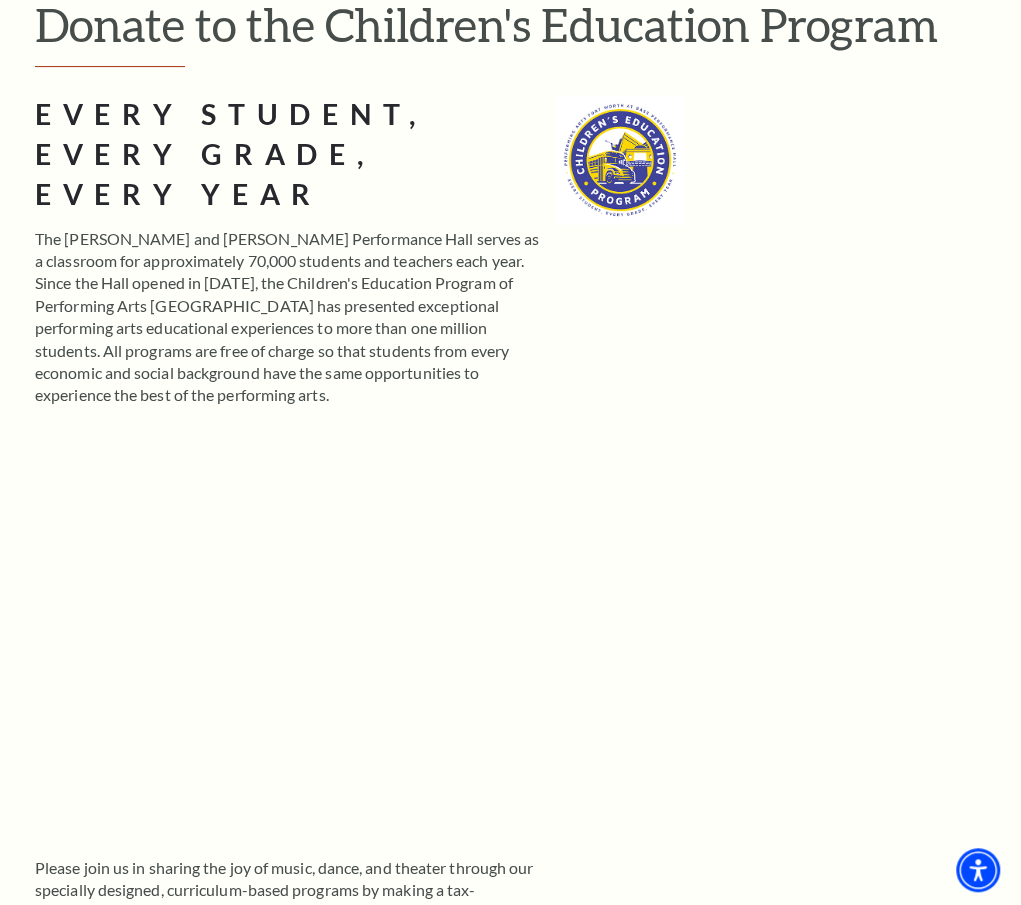 click on "Skip" at bounding box center (435, 1306) 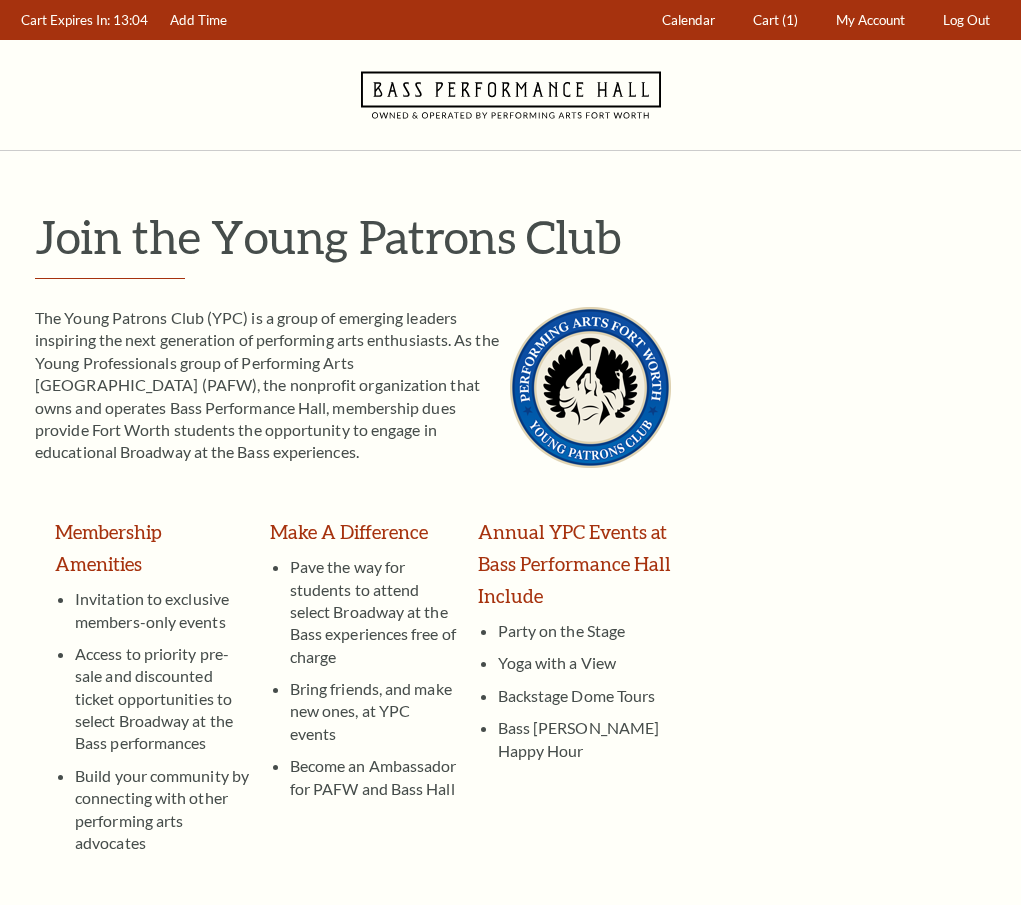 scroll, scrollTop: 0, scrollLeft: 0, axis: both 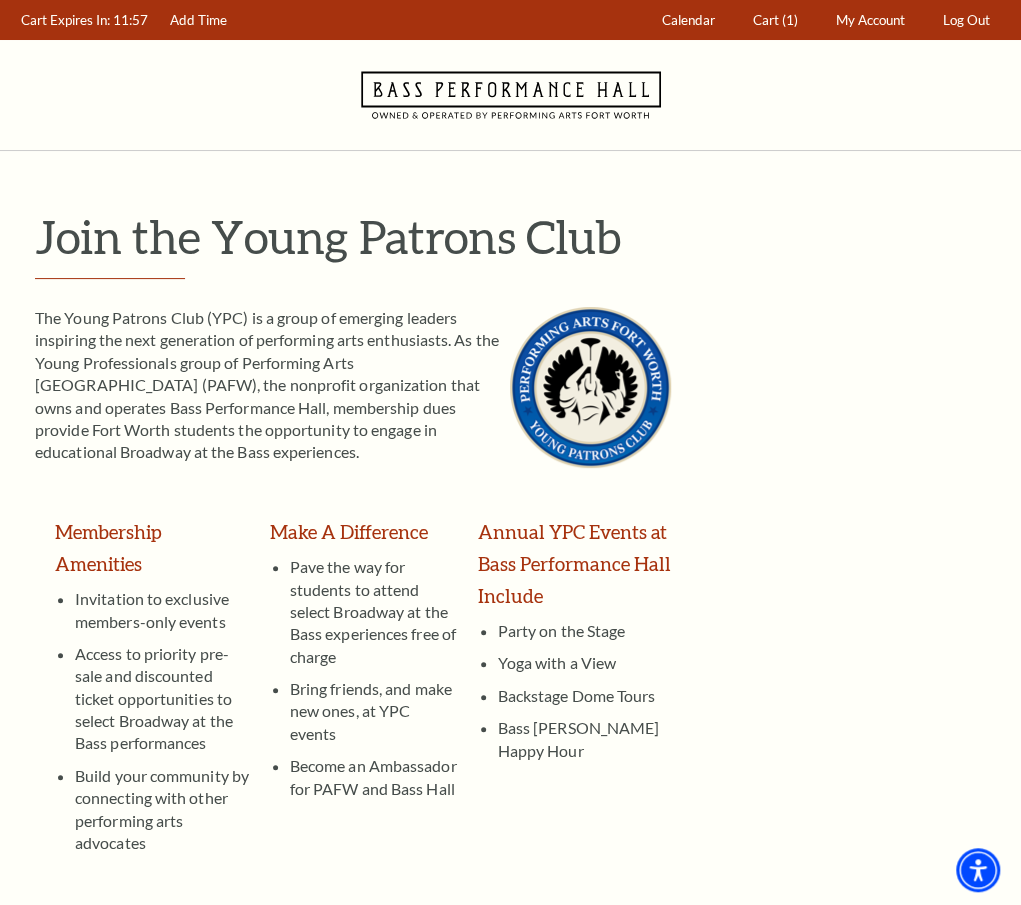 click on "Skip" at bounding box center (402, 1057) 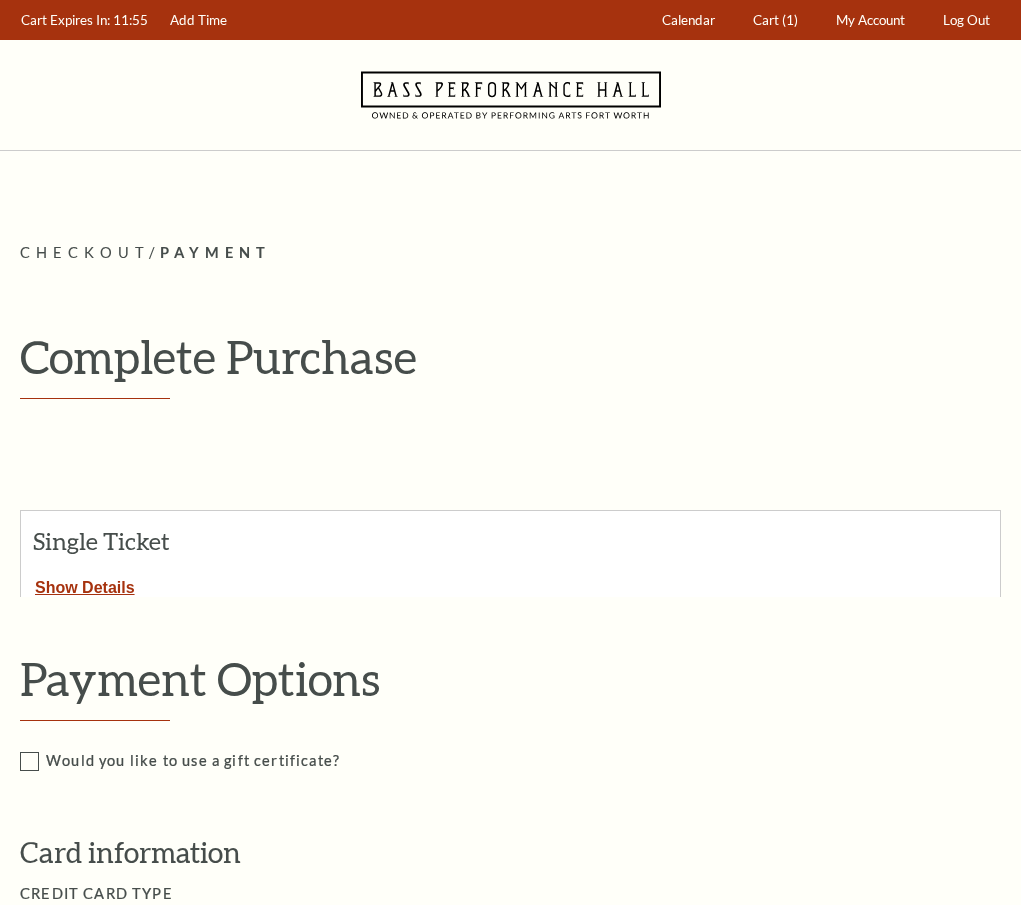 scroll, scrollTop: 0, scrollLeft: 0, axis: both 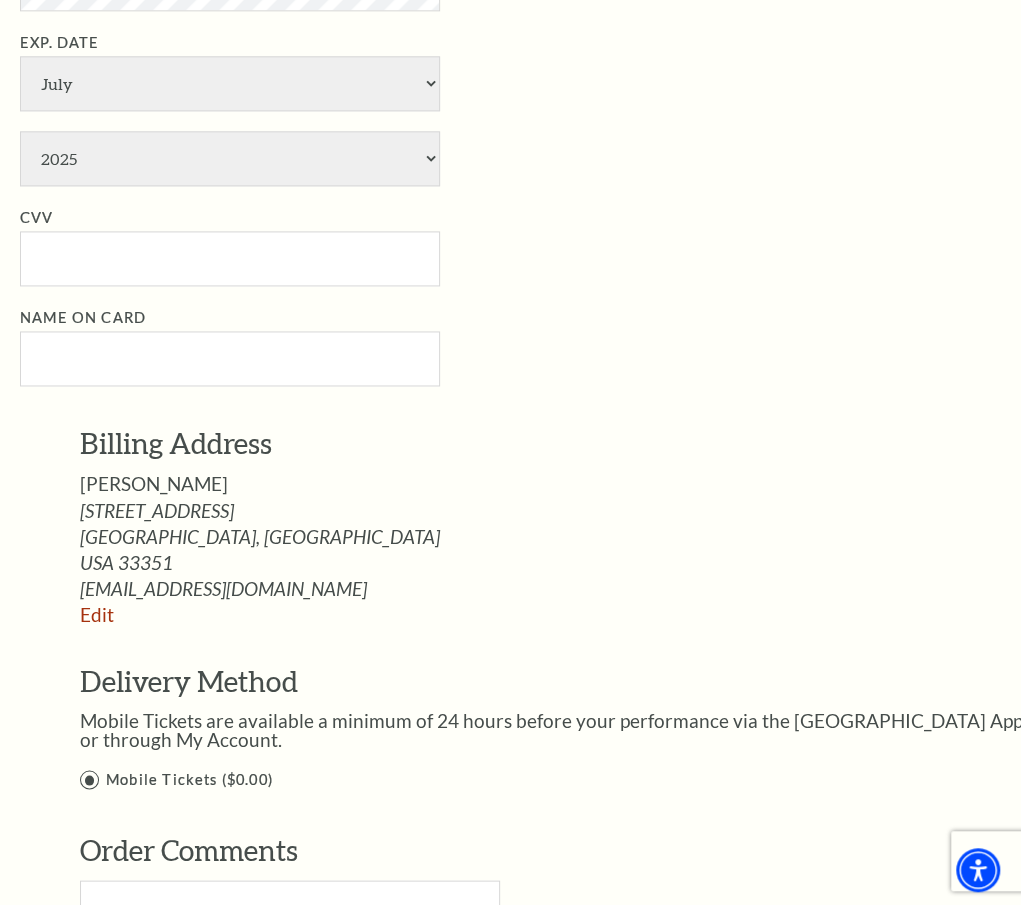 select on "24" 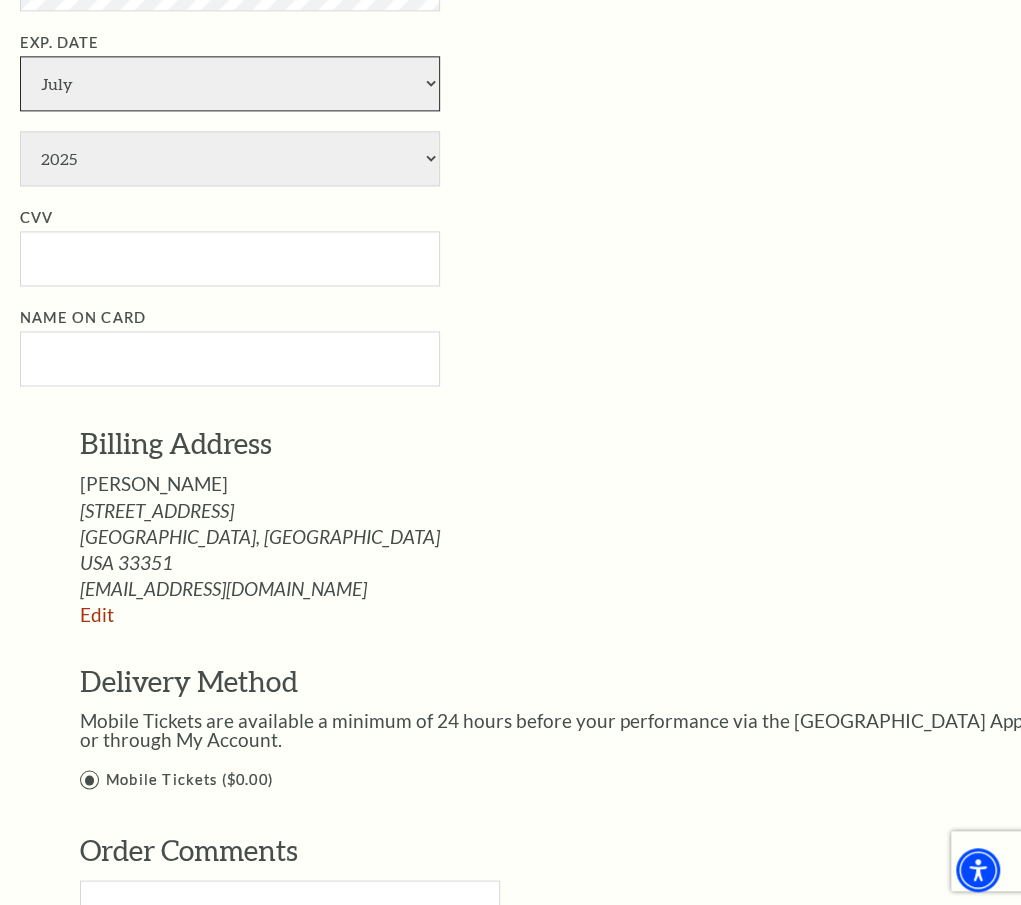 select on "6" 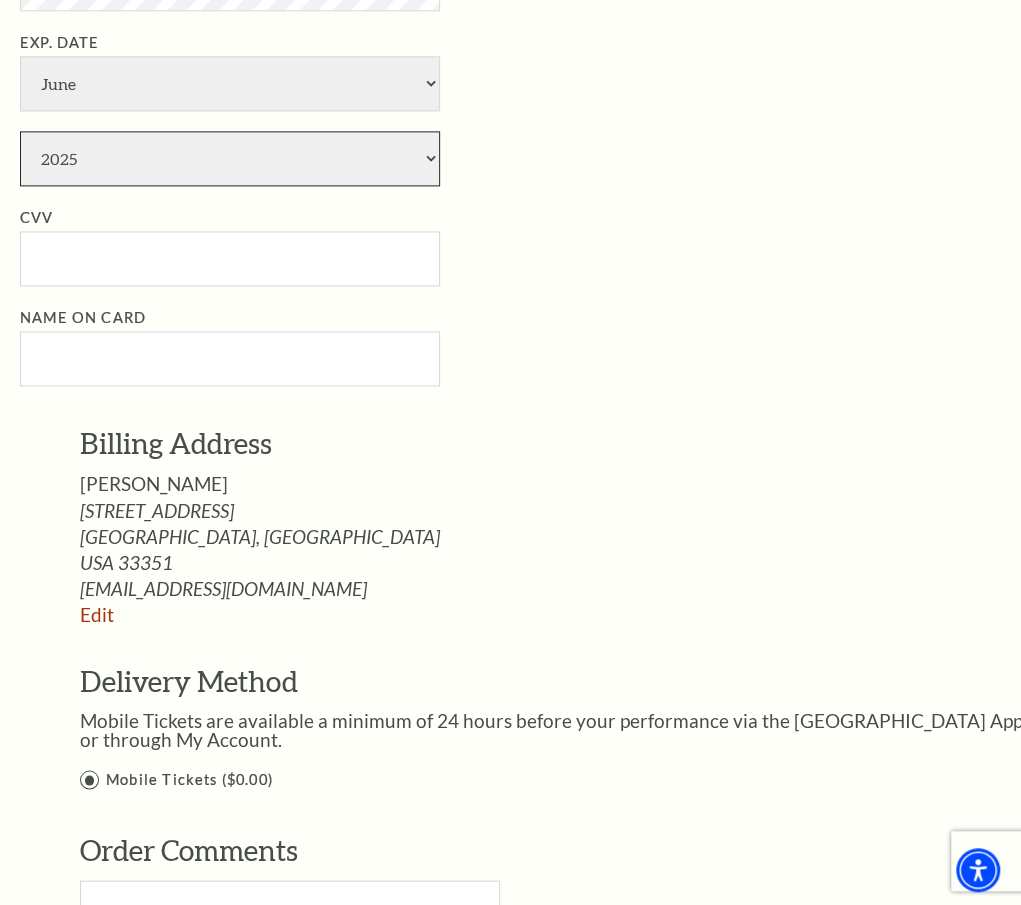 select on "2029" 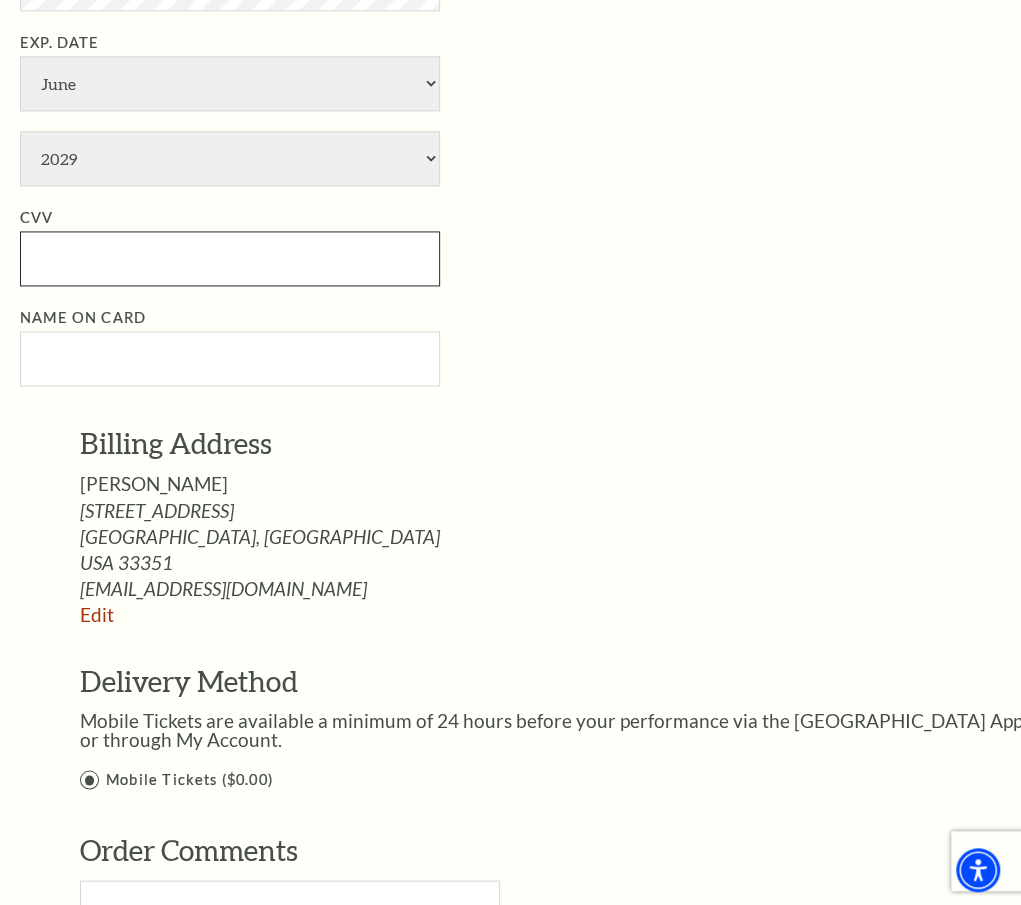 type on "039" 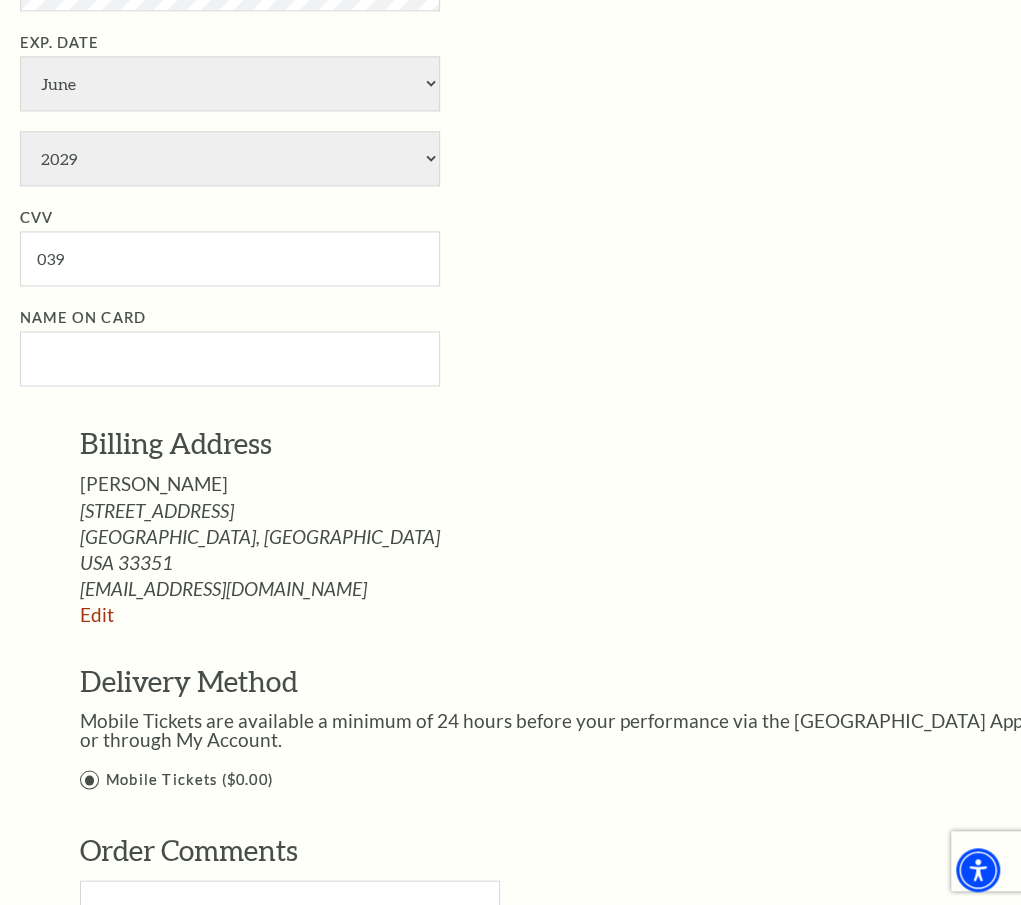 type on "Caleb Ferro" 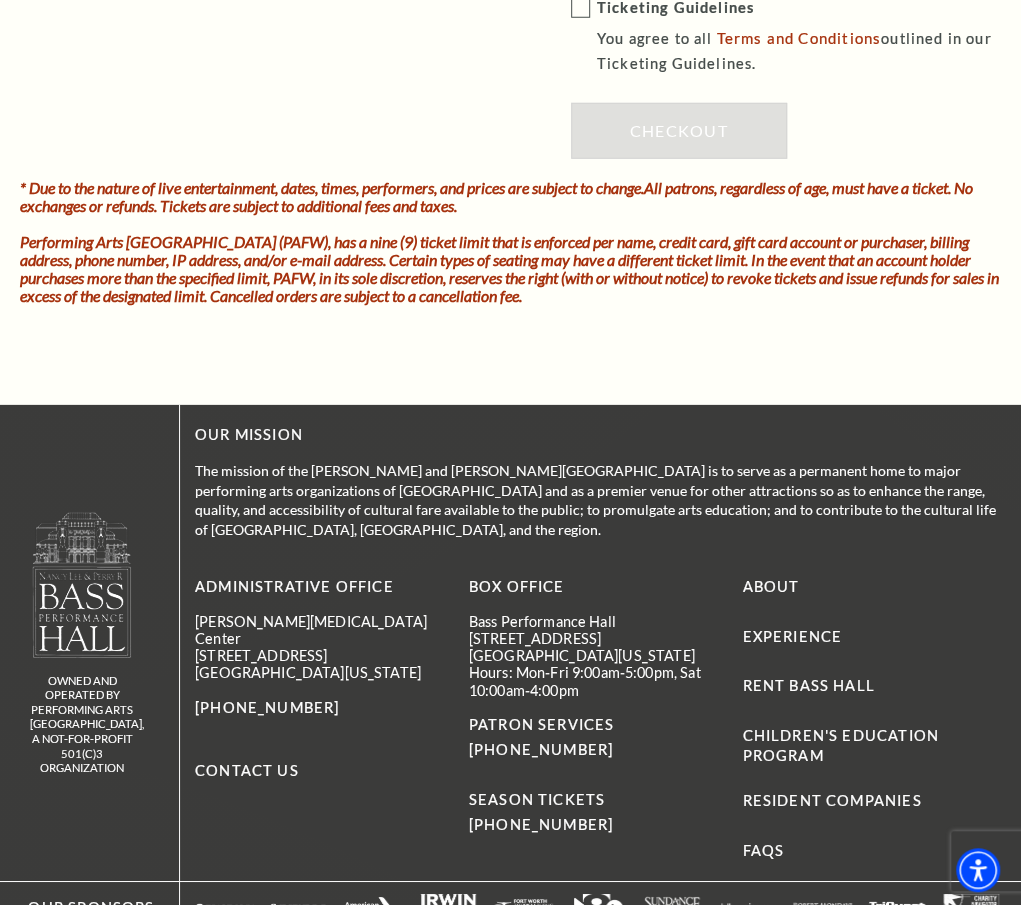 scroll, scrollTop: 2288, scrollLeft: 0, axis: vertical 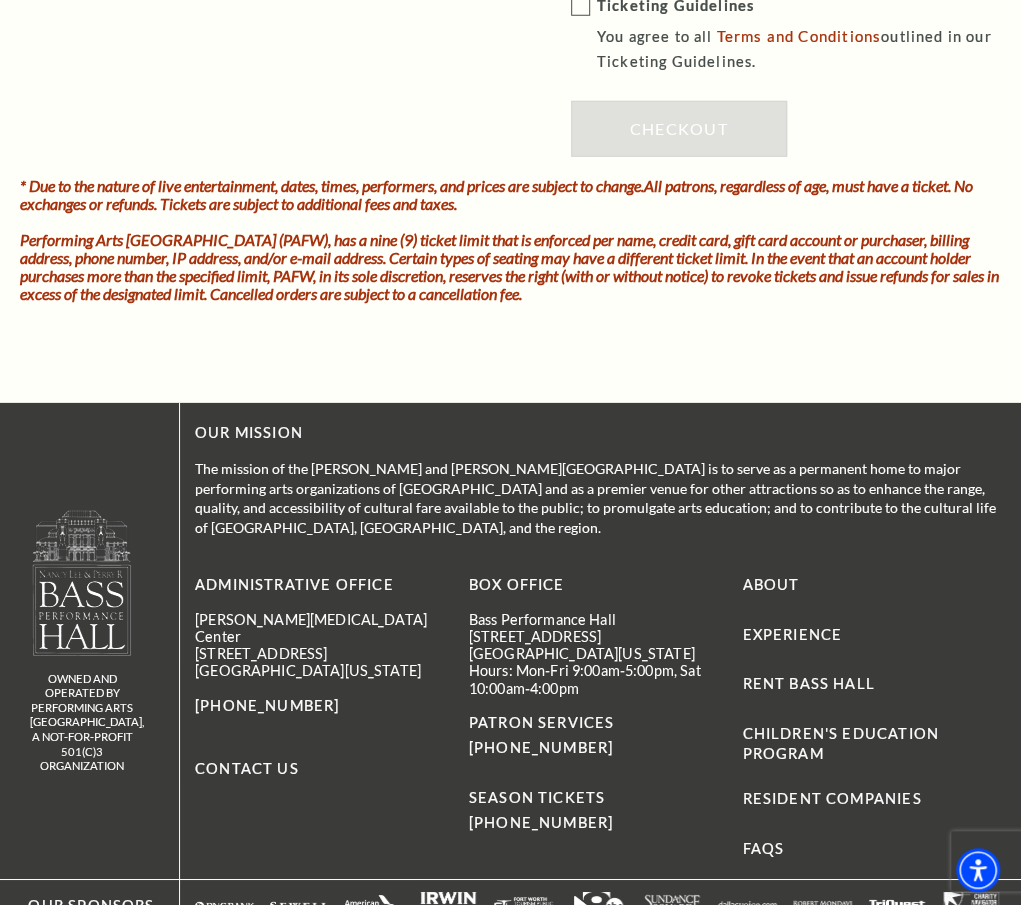 click on "Ticketing Guidelines
You agree to all   Terms and Conditions  outlined in our Ticketing Guidelines." at bounding box center (800, 34) 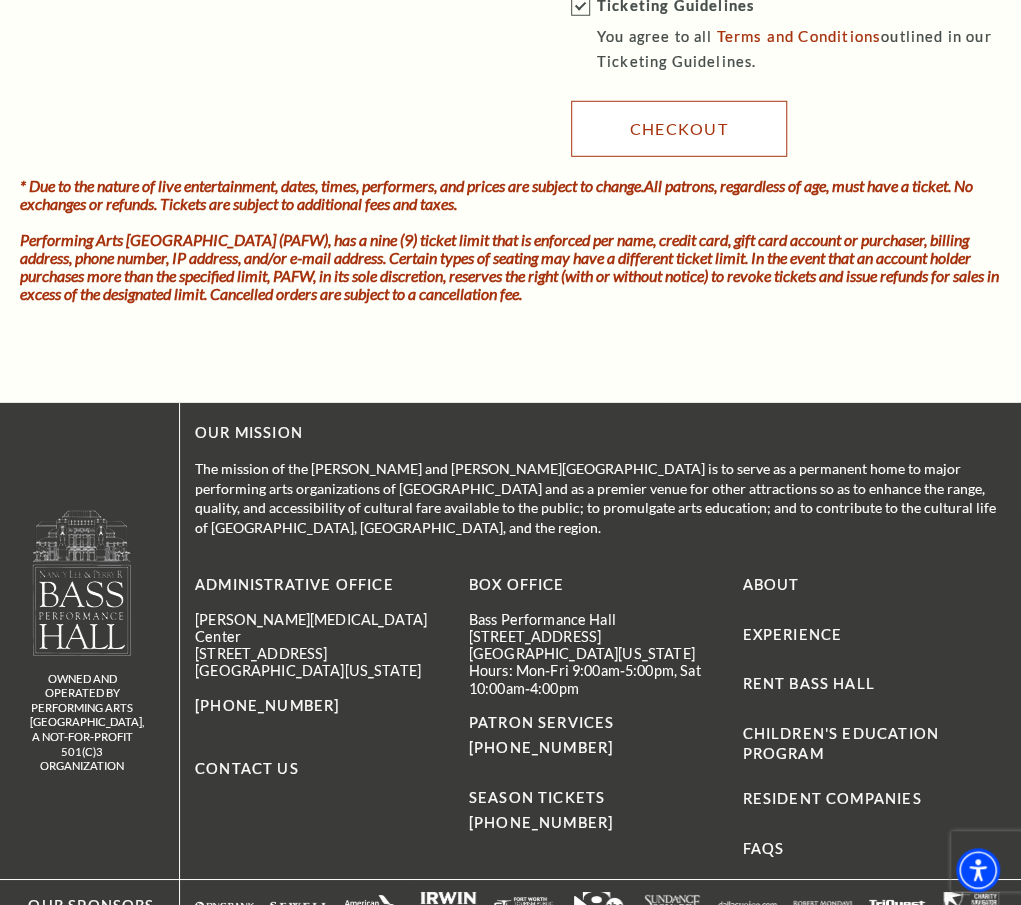 click on "Checkout" at bounding box center (679, 129) 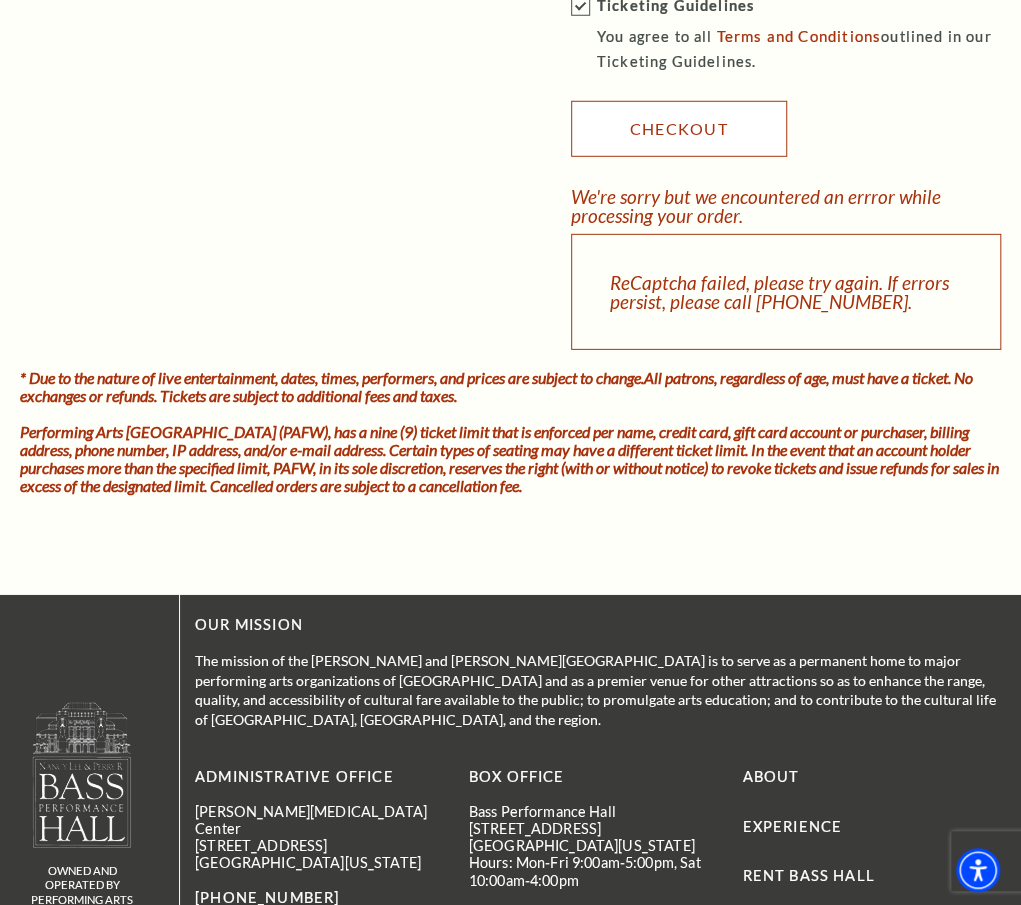 click on "Checkout" at bounding box center (679, 129) 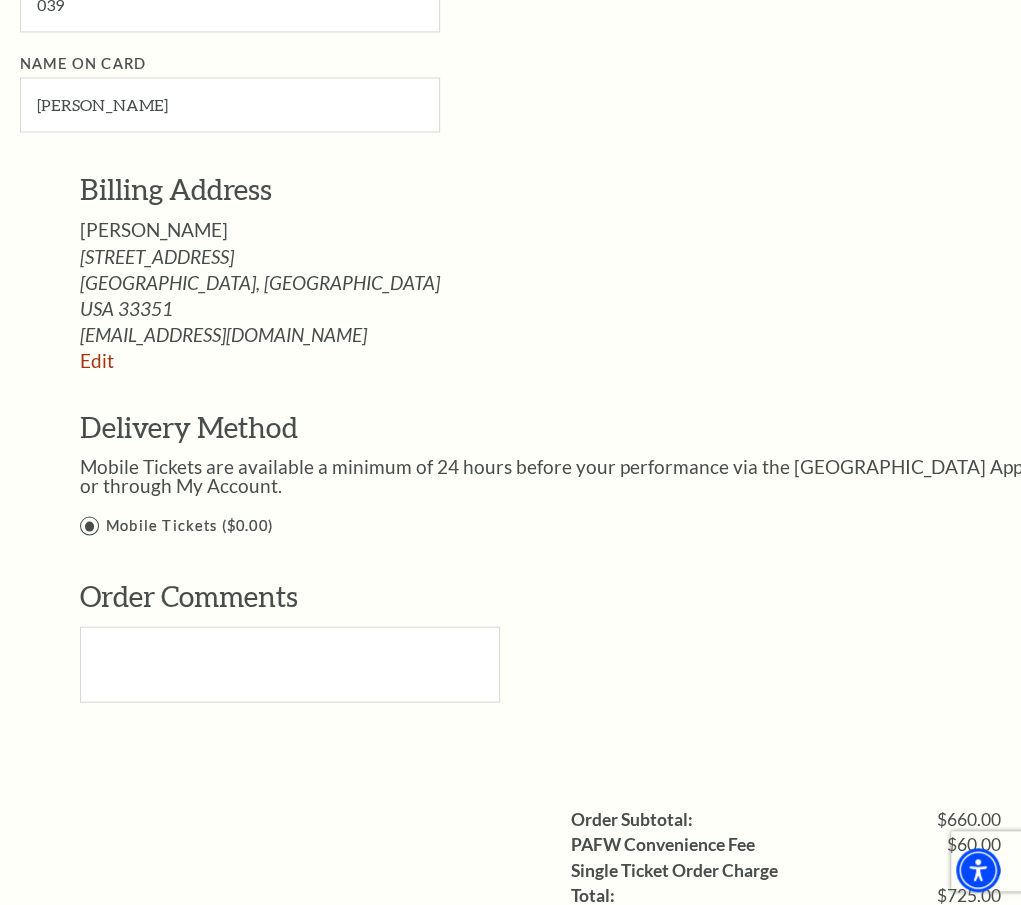 scroll, scrollTop: 1302, scrollLeft: 0, axis: vertical 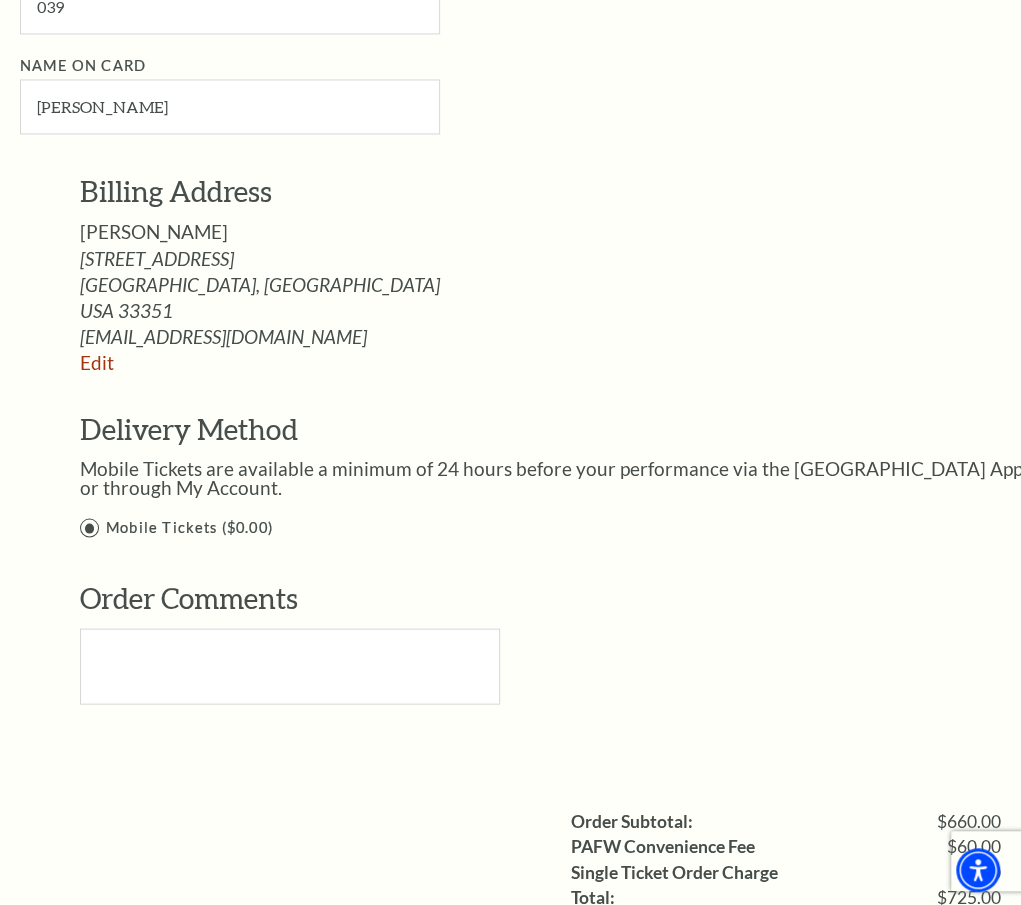 click on "January
February
March
April
May
June
July
August
September
October
November
December" at bounding box center (230, -169) 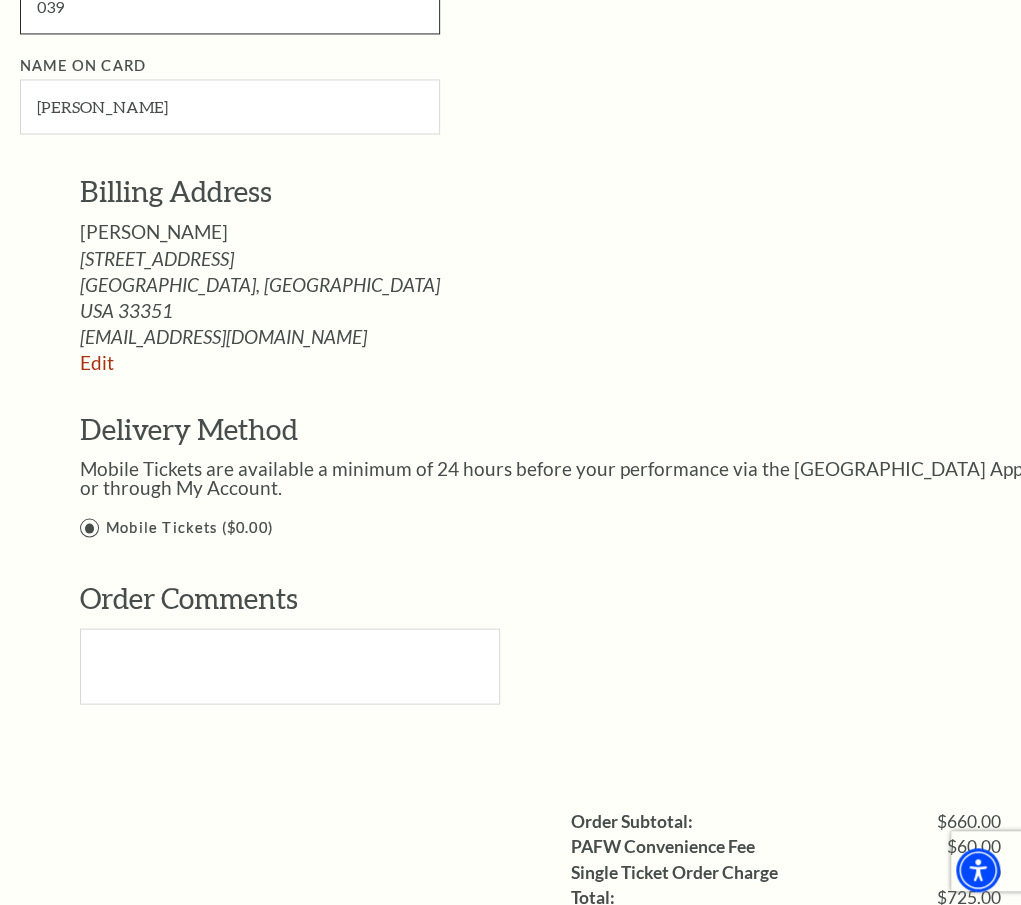click on "039" at bounding box center (230, 6) 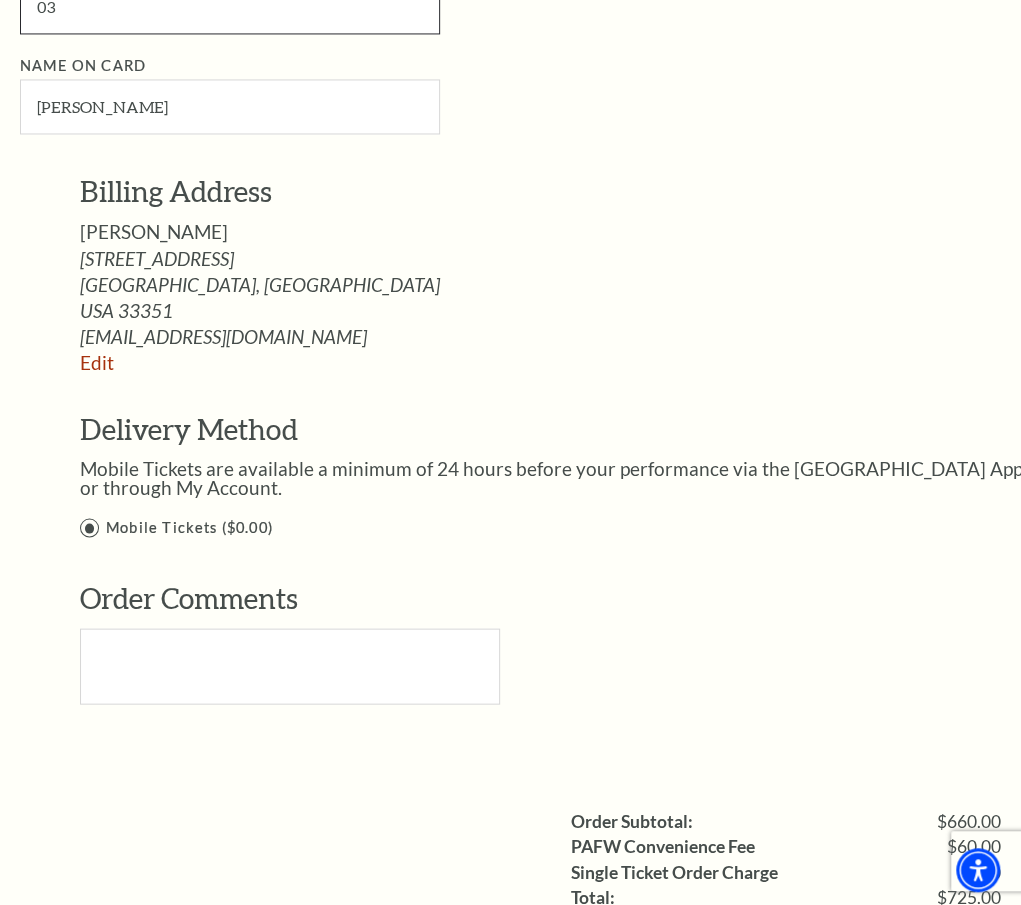 type on "0" 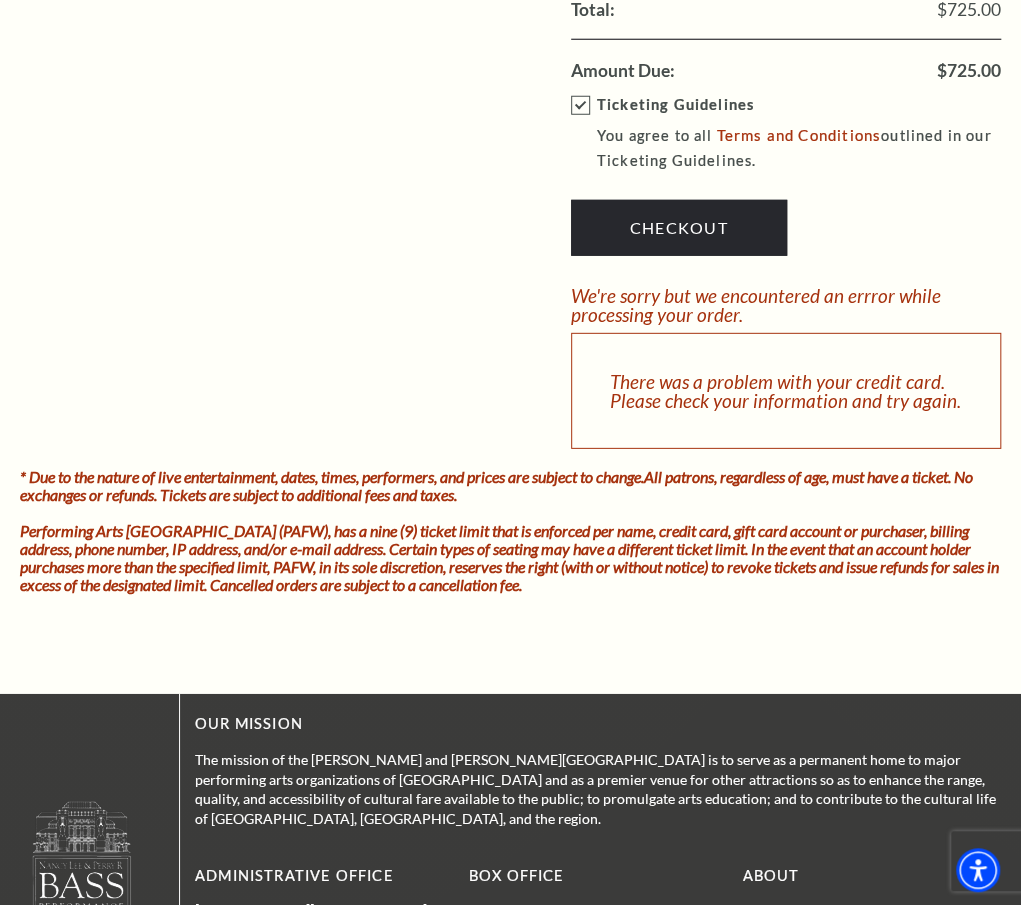 scroll, scrollTop: 2216, scrollLeft: 0, axis: vertical 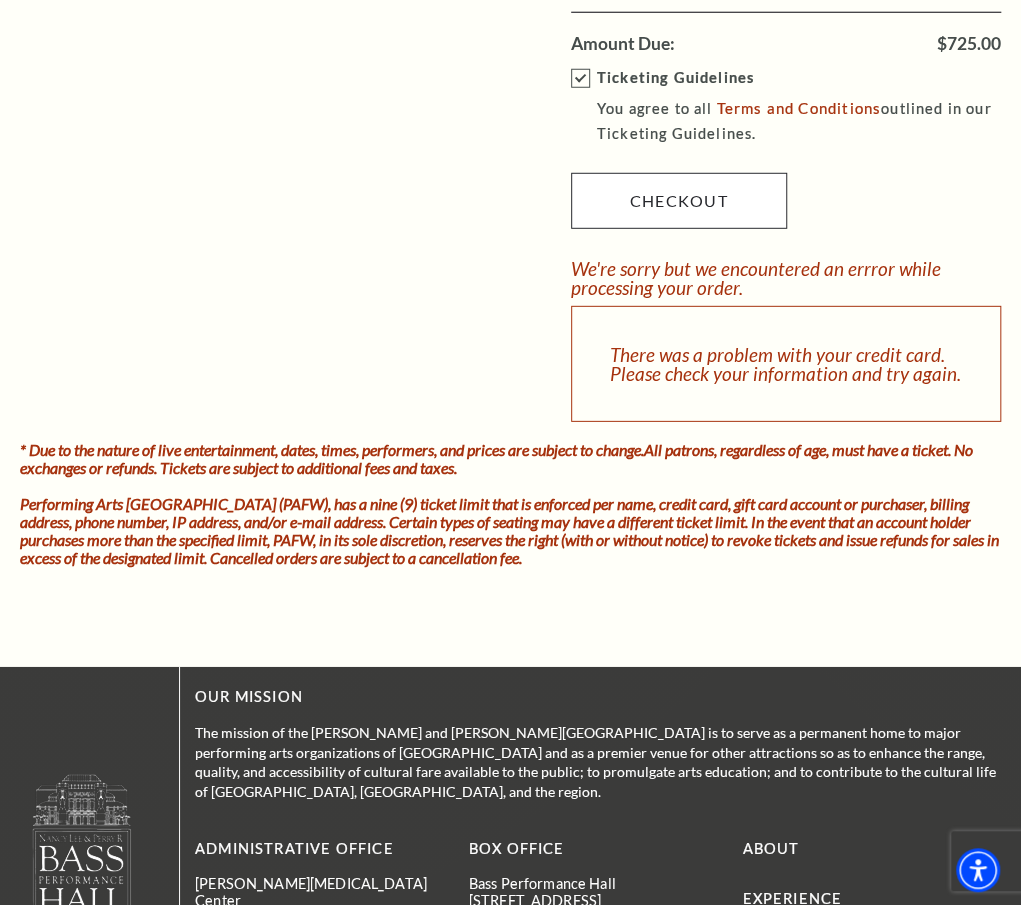 type on "567" 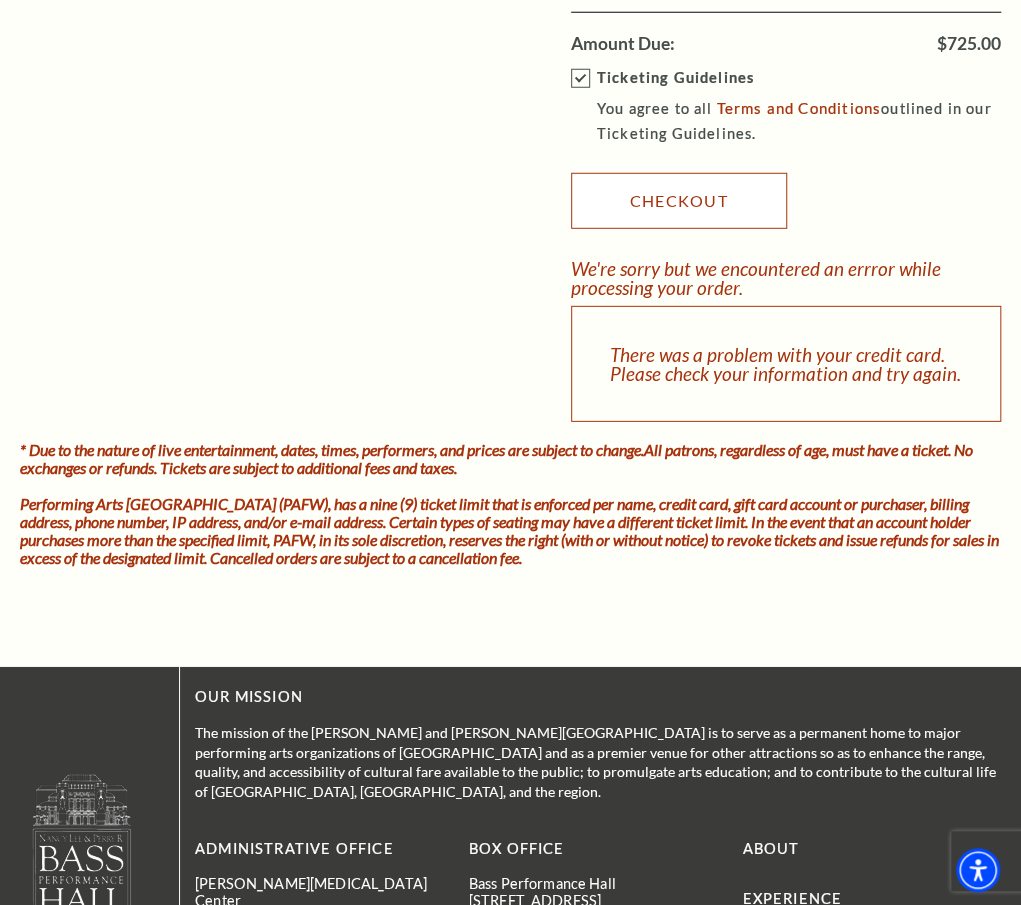 click on "Checkout" at bounding box center [679, 201] 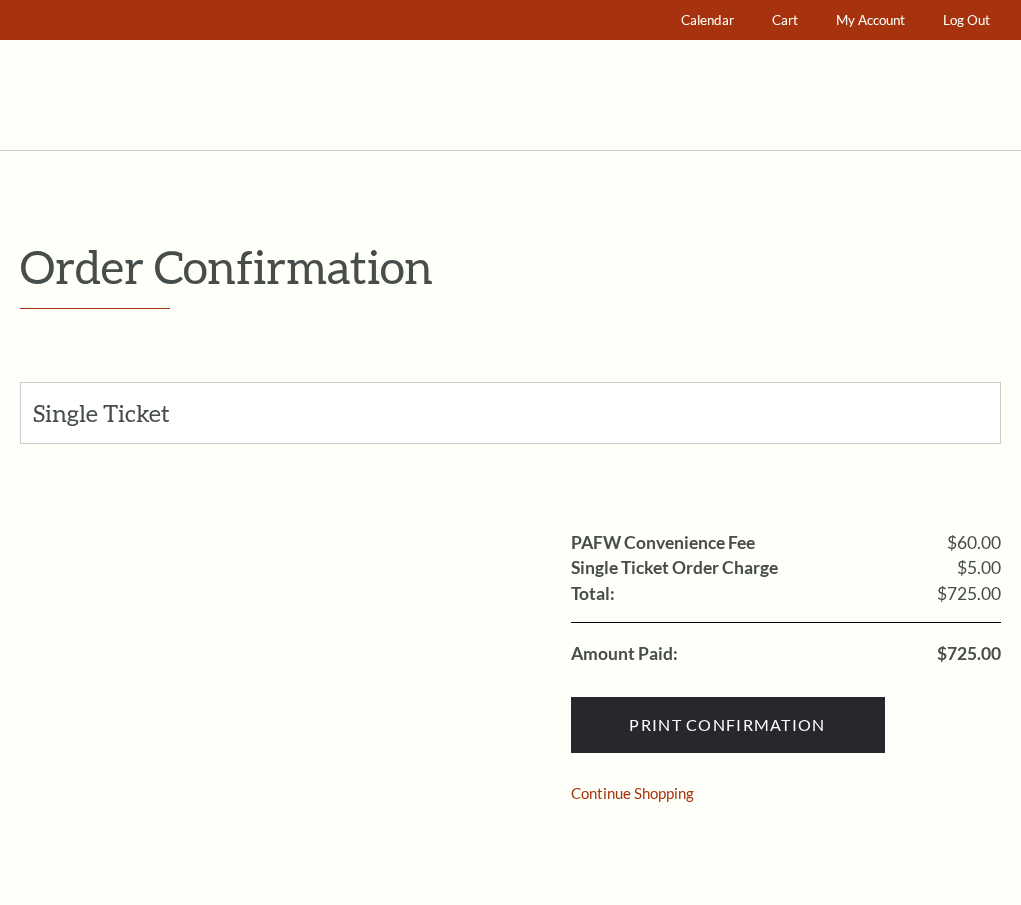 scroll, scrollTop: 0, scrollLeft: 0, axis: both 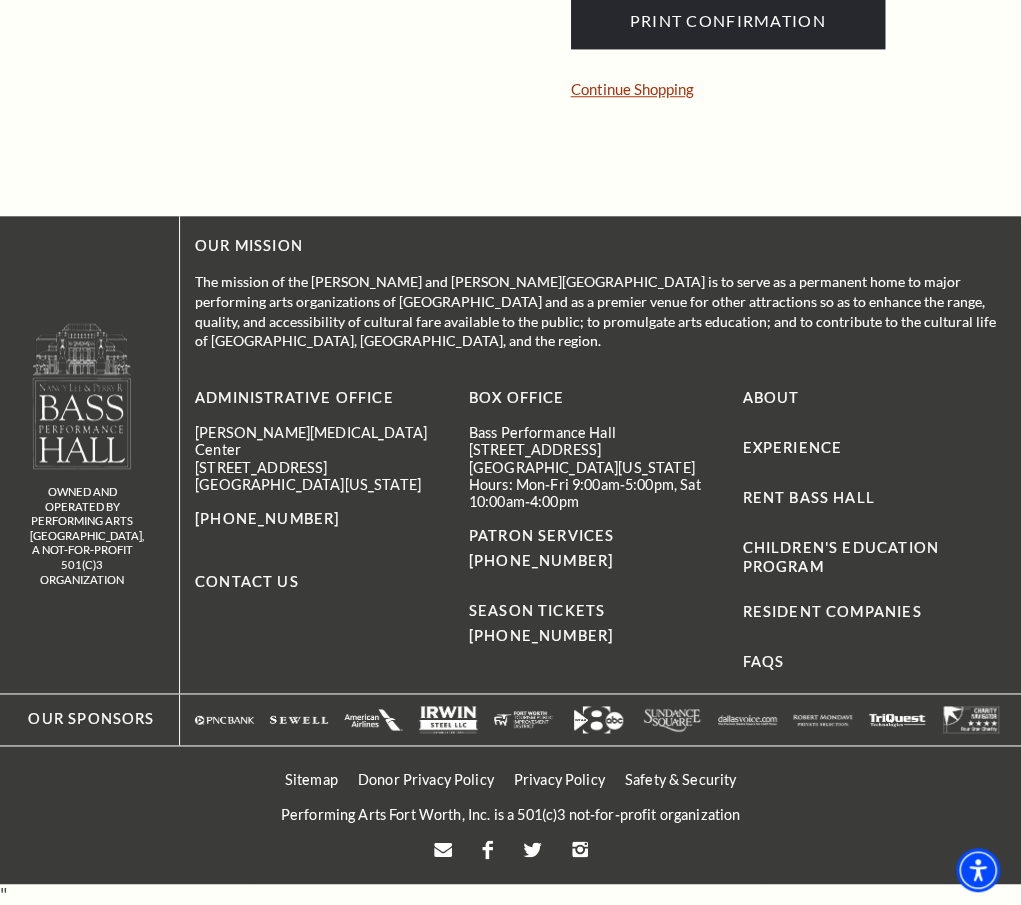 click on "Continue Shopping" at bounding box center [632, 89] 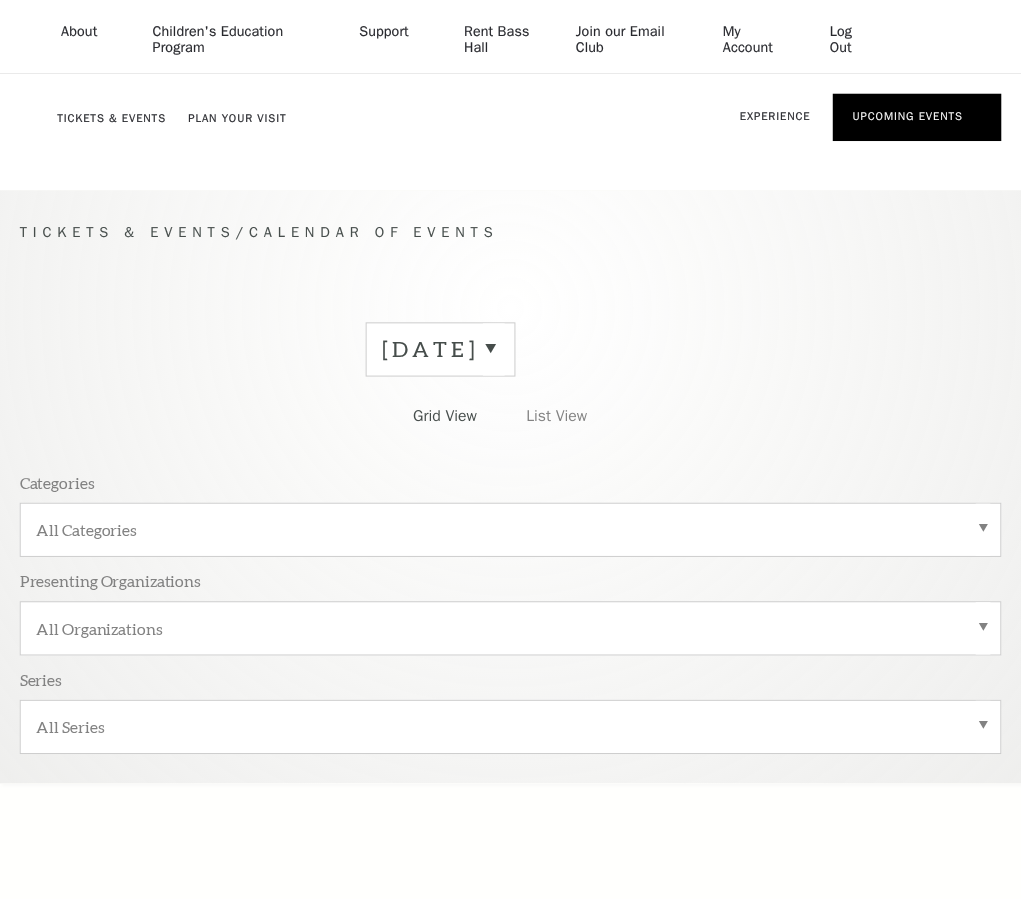 scroll, scrollTop: 0, scrollLeft: 0, axis: both 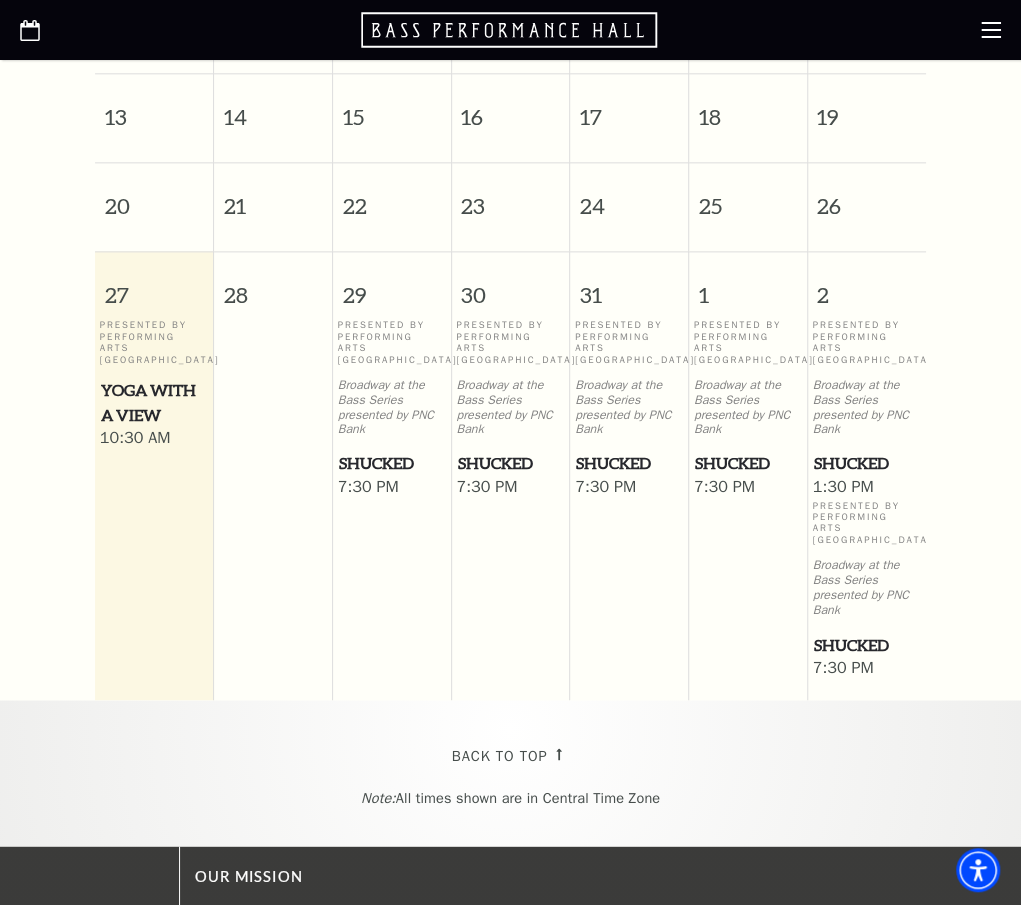 click on "Shucked" at bounding box center (392, 463) 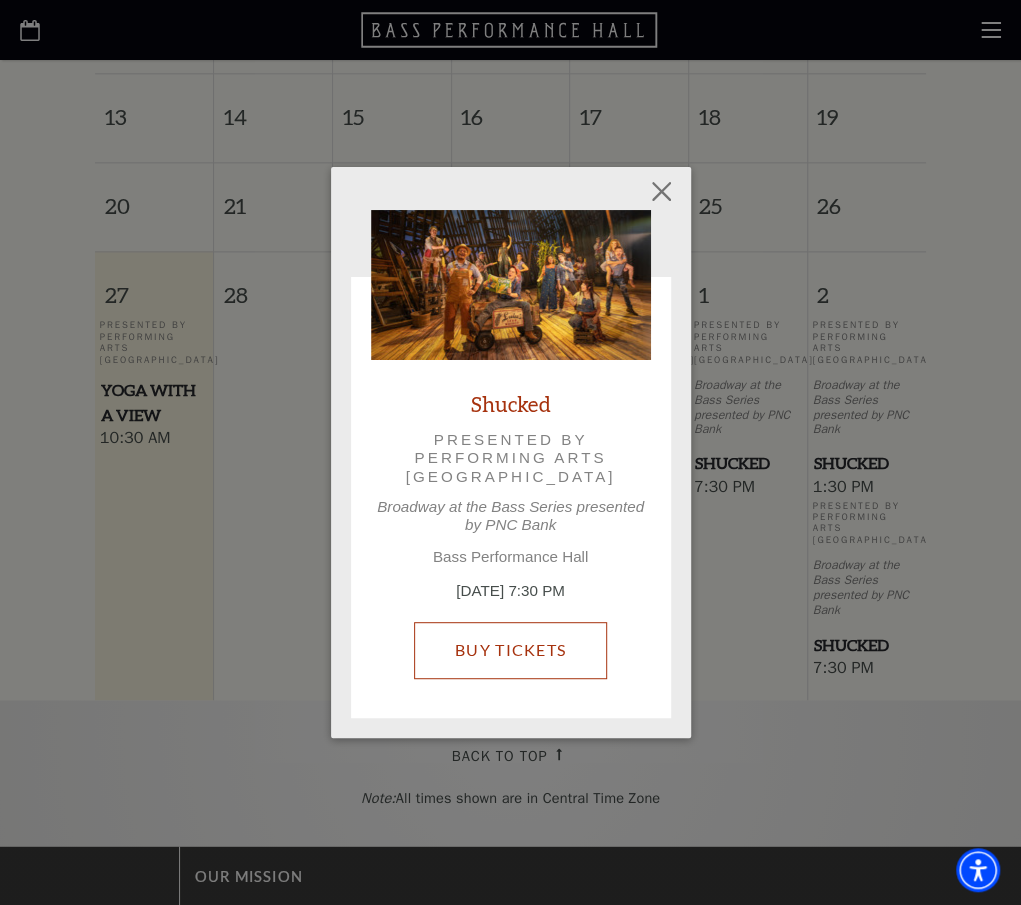 click on "Buy Tickets" at bounding box center (510, 650) 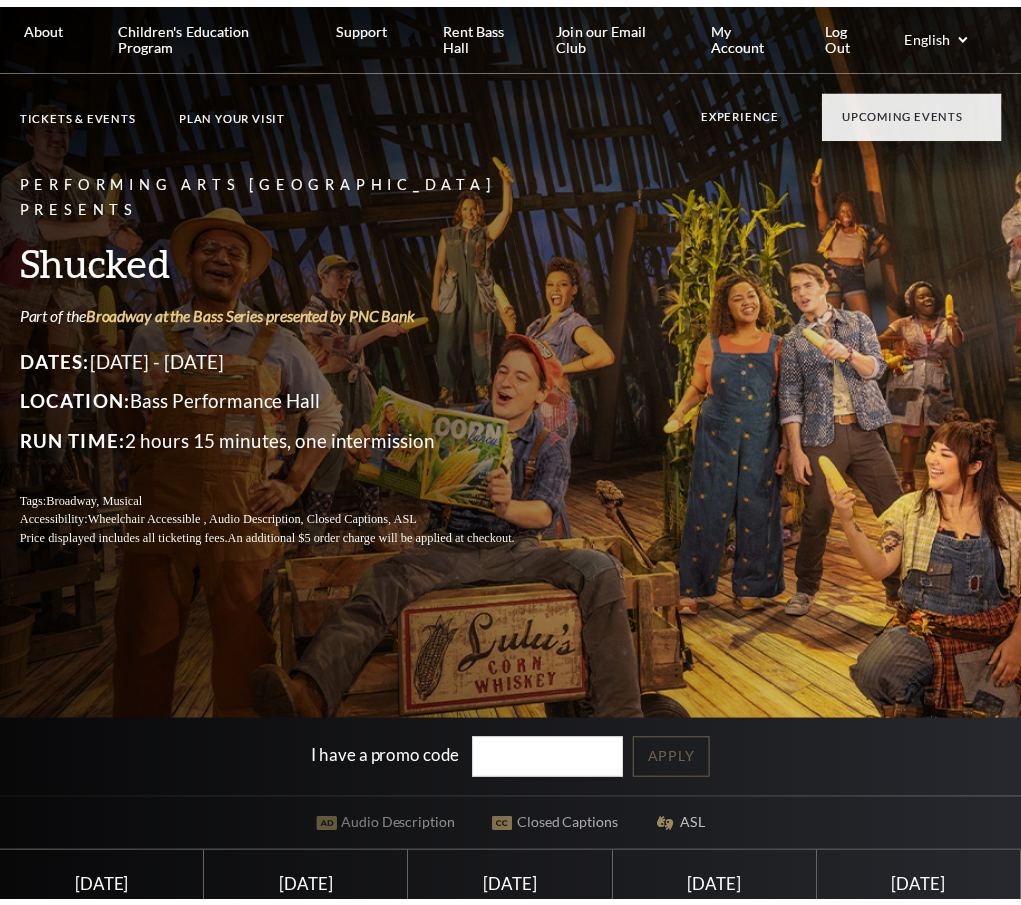 scroll, scrollTop: 0, scrollLeft: 0, axis: both 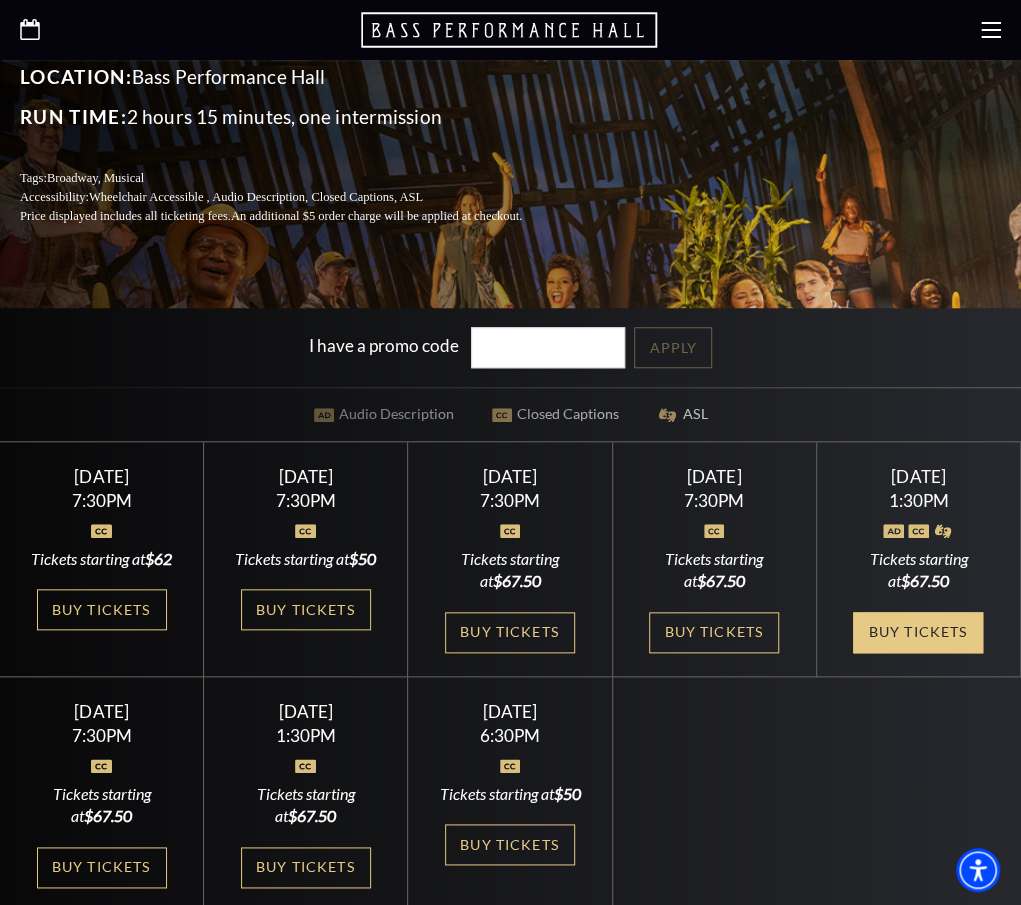 click on "Buy Tickets" at bounding box center [918, 632] 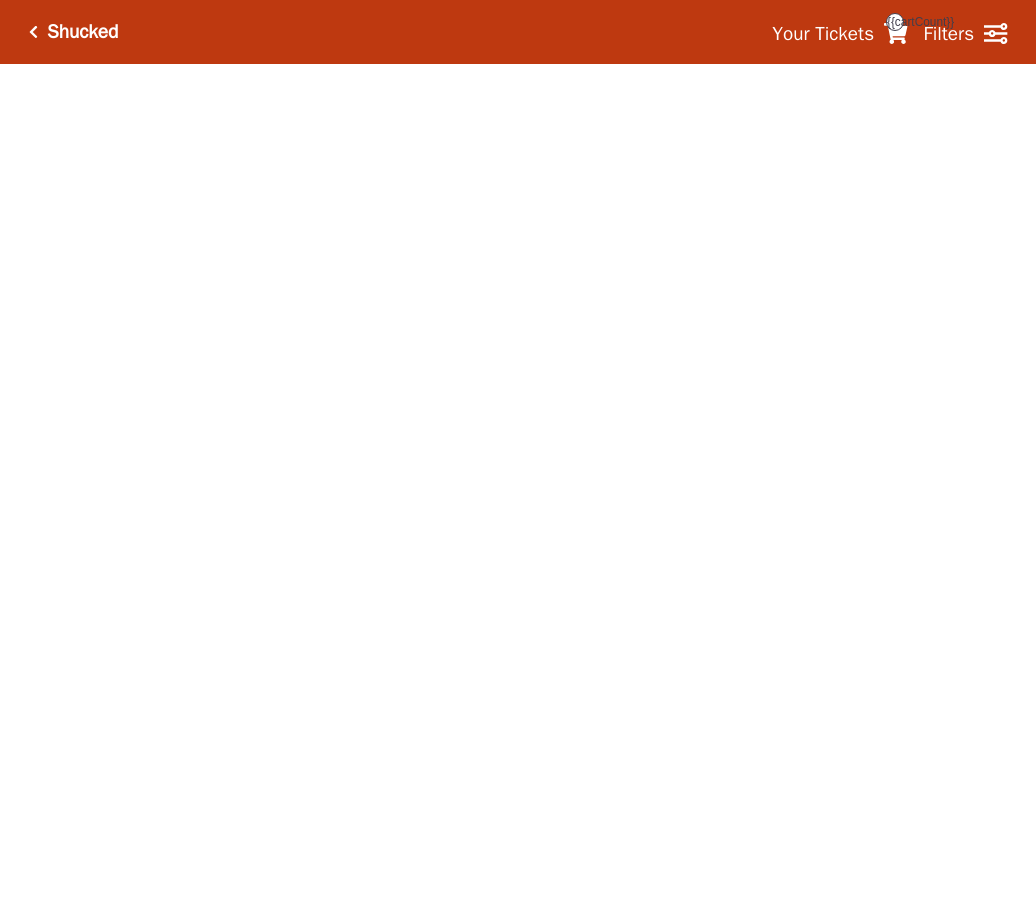 scroll, scrollTop: 0, scrollLeft: 0, axis: both 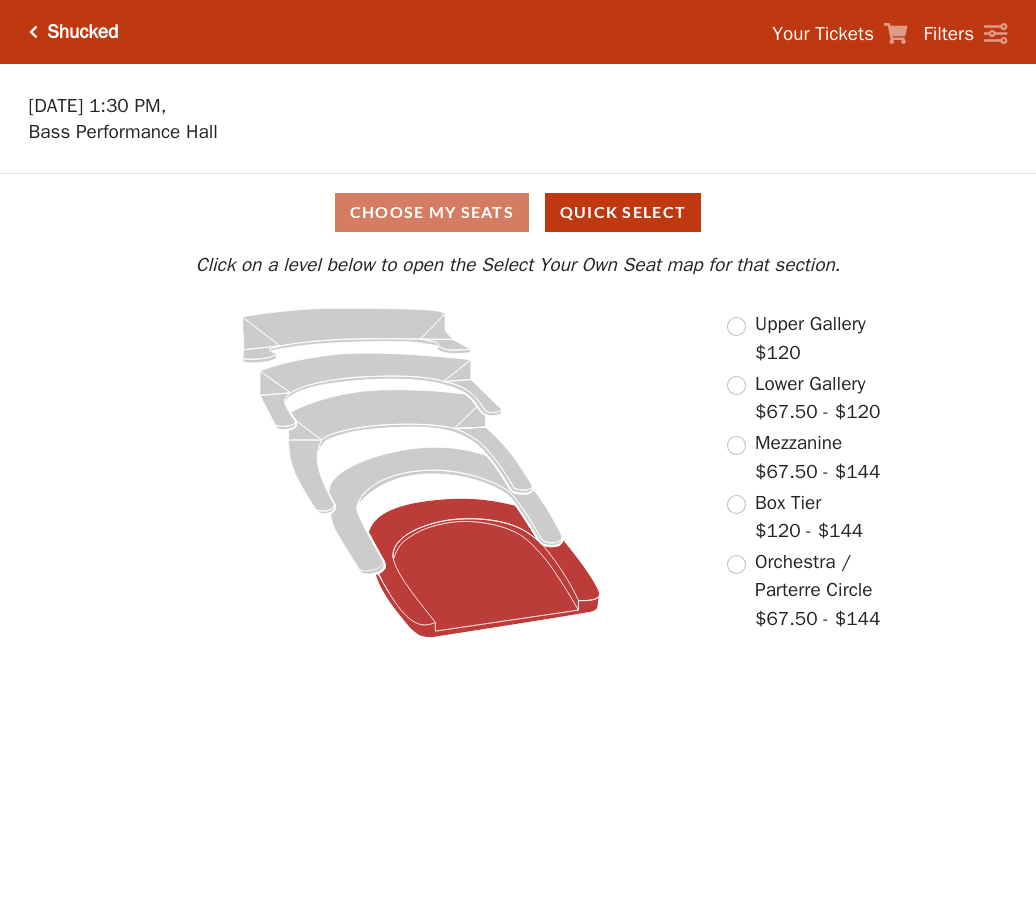 click 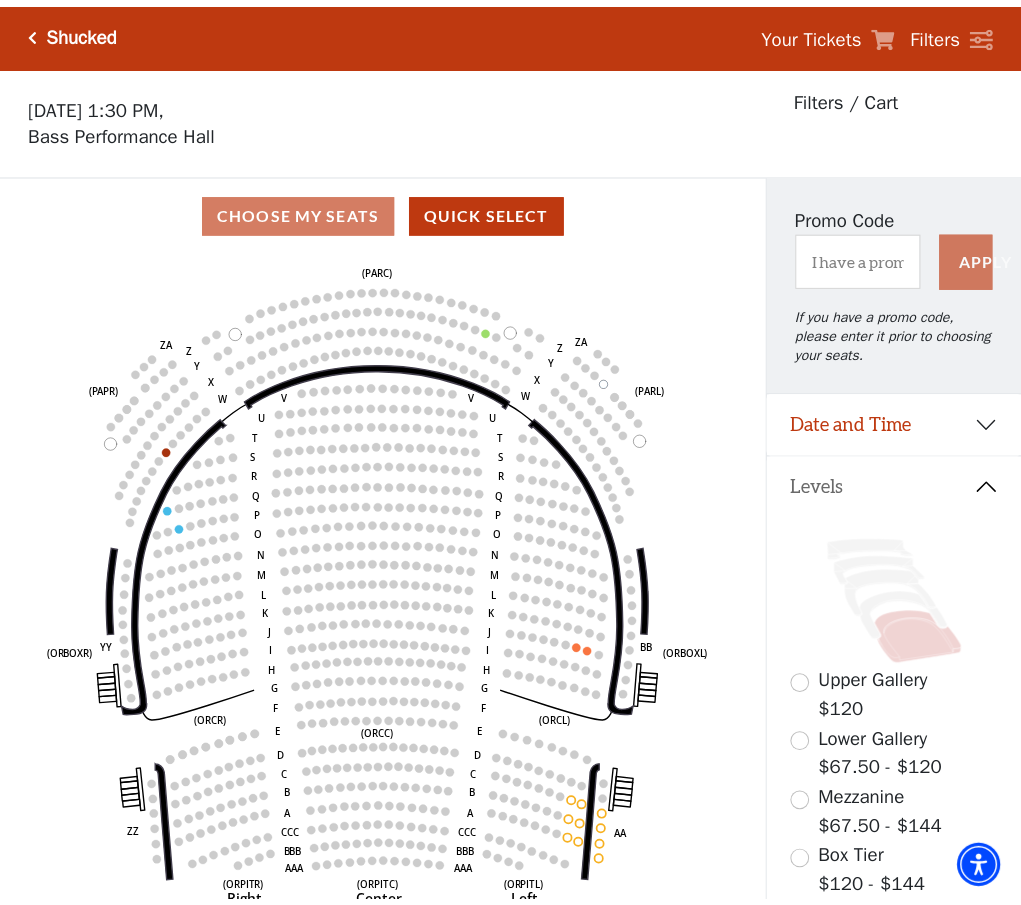 scroll, scrollTop: 92, scrollLeft: 0, axis: vertical 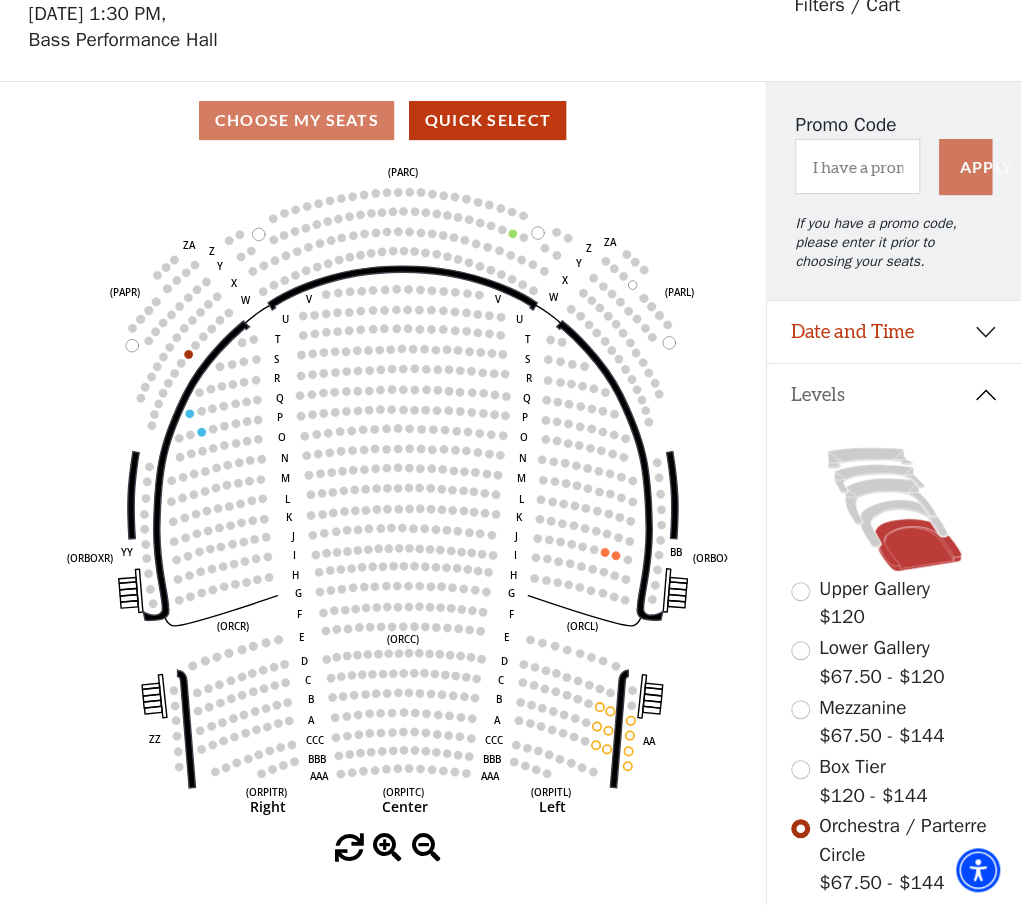 click 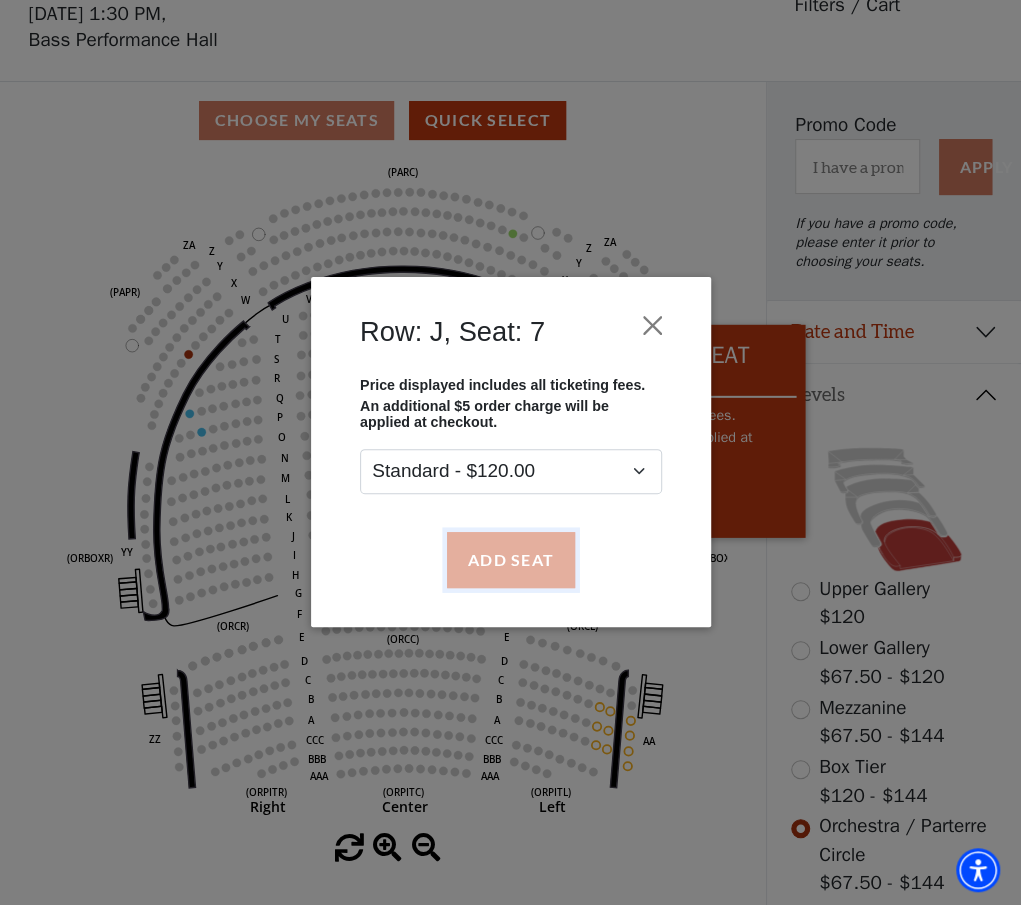 click on "Add Seat" at bounding box center [510, 560] 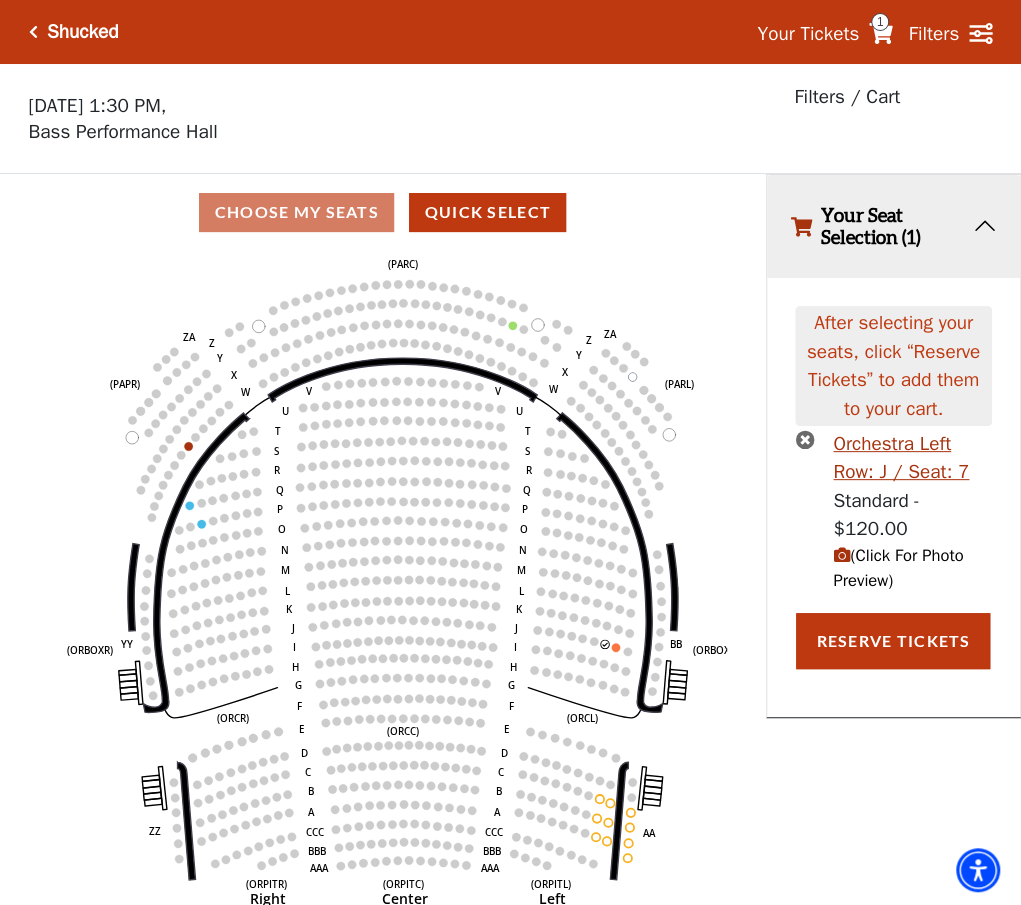 click 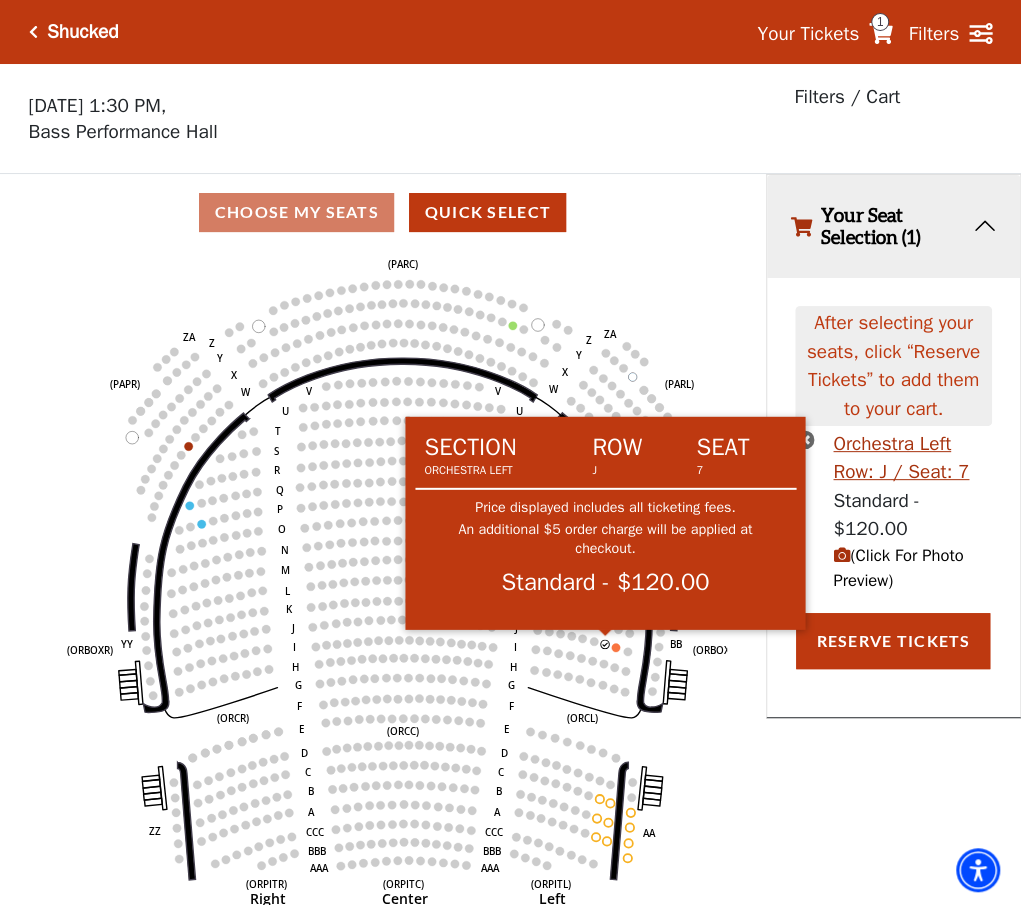 click on "Standard - $120.00" at bounding box center (605, 581) 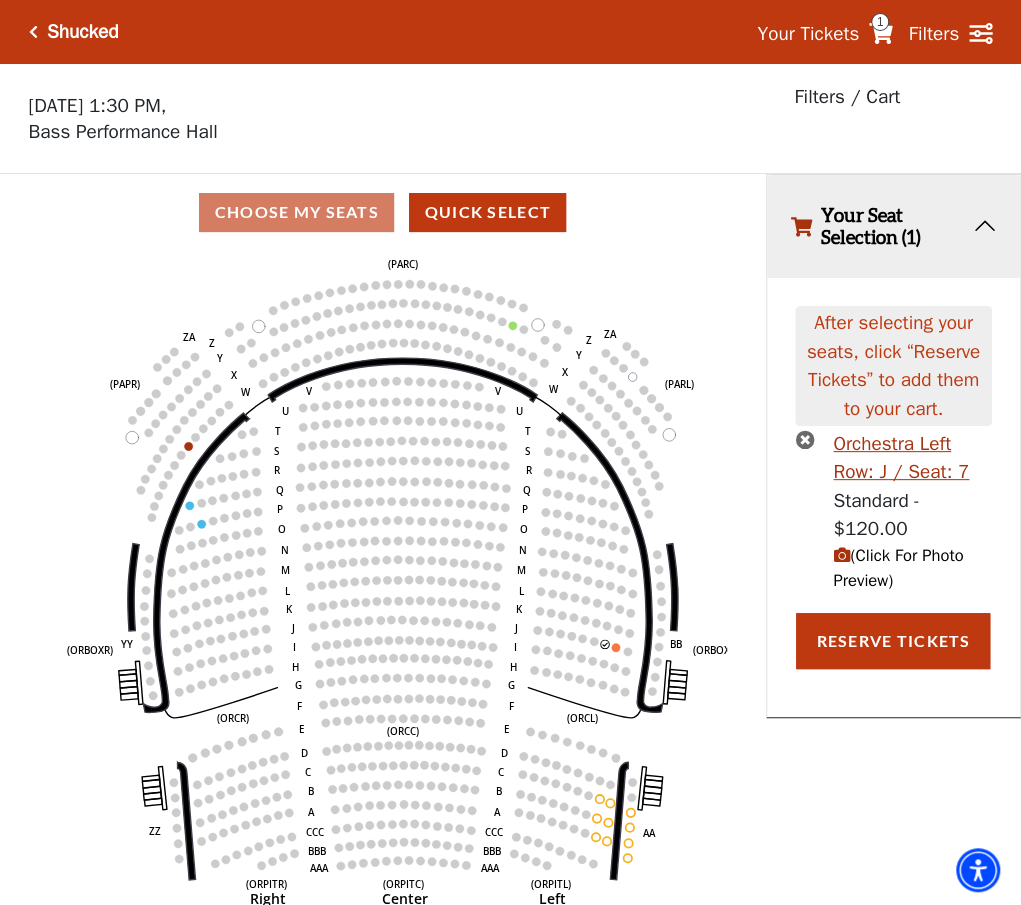 click 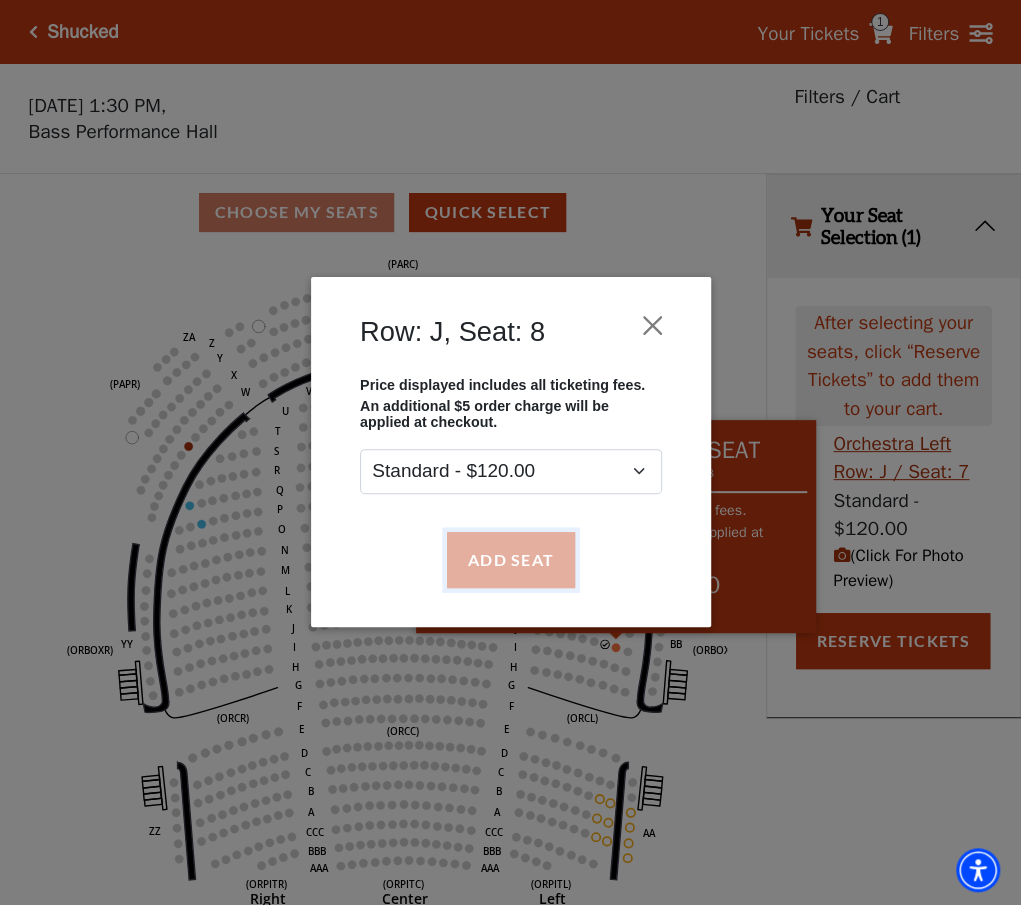 click on "Add Seat" at bounding box center (510, 560) 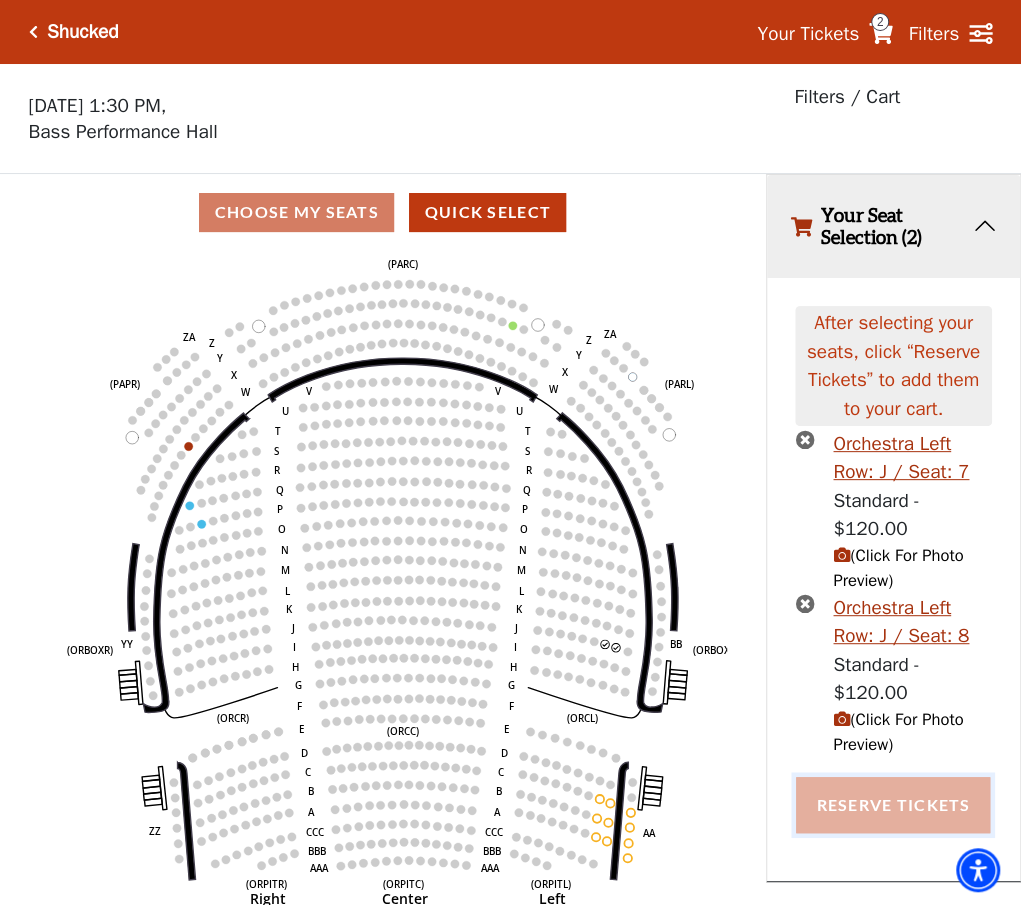 click on "Reserve Tickets" at bounding box center [893, 805] 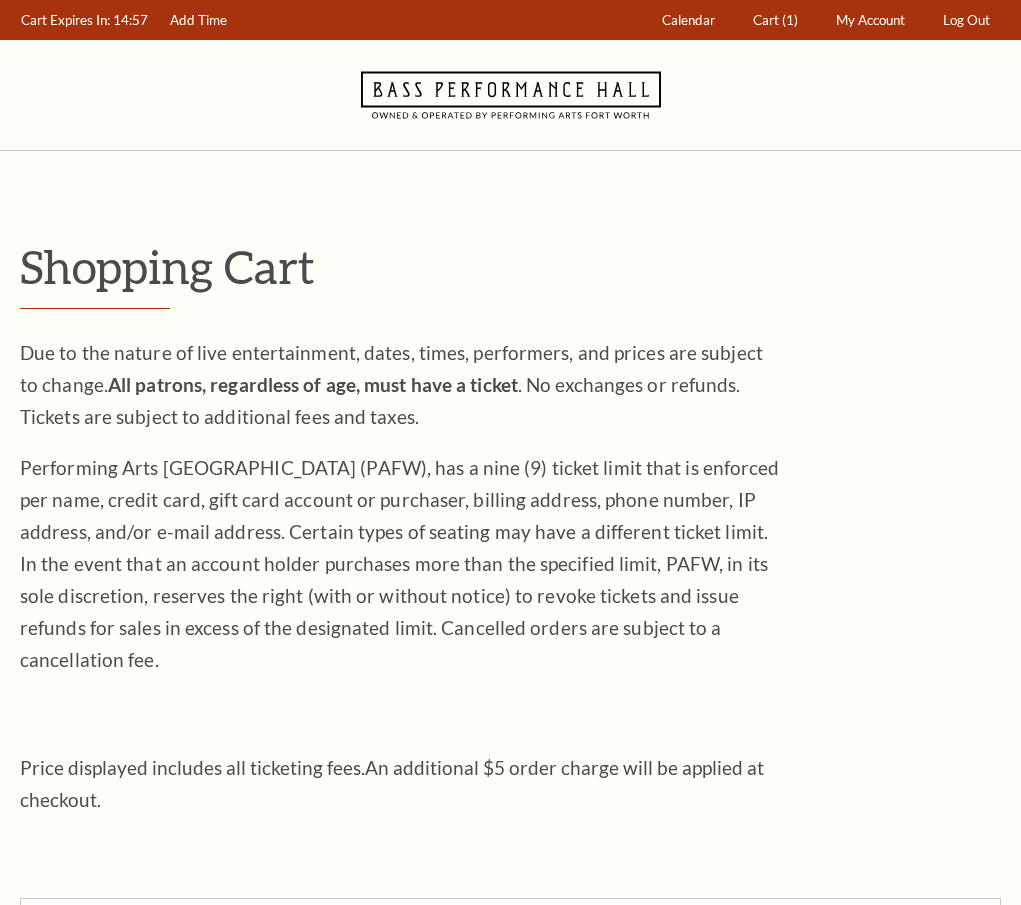 scroll, scrollTop: 0, scrollLeft: 0, axis: both 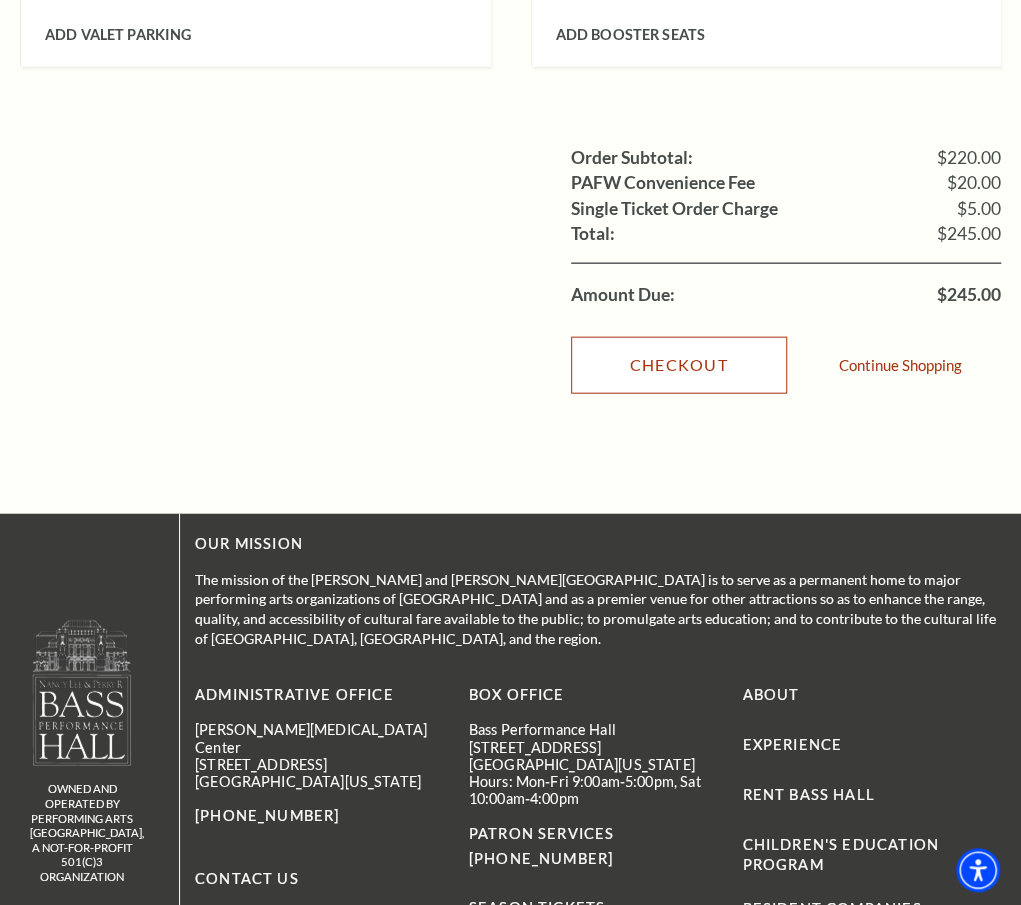 click on "Checkout" at bounding box center (679, 365) 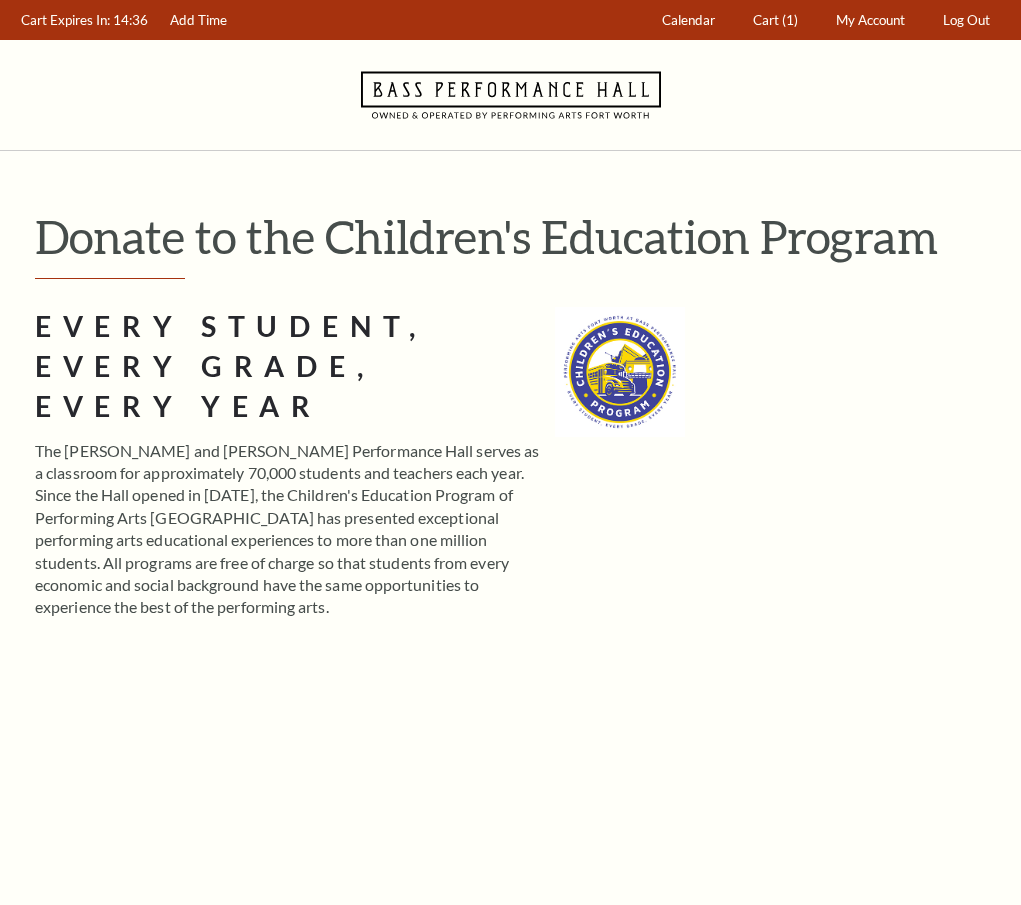scroll, scrollTop: 0, scrollLeft: 0, axis: both 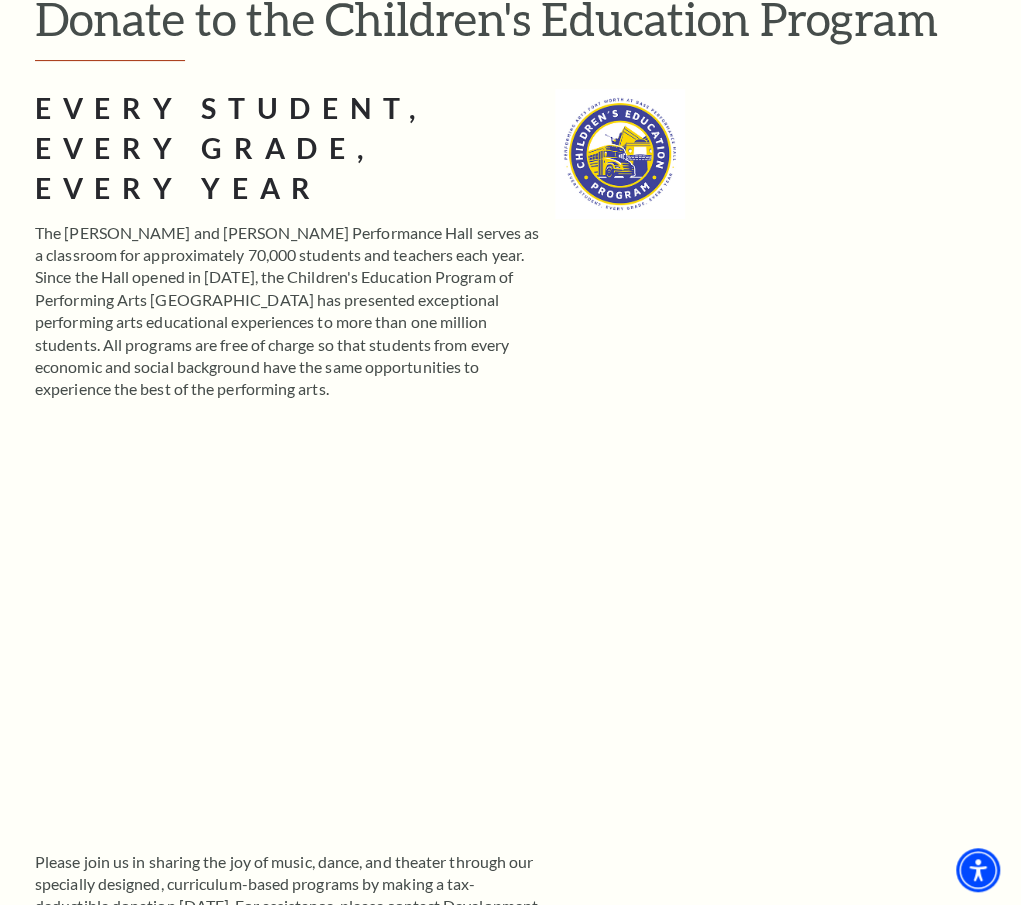 click on "Skip" at bounding box center [435, 1300] 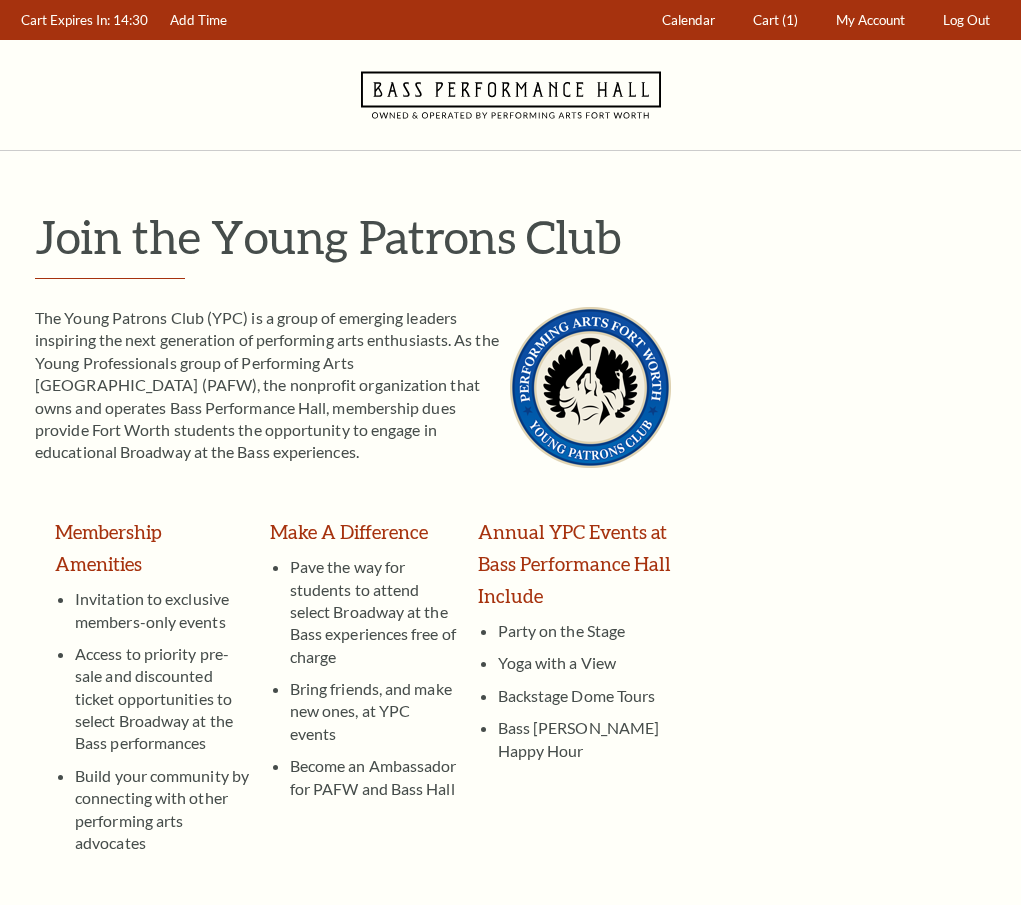 scroll, scrollTop: 0, scrollLeft: 0, axis: both 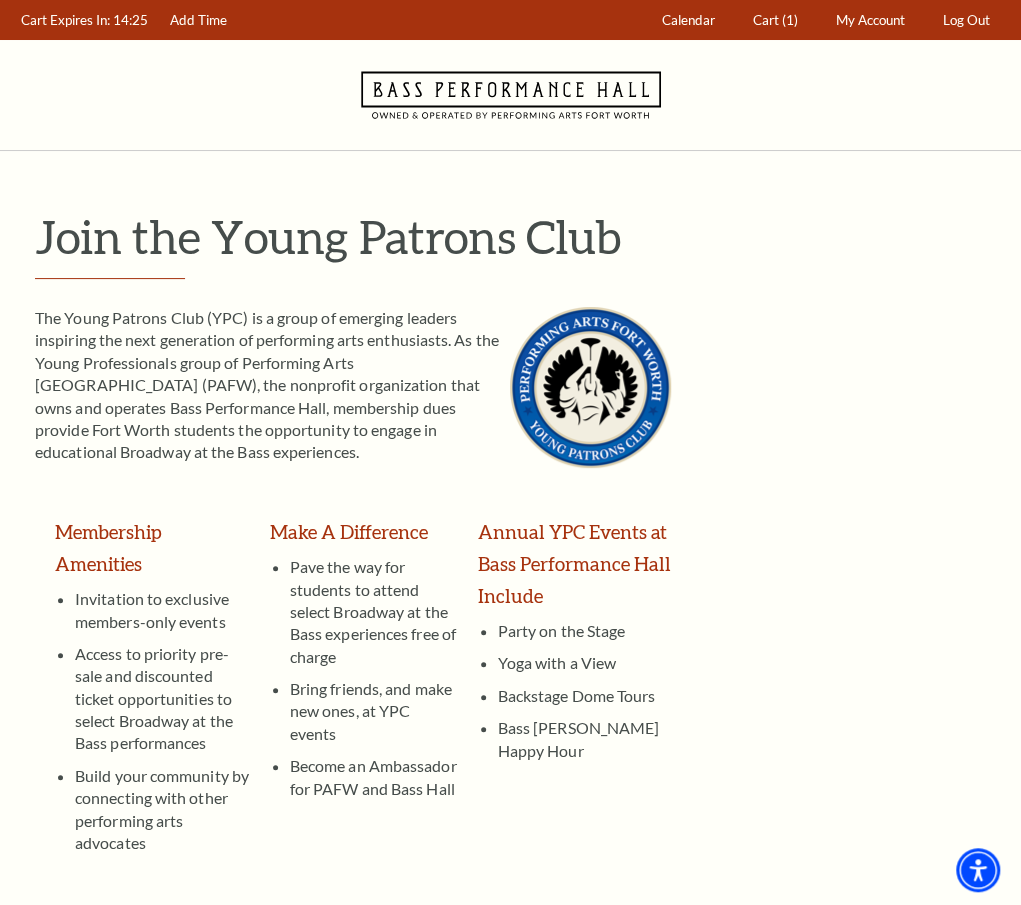click on "Skip" at bounding box center (402, 1057) 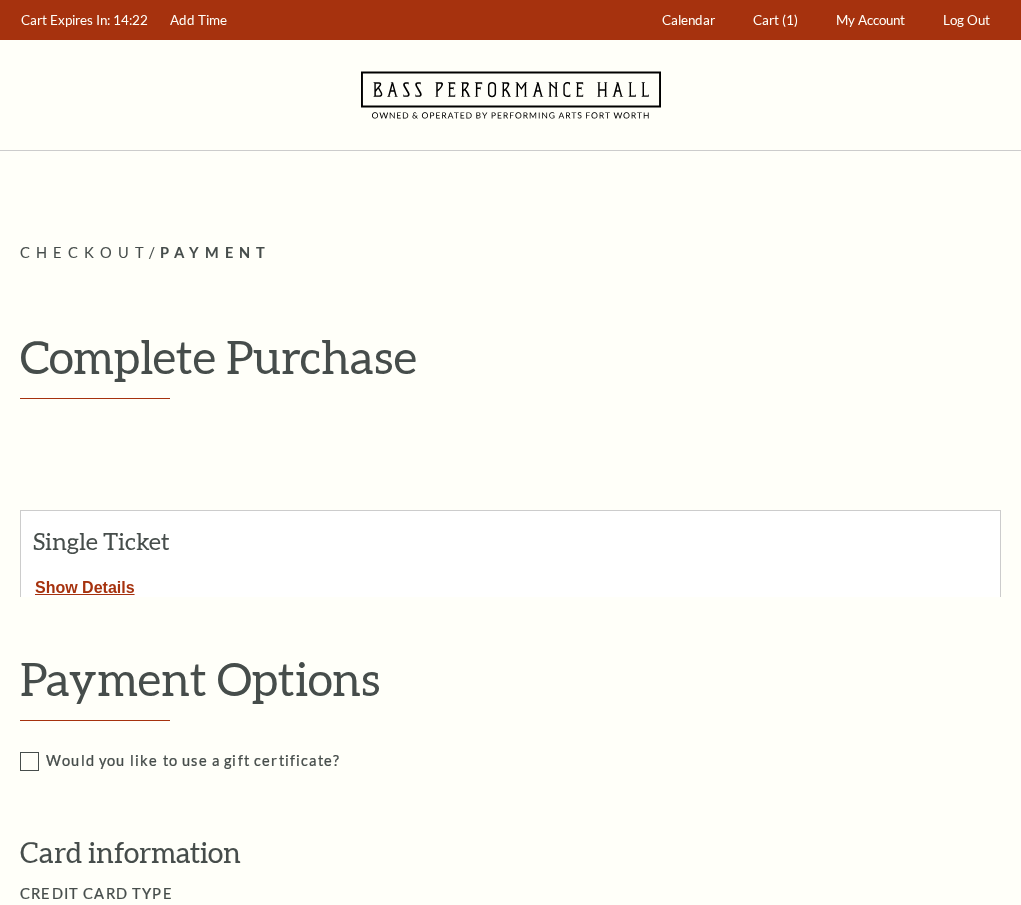 scroll, scrollTop: 0, scrollLeft: 0, axis: both 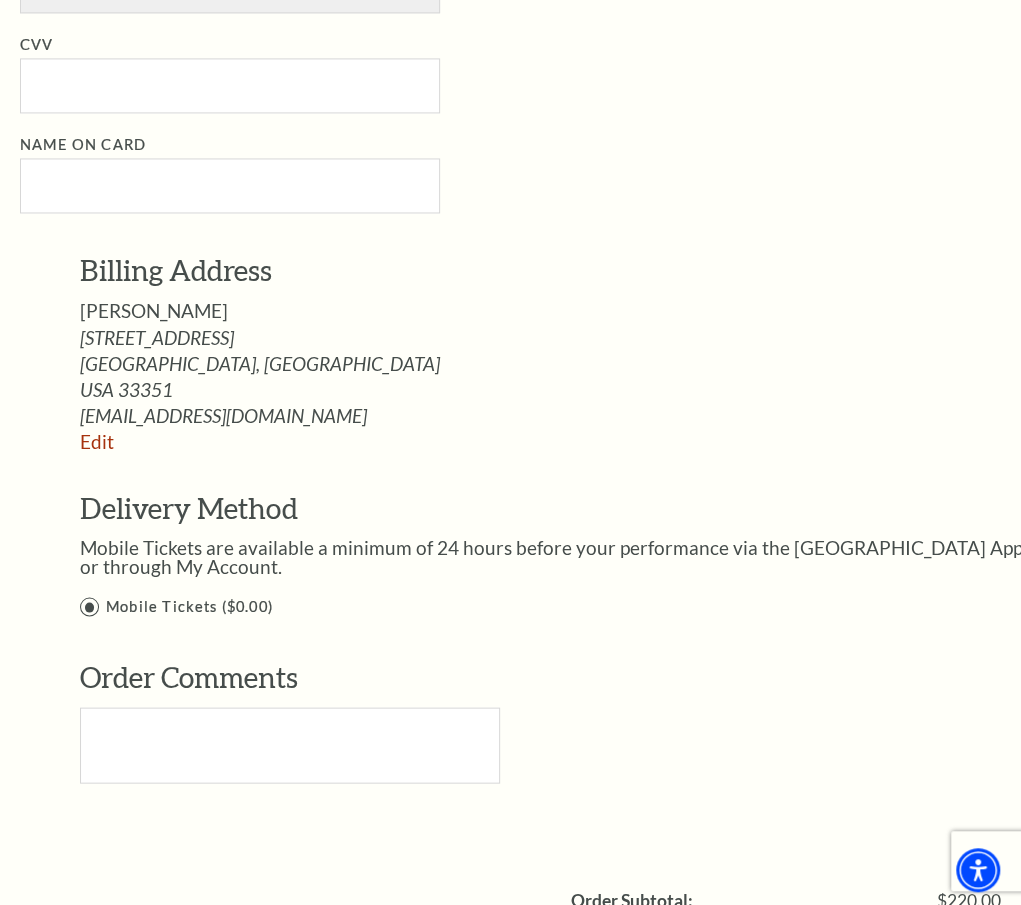 click on "January
February
March
April
May
June
July
August
September
October
November
December" at bounding box center [230, -90] 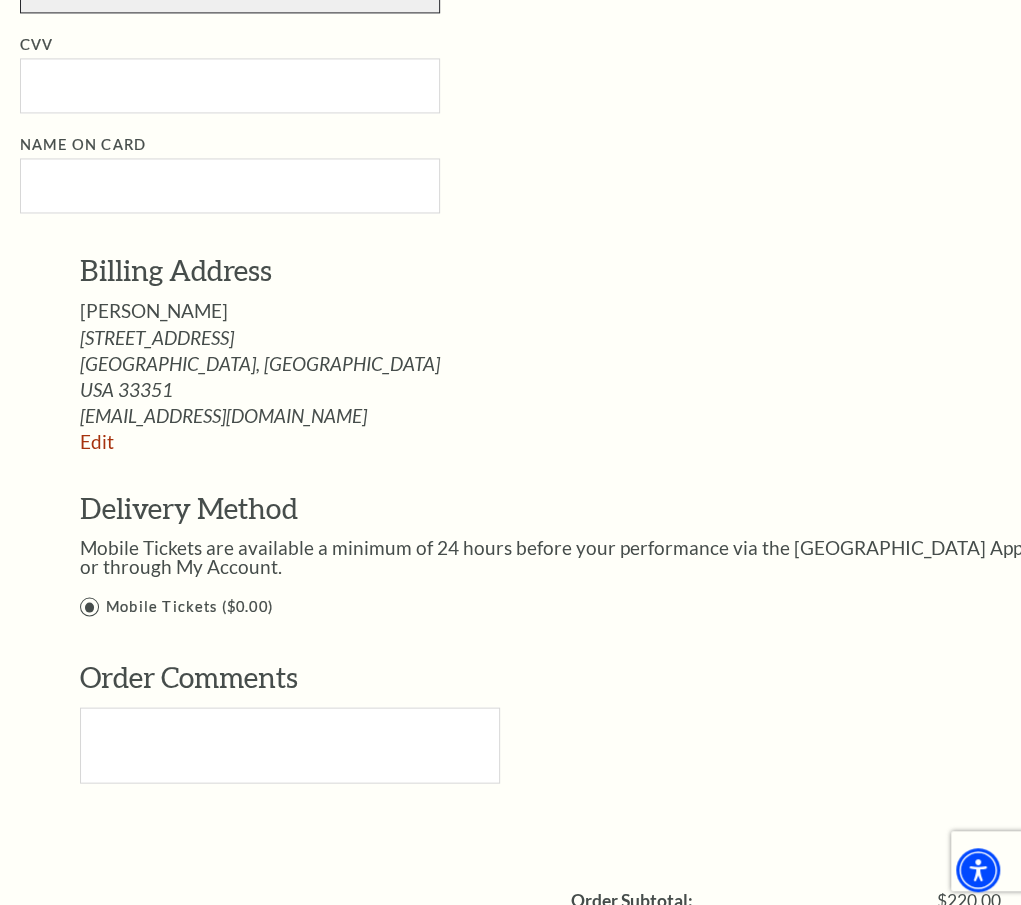 click on "2025
2026
2027
2028
2029
2030
2031
2032
2033
2034" at bounding box center (230, -15) 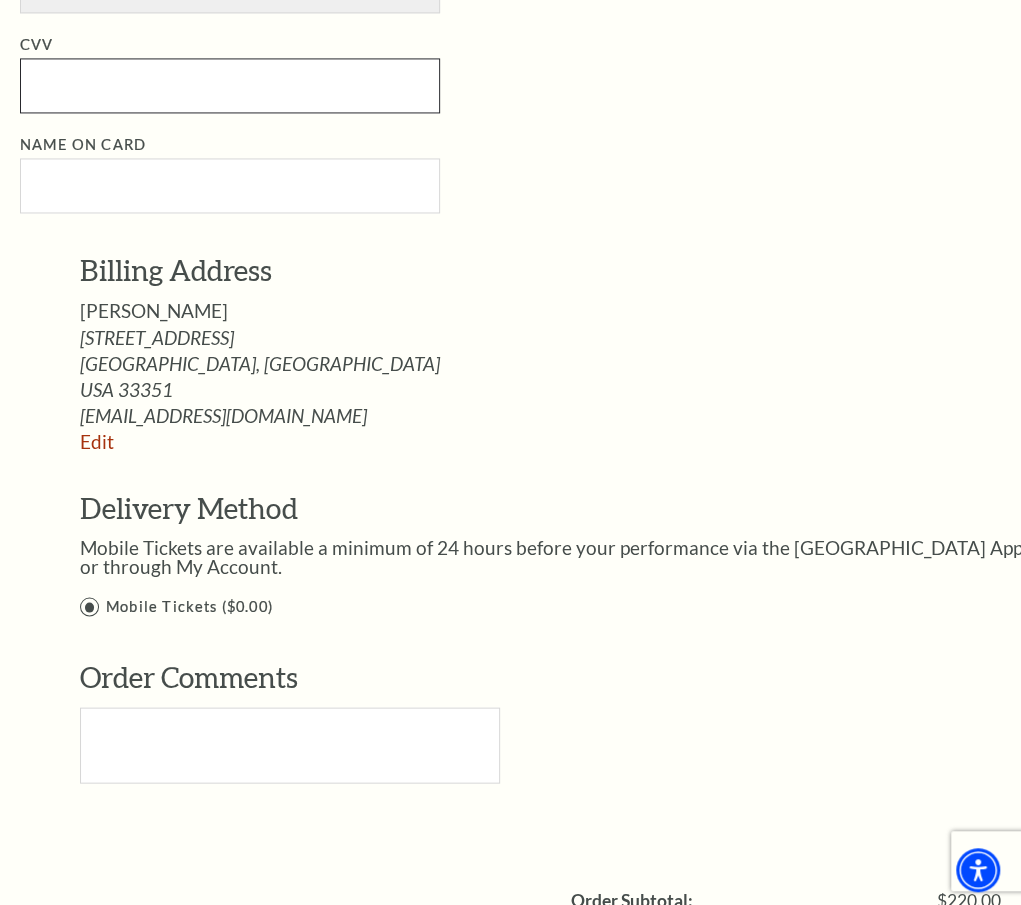 click on "CVV" at bounding box center (230, 85) 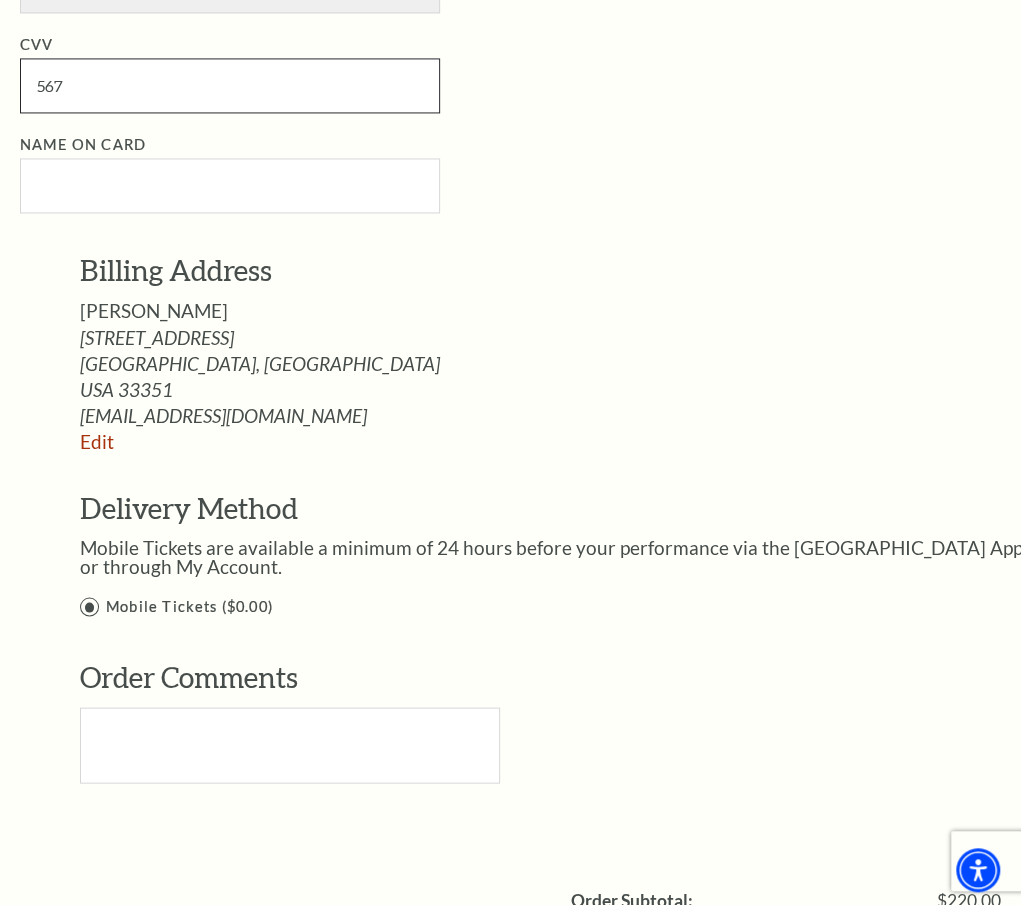 type on "567" 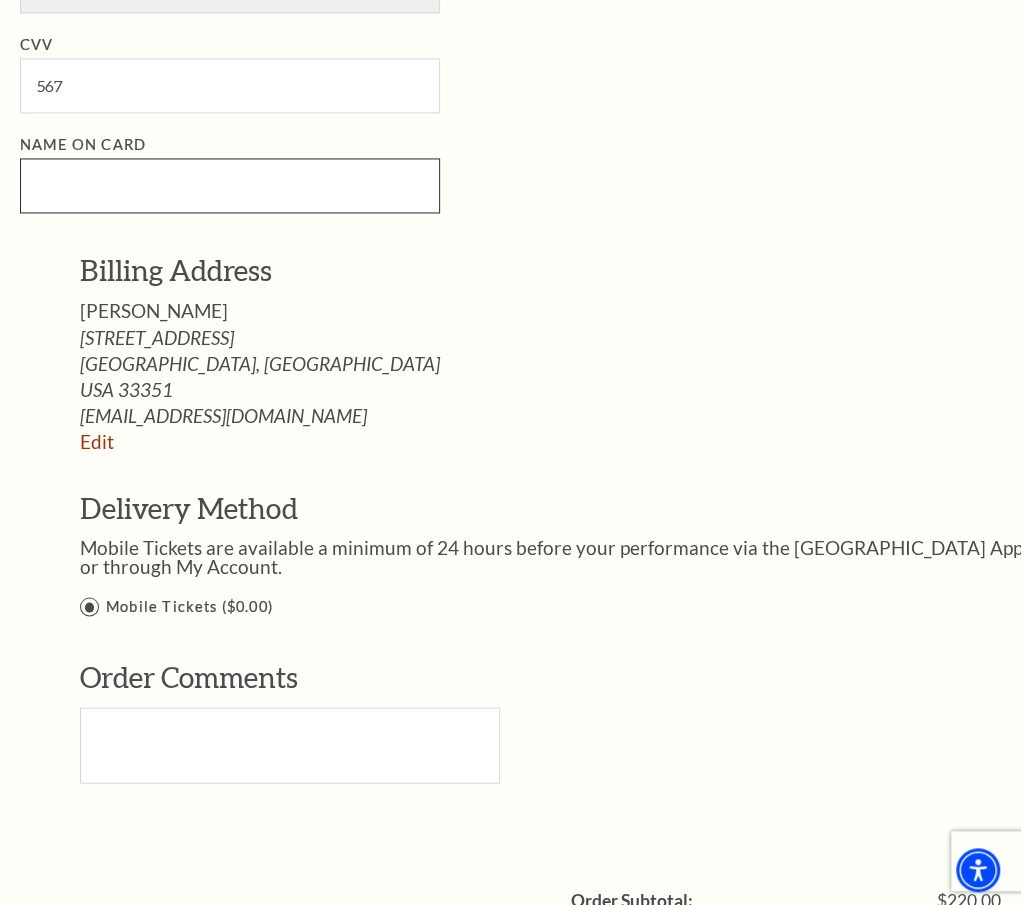 click on "Name on Card" at bounding box center [230, 185] 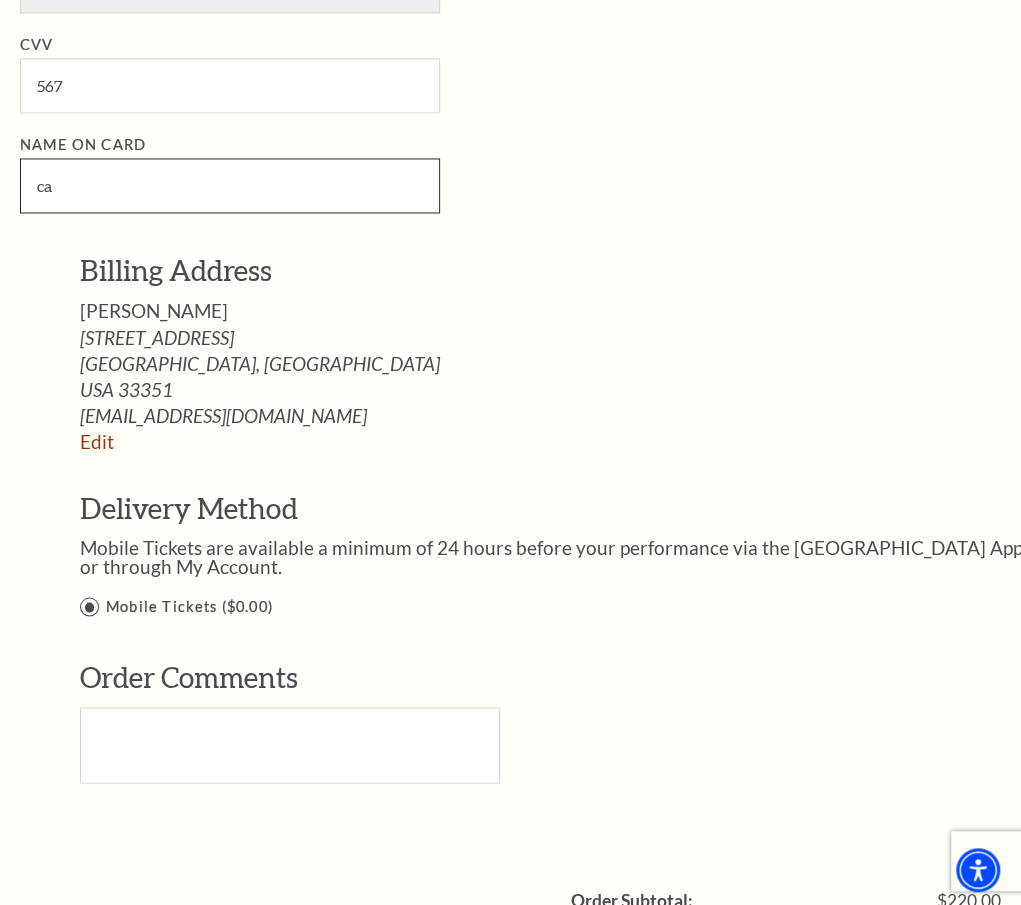 type on "Caleb Ferro" 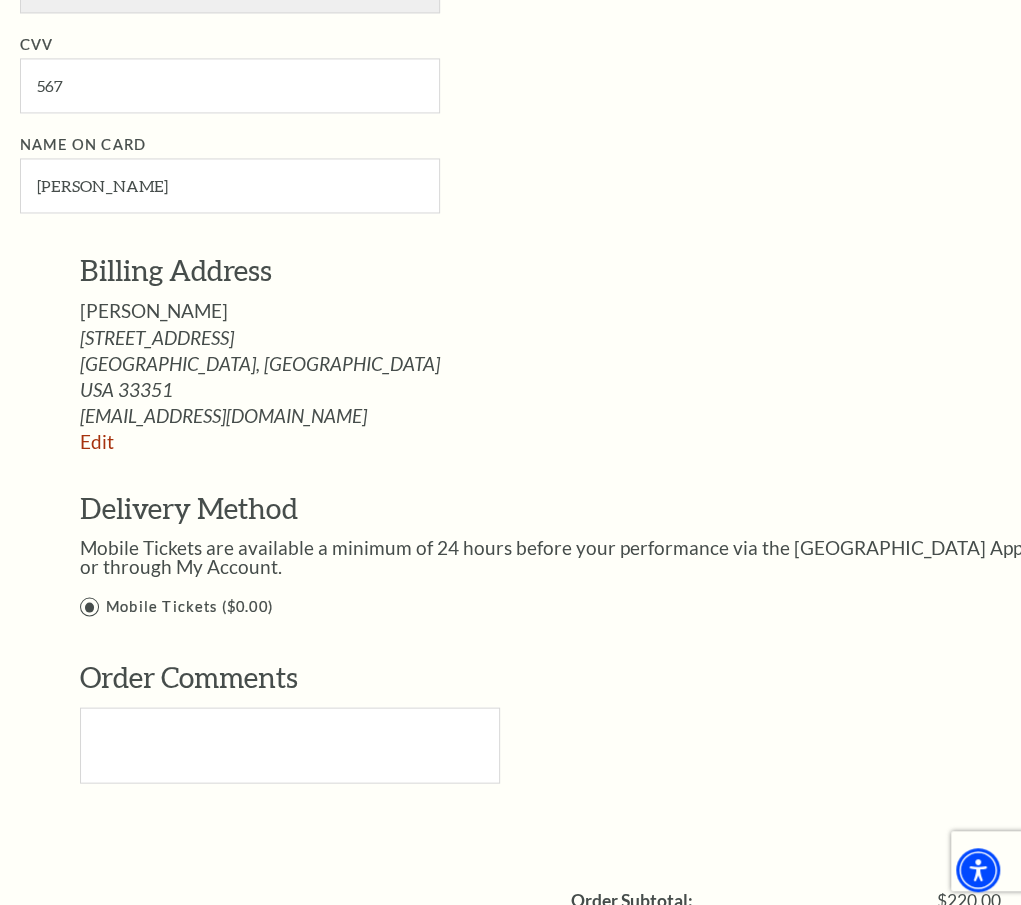 select on "24" 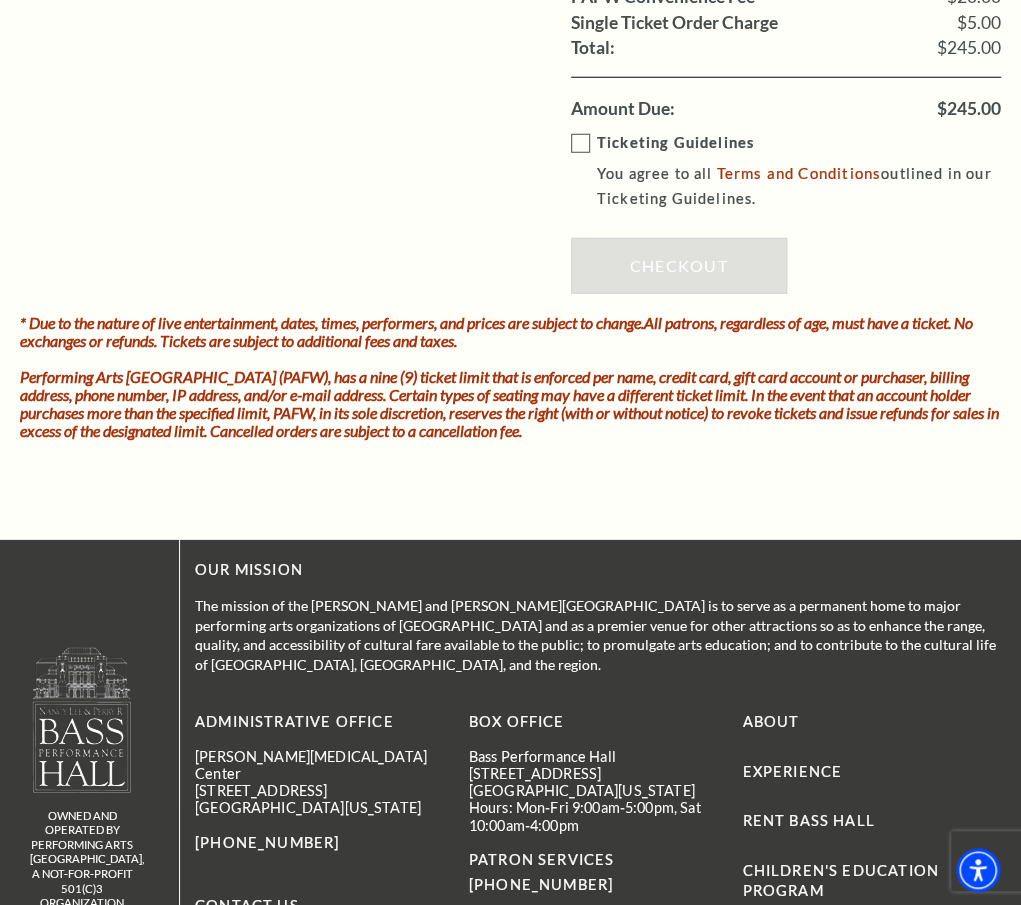 scroll, scrollTop: 2154, scrollLeft: 0, axis: vertical 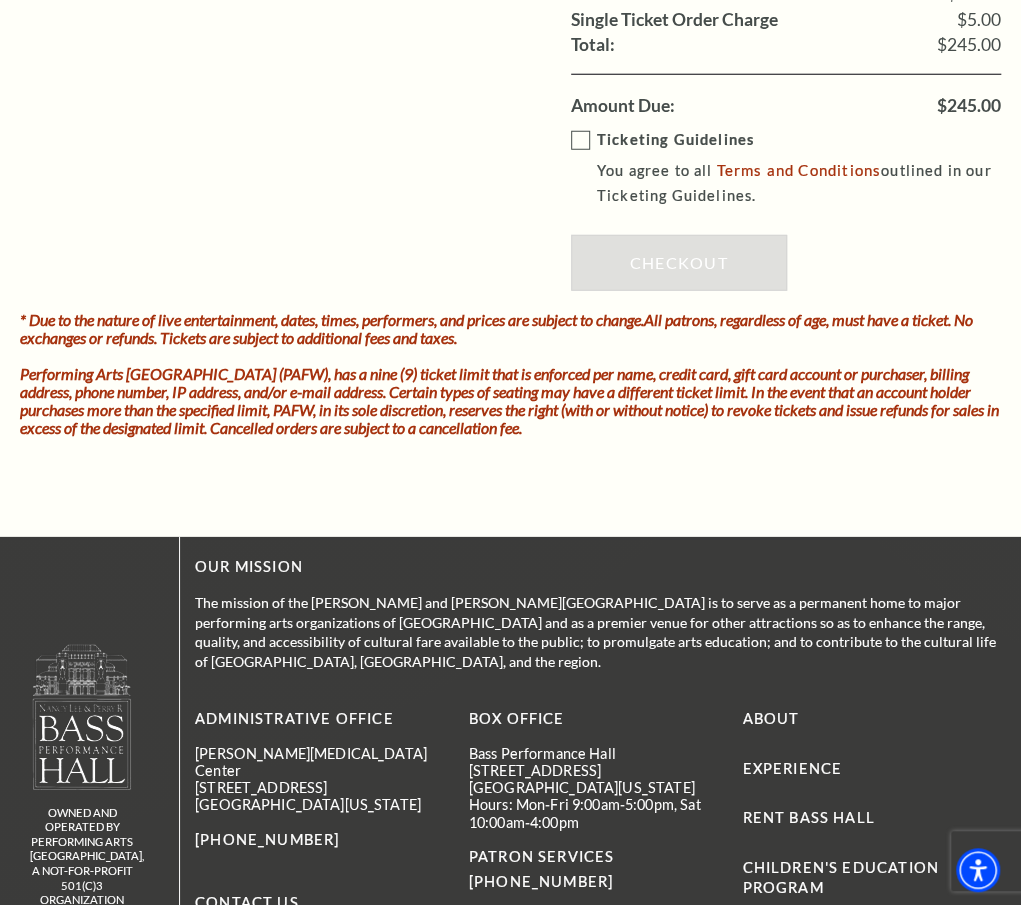 click on "Ticketing Guidelines
You agree to all   Terms and Conditions  outlined in our Ticketing Guidelines." at bounding box center (800, 168) 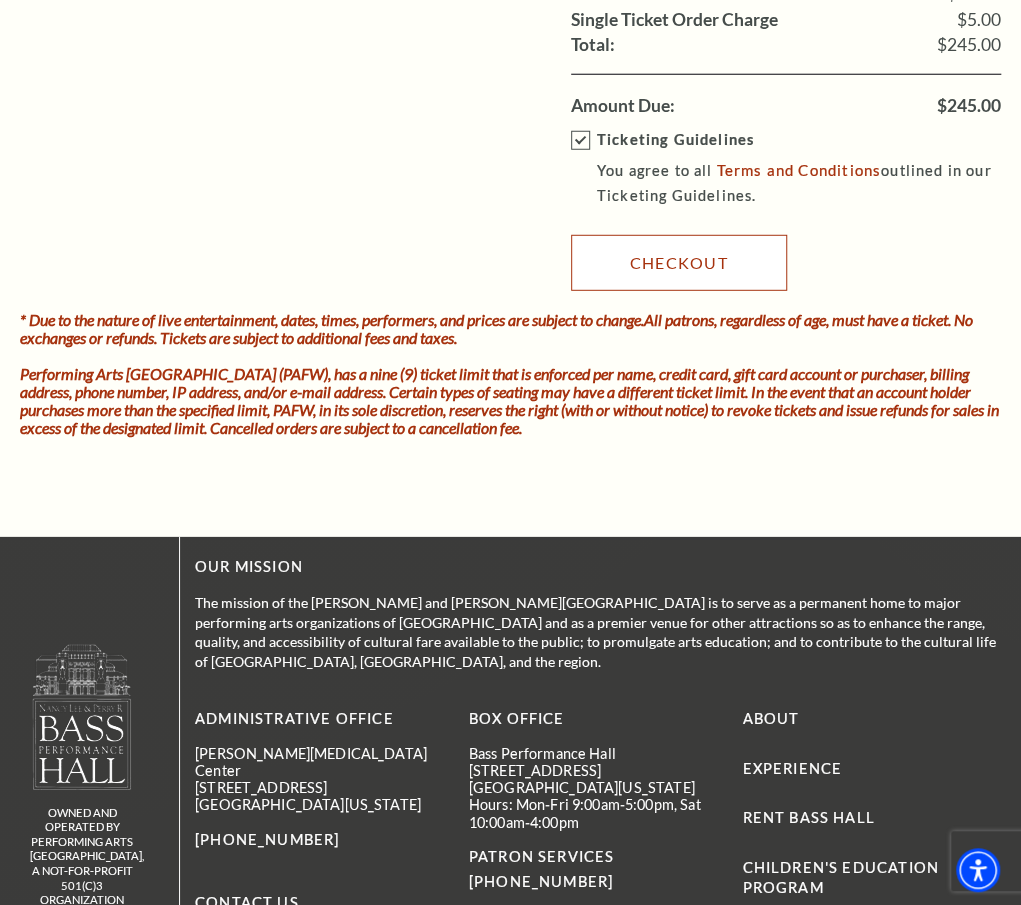 click on "Checkout" at bounding box center [679, 263] 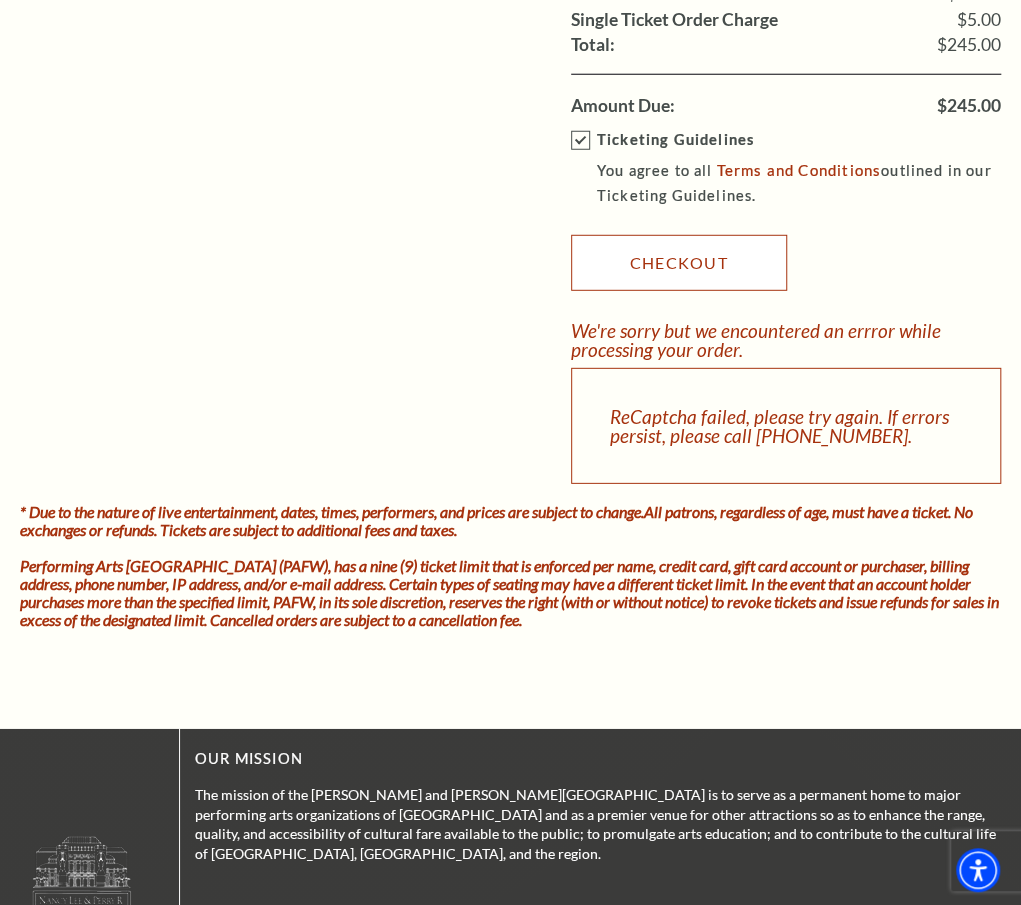 click on "Checkout" at bounding box center [679, 263] 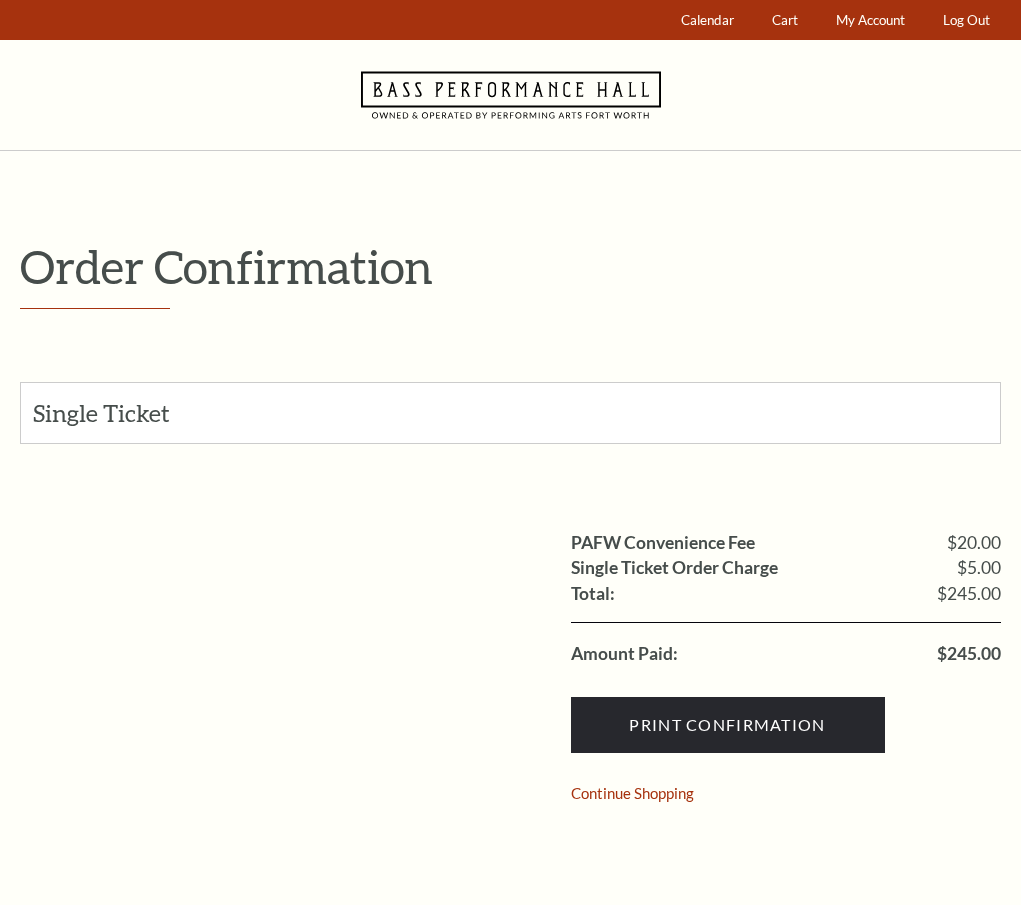 scroll, scrollTop: 0, scrollLeft: 0, axis: both 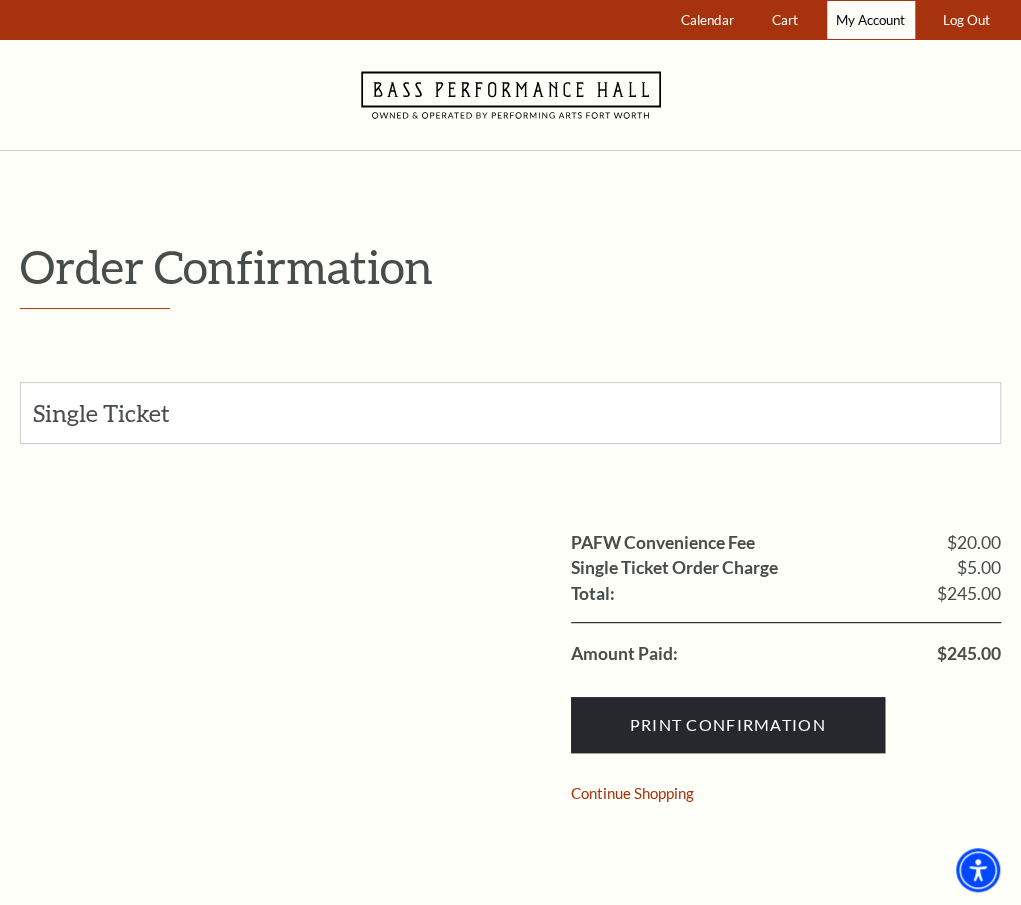 click on "My Account" at bounding box center (871, 20) 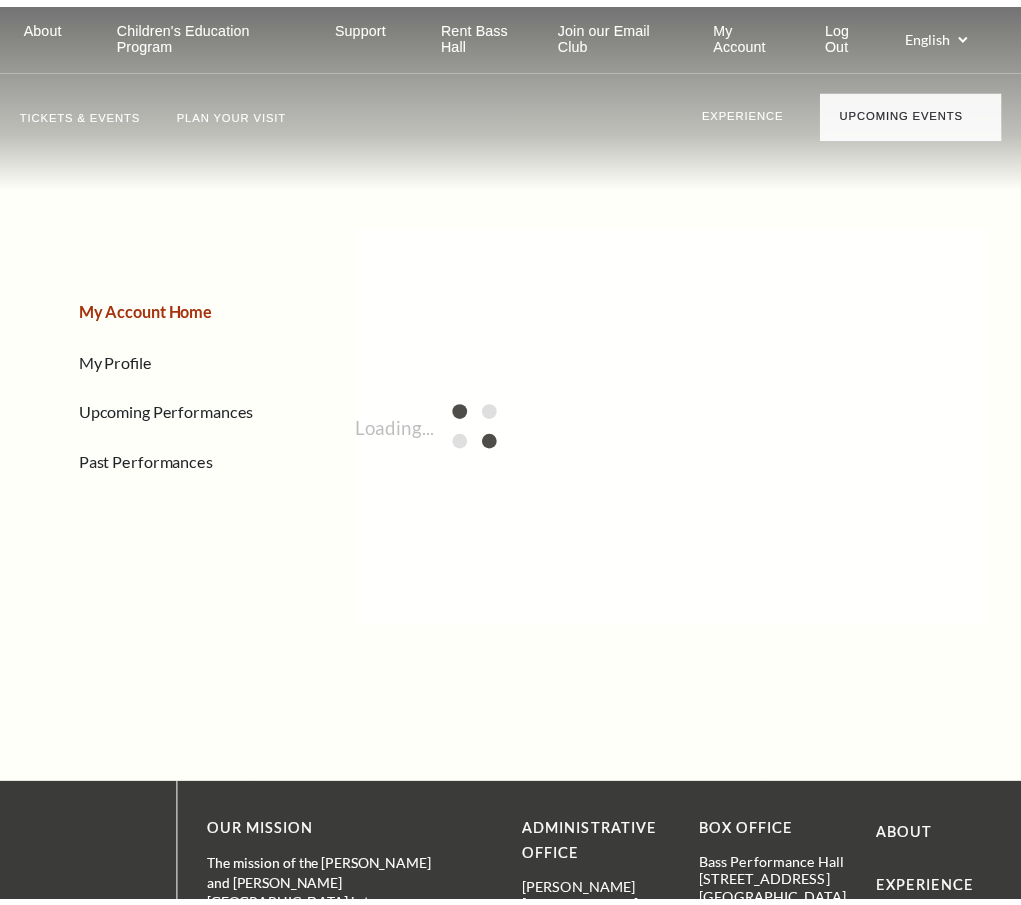 scroll, scrollTop: 0, scrollLeft: 0, axis: both 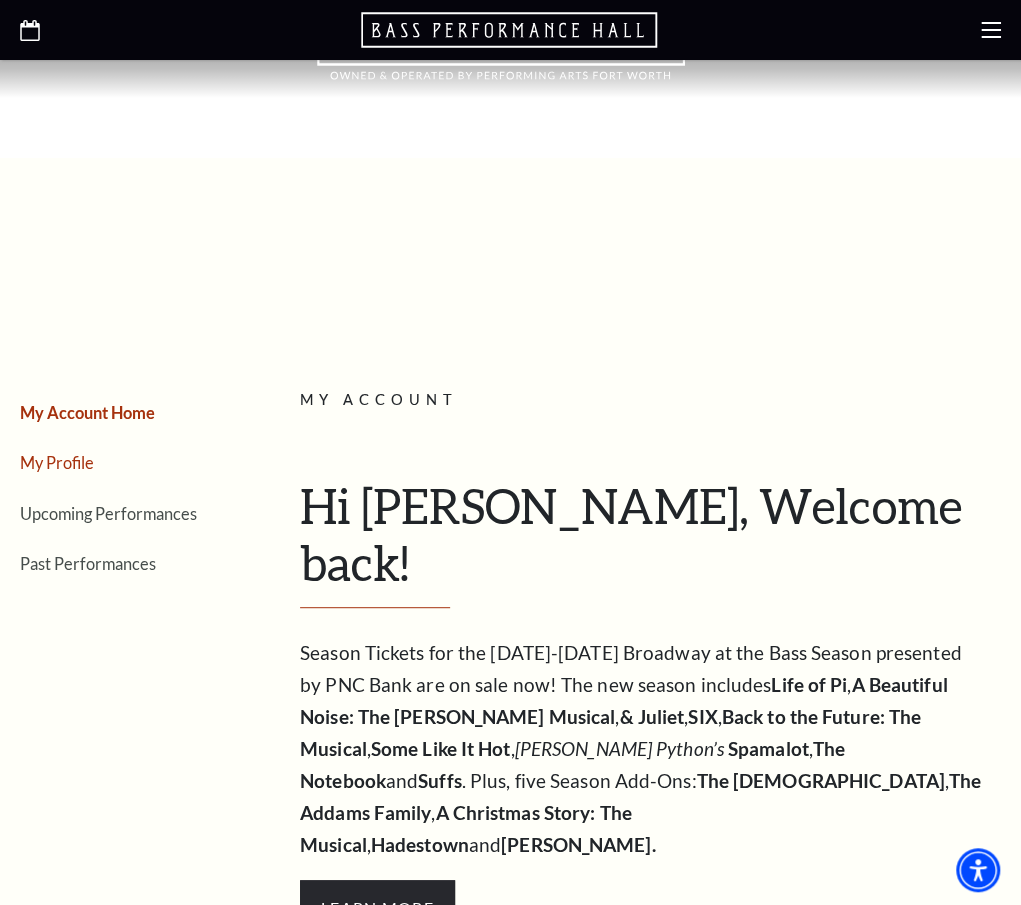 click on "My Profile" at bounding box center (57, 462) 